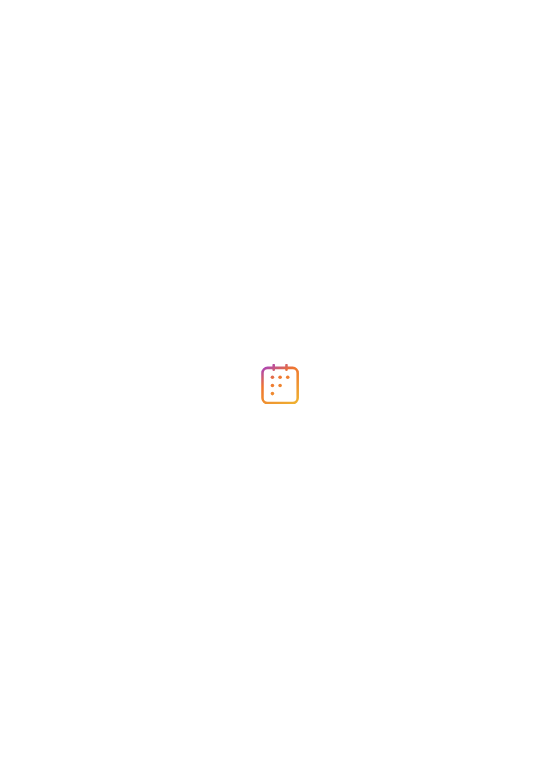 scroll, scrollTop: 0, scrollLeft: 0, axis: both 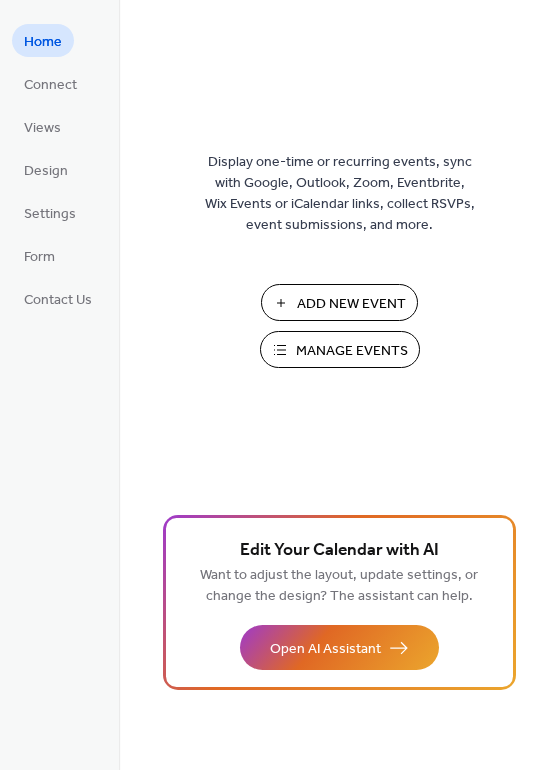 click on "Add New Event" at bounding box center (351, 304) 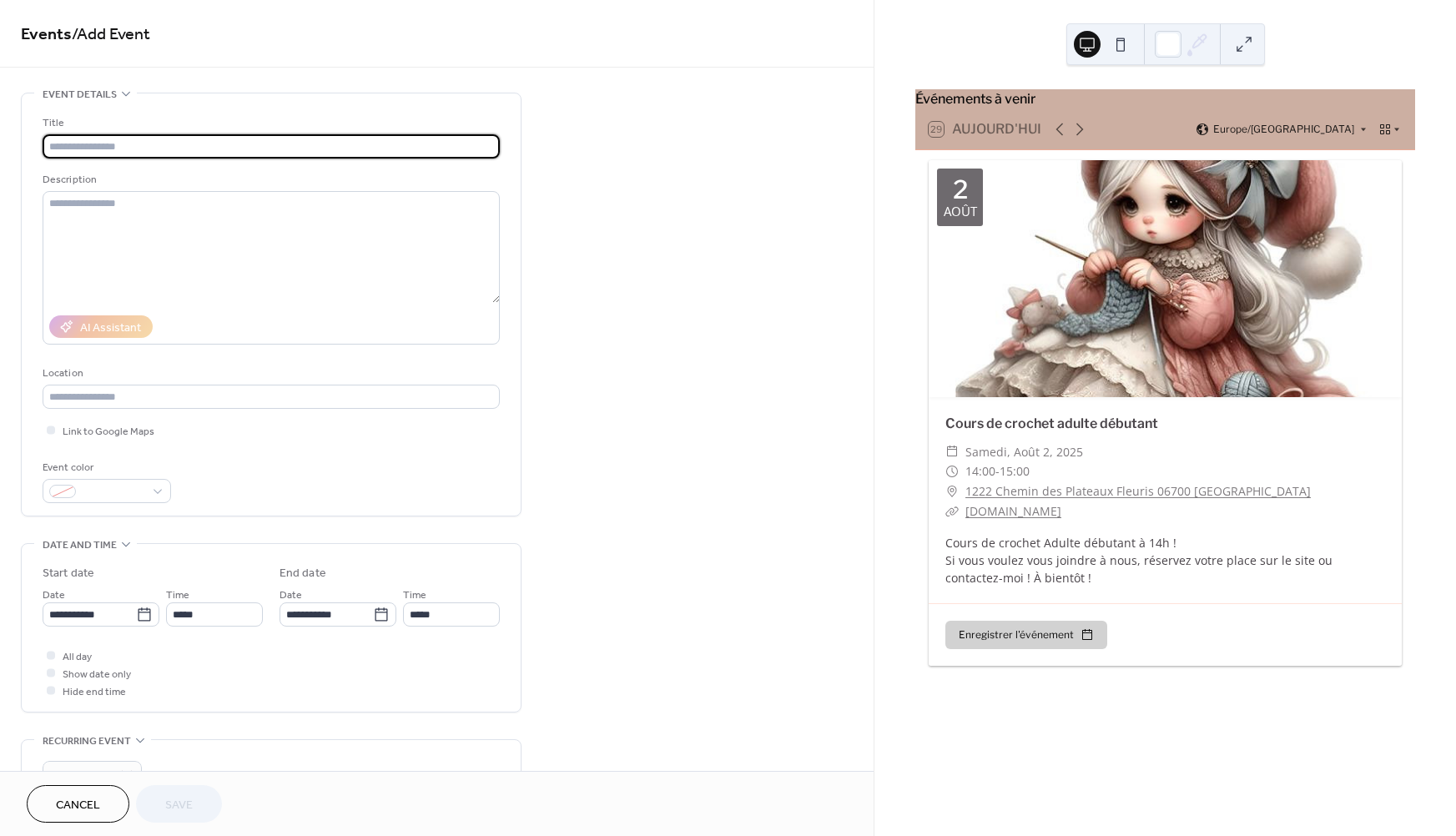 scroll, scrollTop: 0, scrollLeft: 0, axis: both 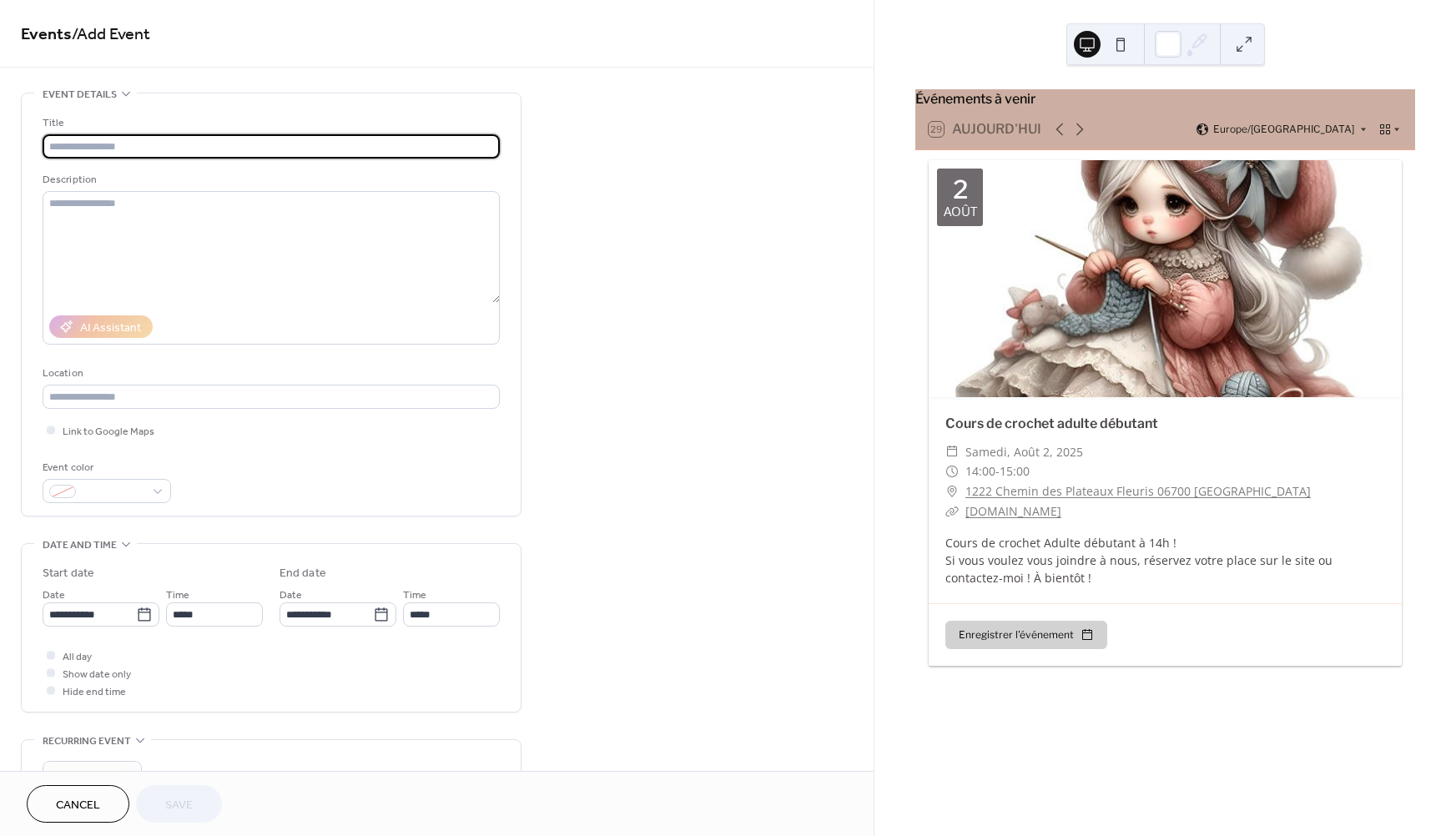 click at bounding box center (271, 146) 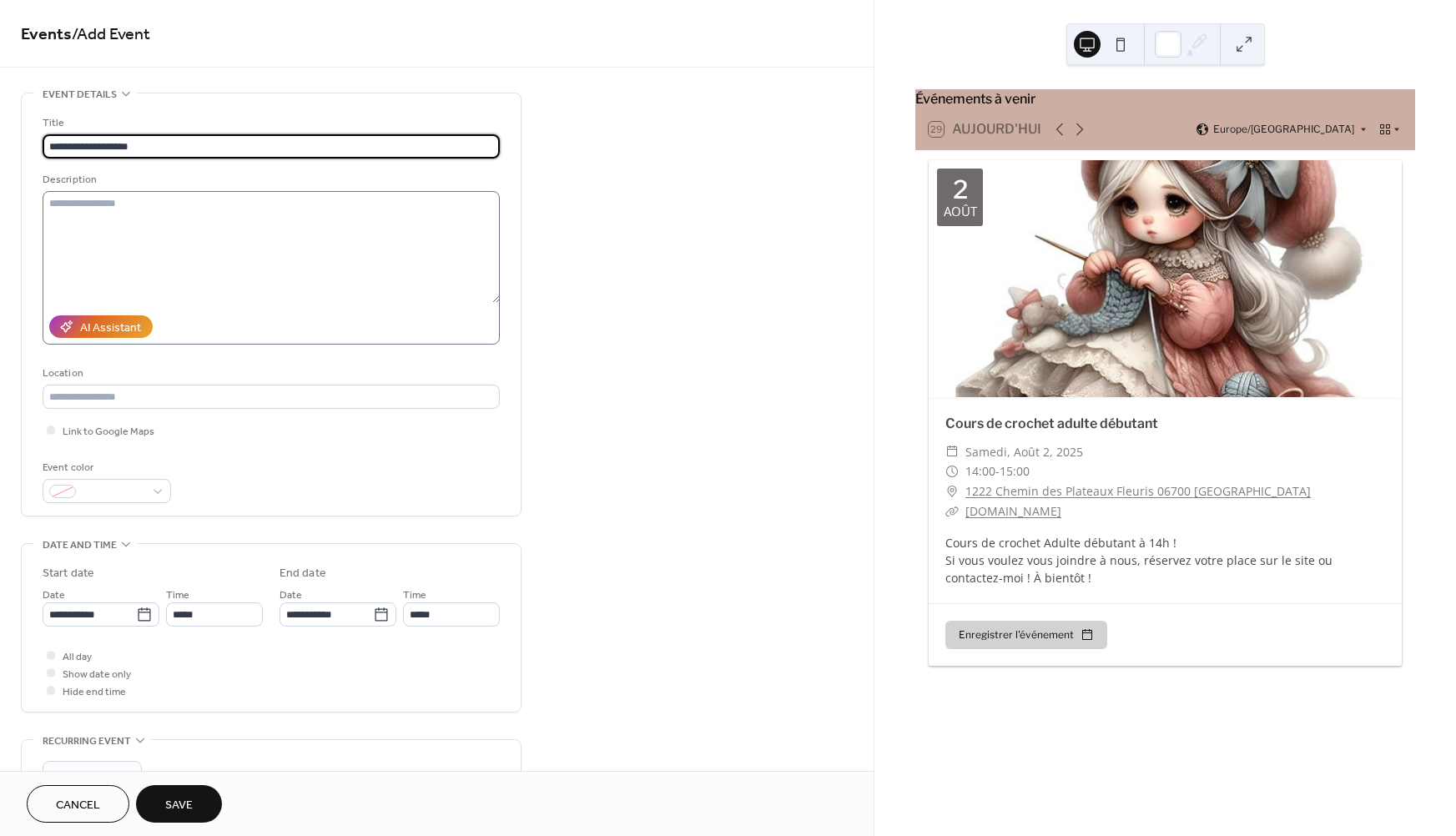 type on "**********" 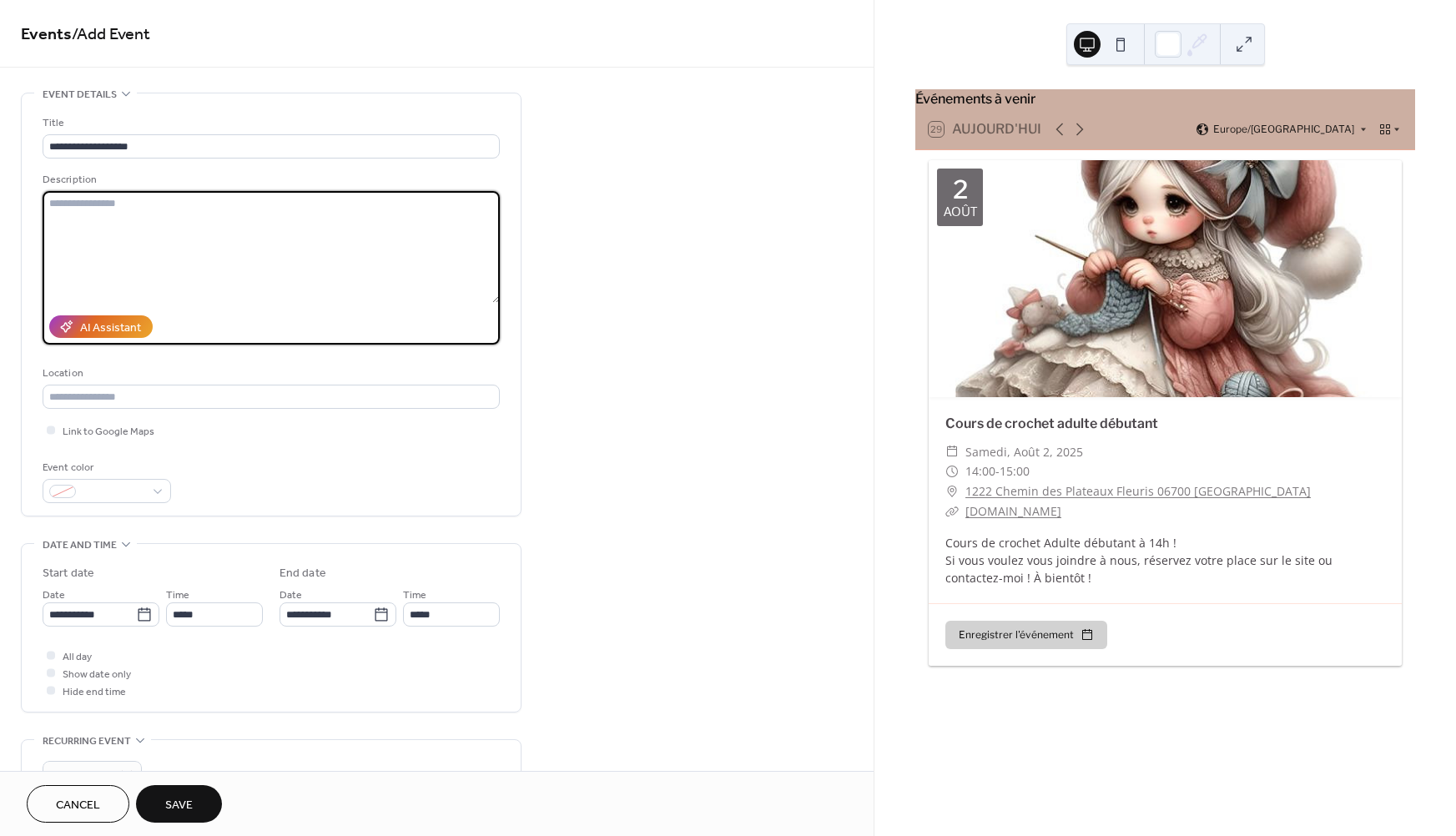 click at bounding box center [271, 247] 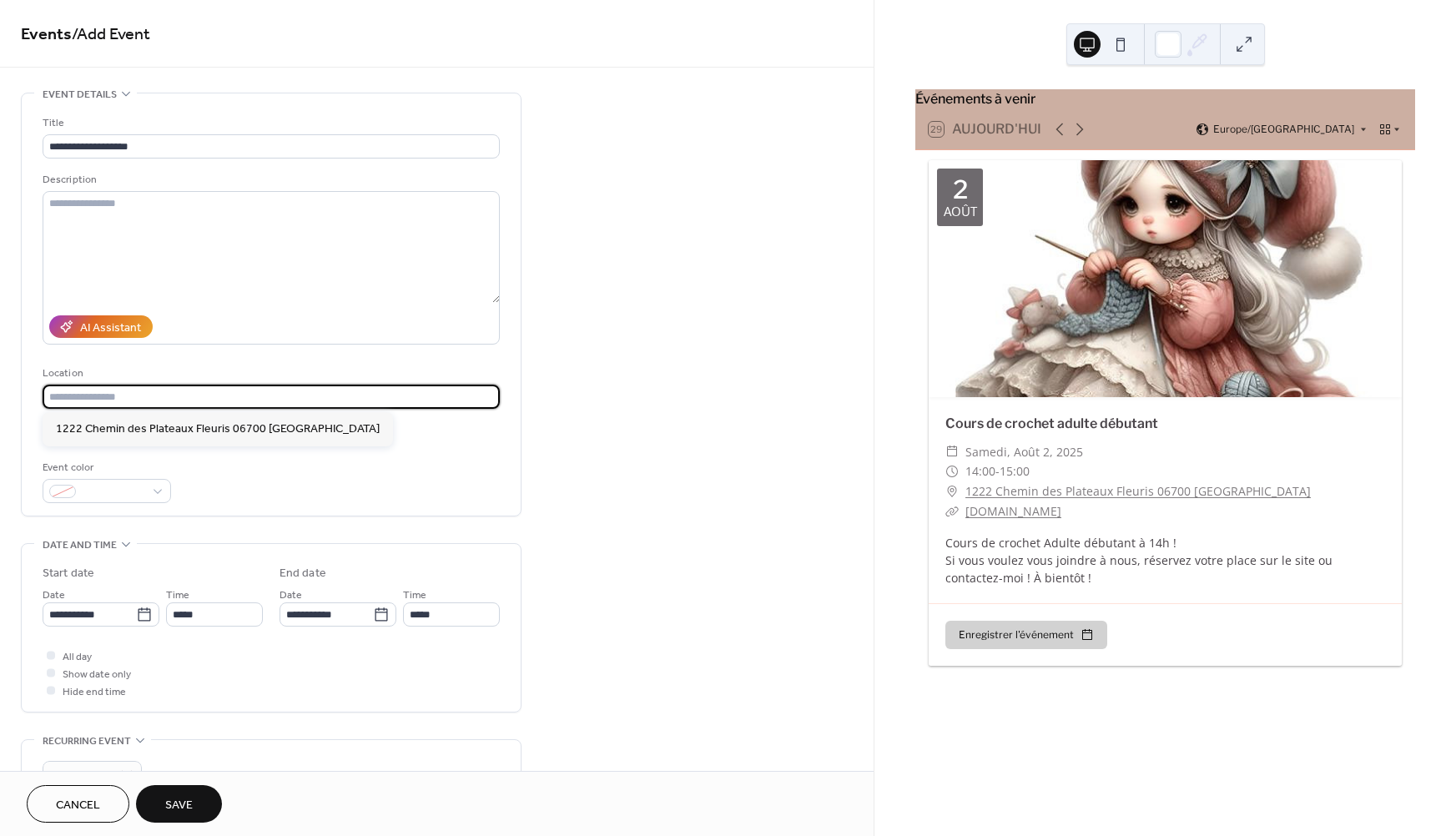 click at bounding box center [271, 396] 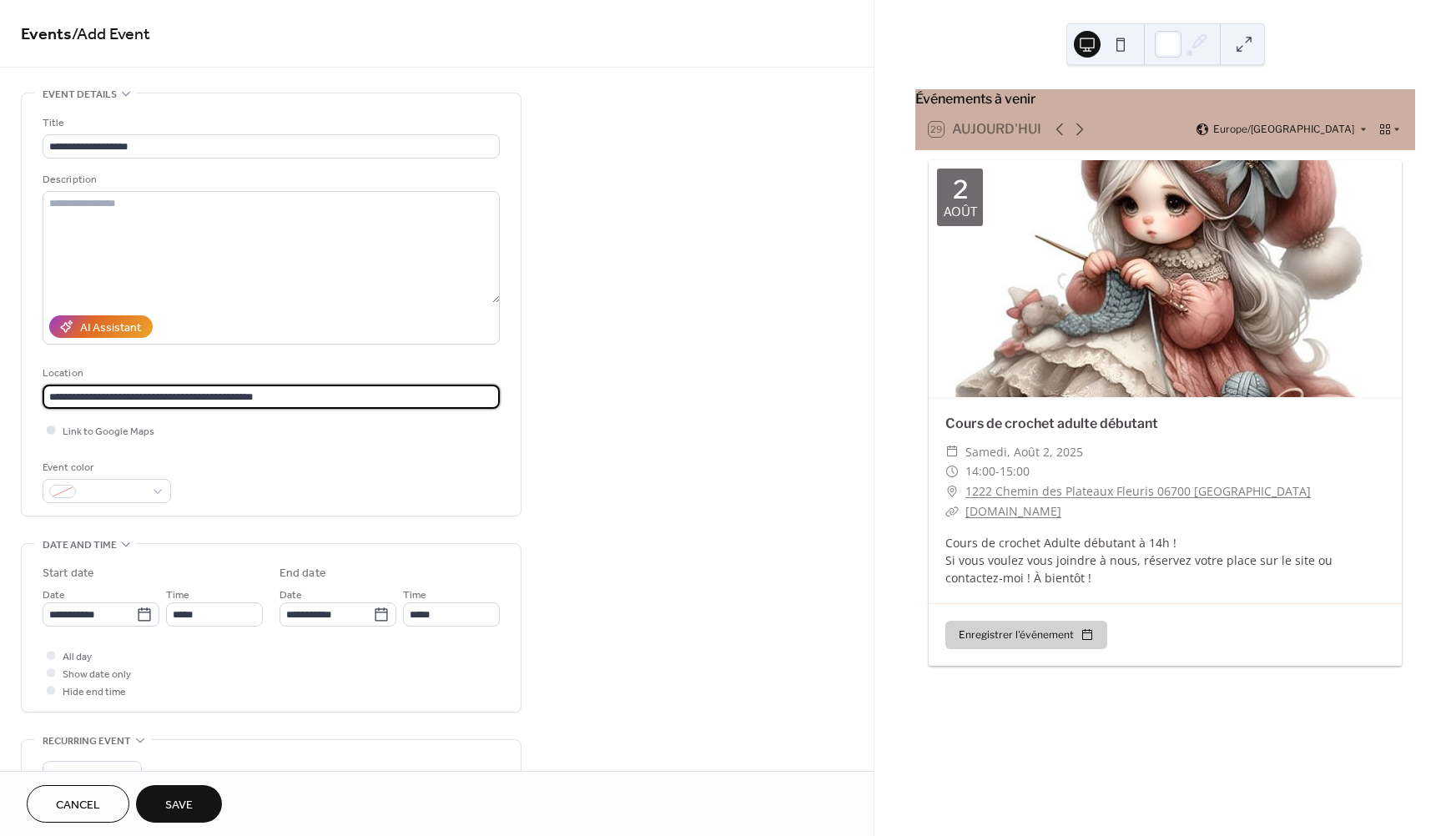 type on "**********" 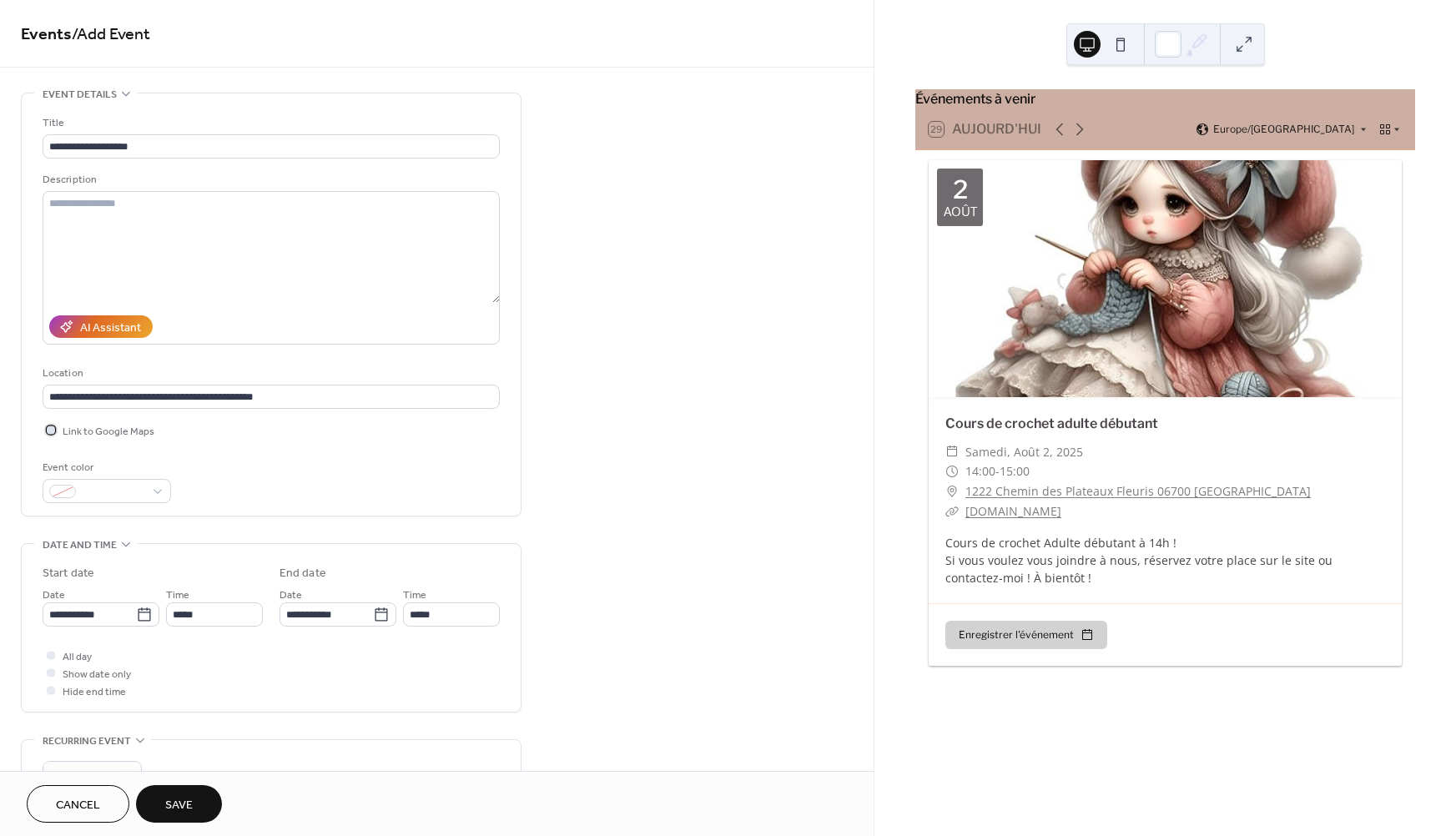 click at bounding box center (51, 430) 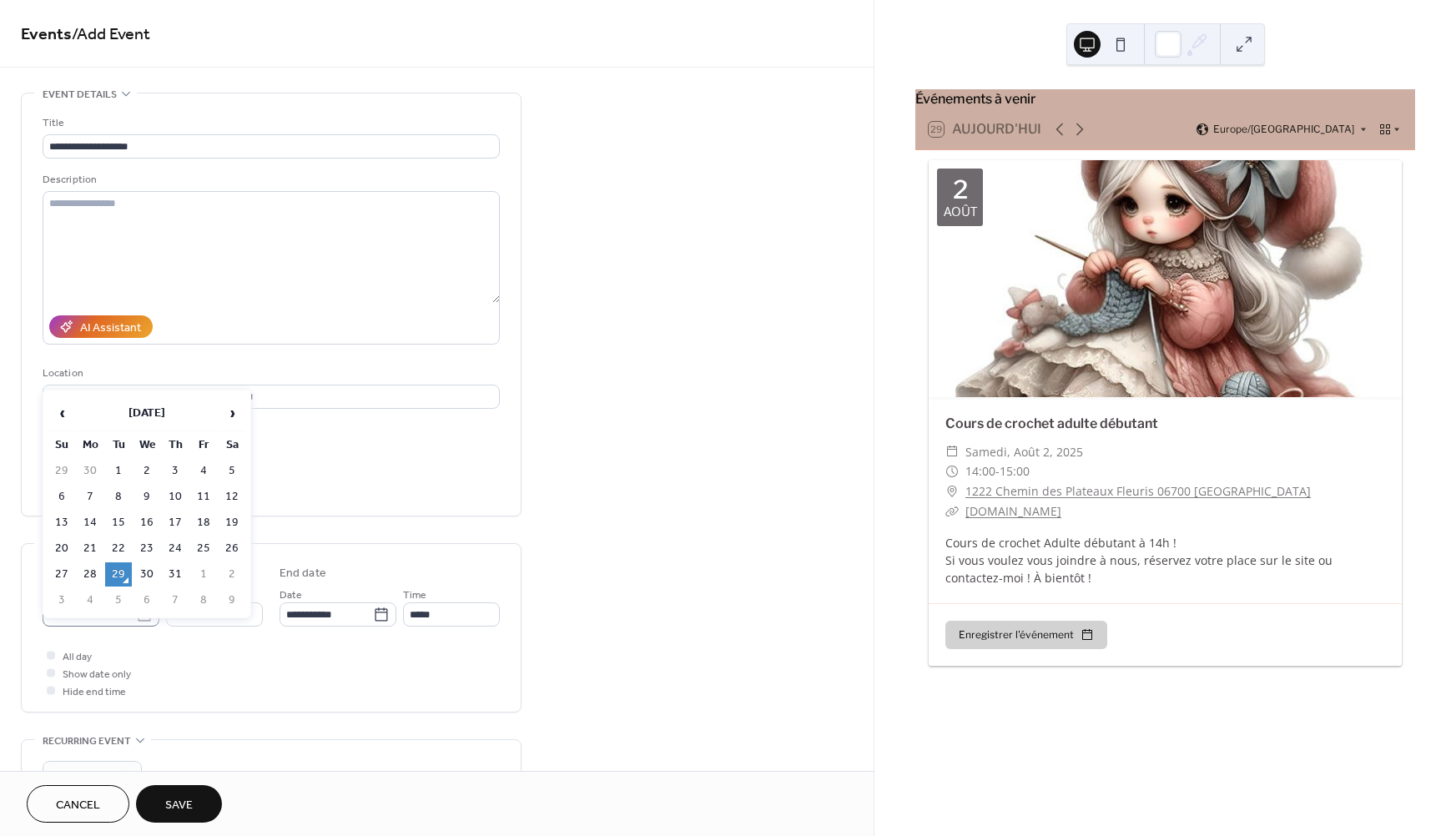 click 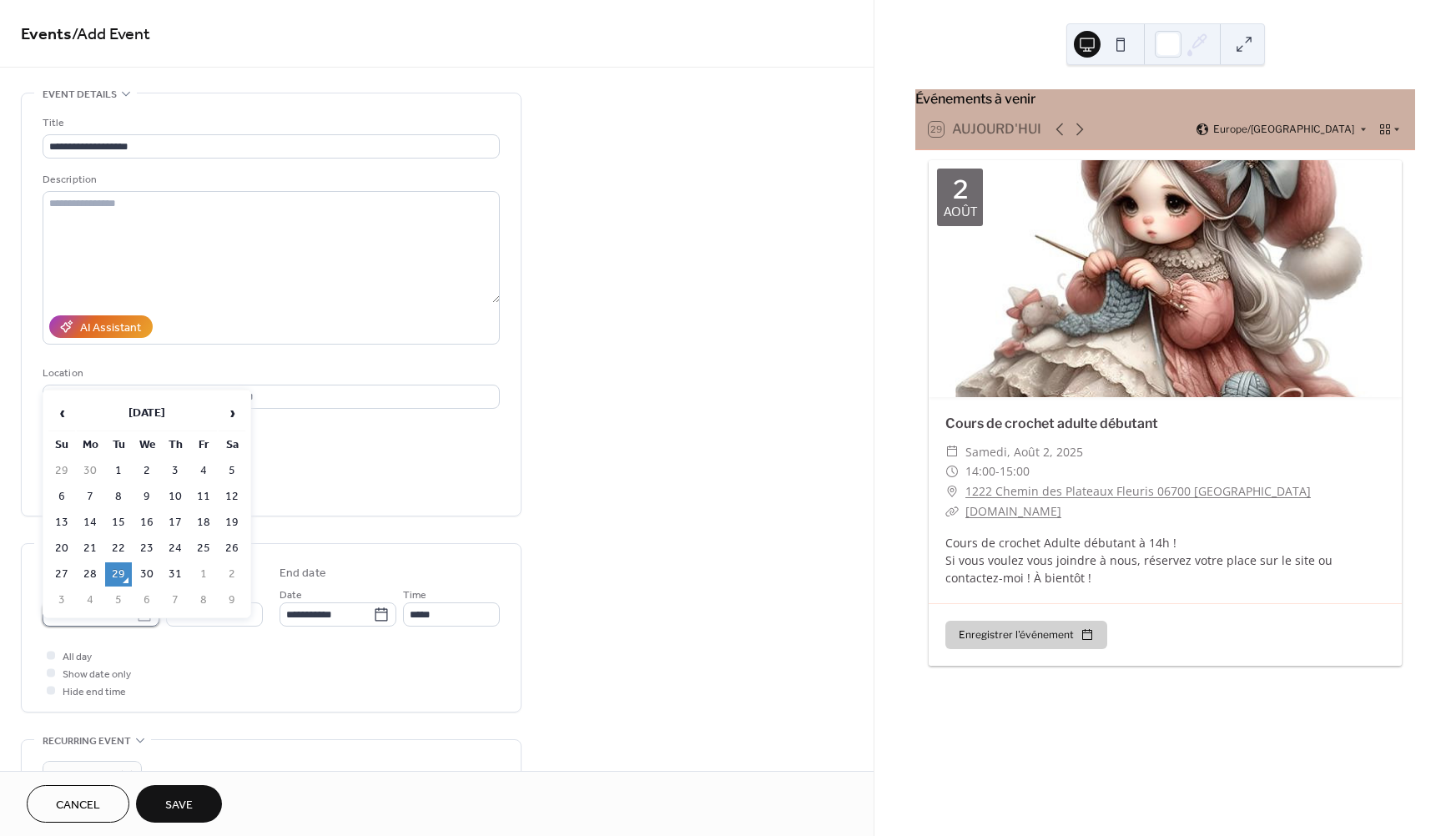 click on "**********" at bounding box center (89, 614) 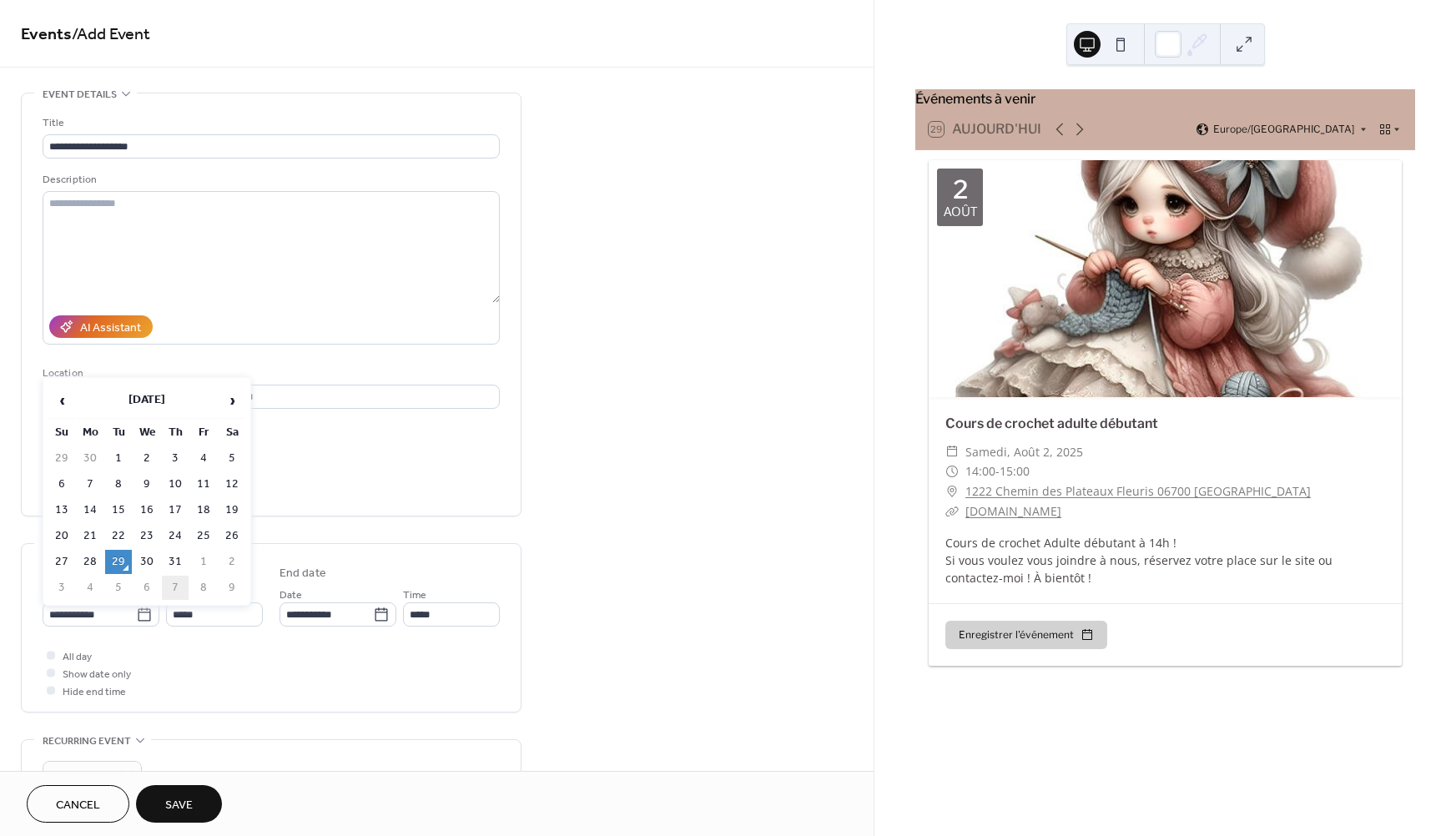 click on "7" at bounding box center (175, 587) 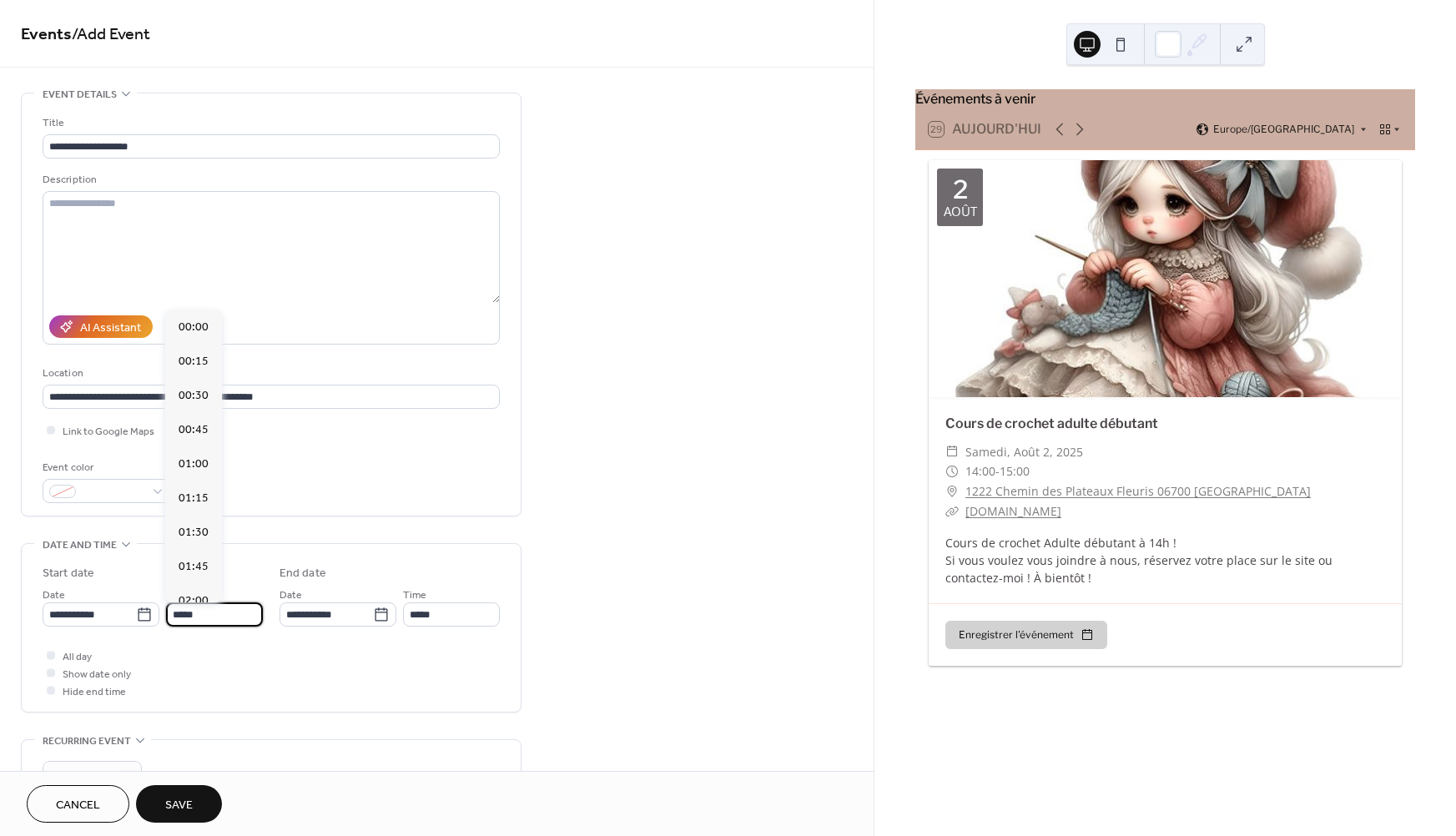 click on "*****" at bounding box center [214, 614] 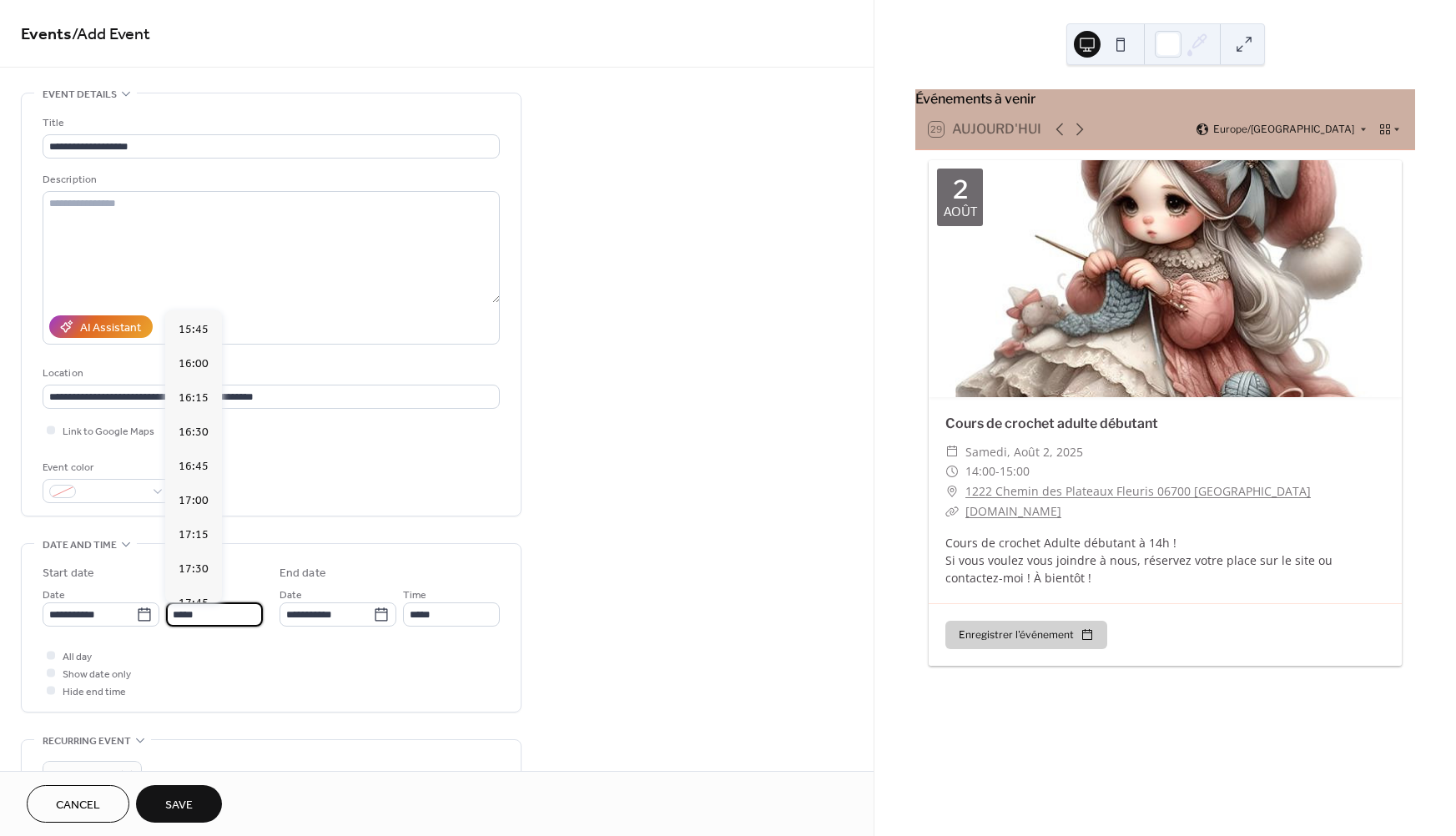 scroll, scrollTop: 2158, scrollLeft: 0, axis: vertical 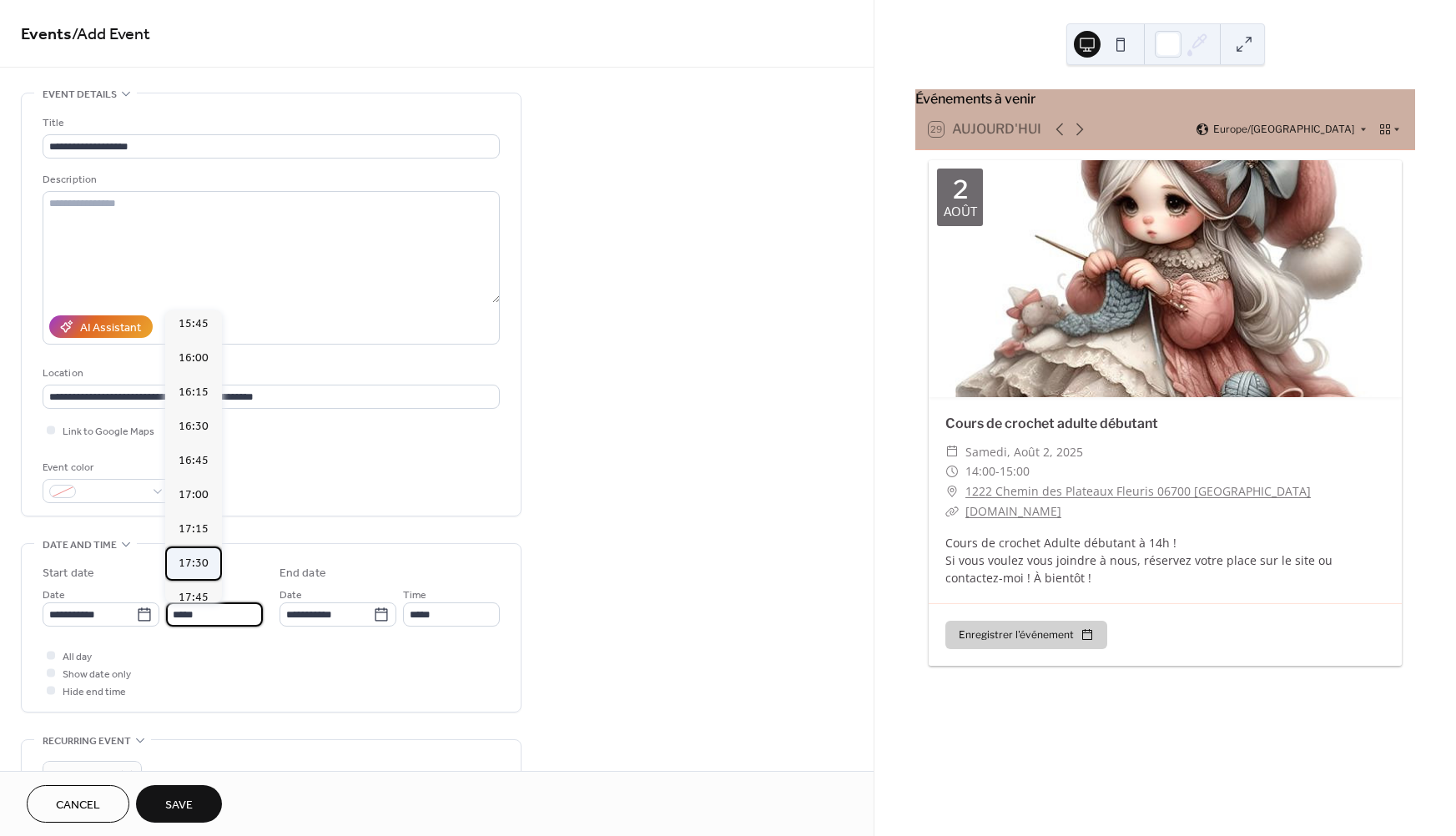 click on "17:30" at bounding box center [194, 563] 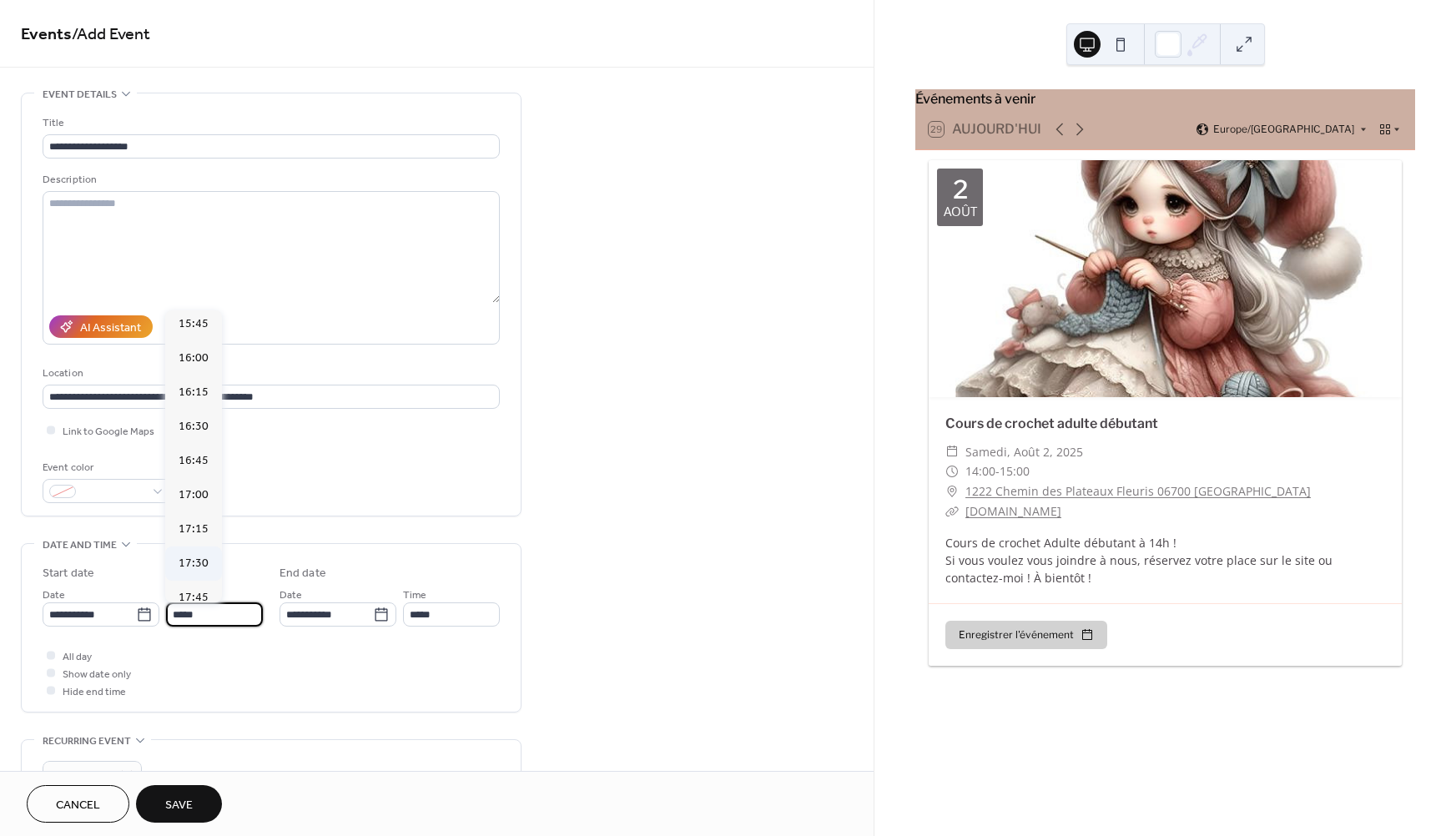 type on "*****" 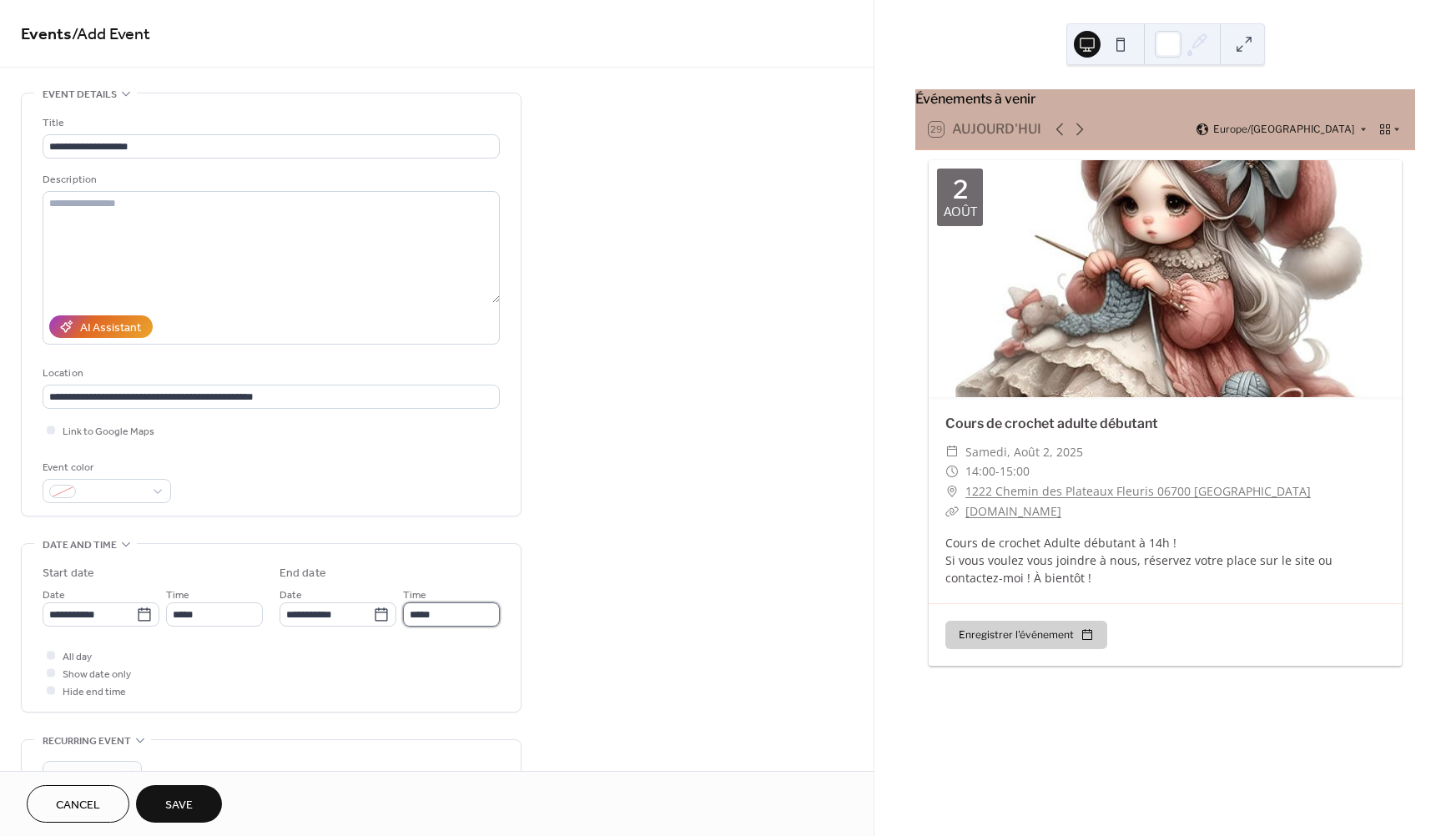click on "*****" at bounding box center [451, 614] 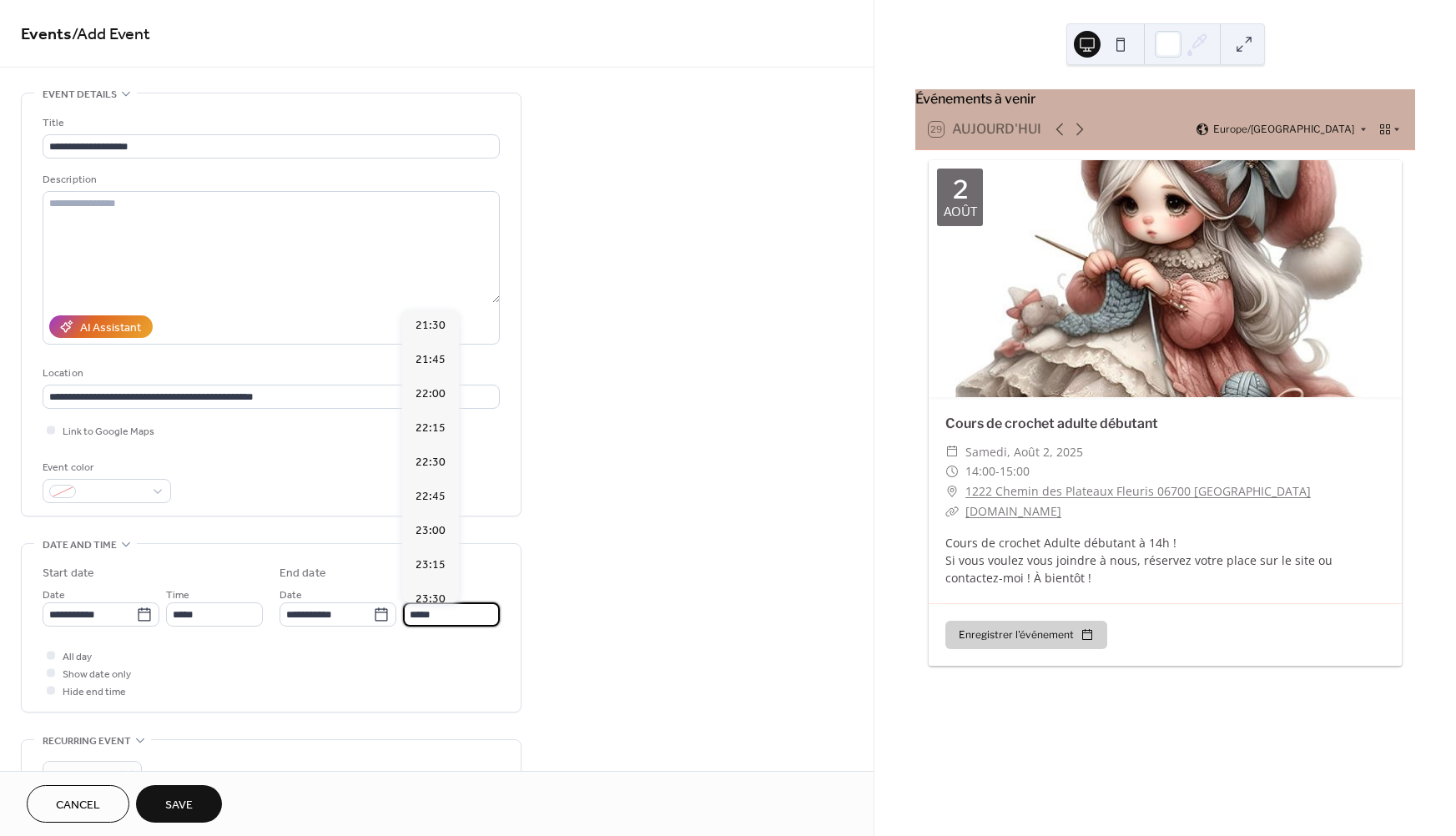 scroll, scrollTop: 552, scrollLeft: 0, axis: vertical 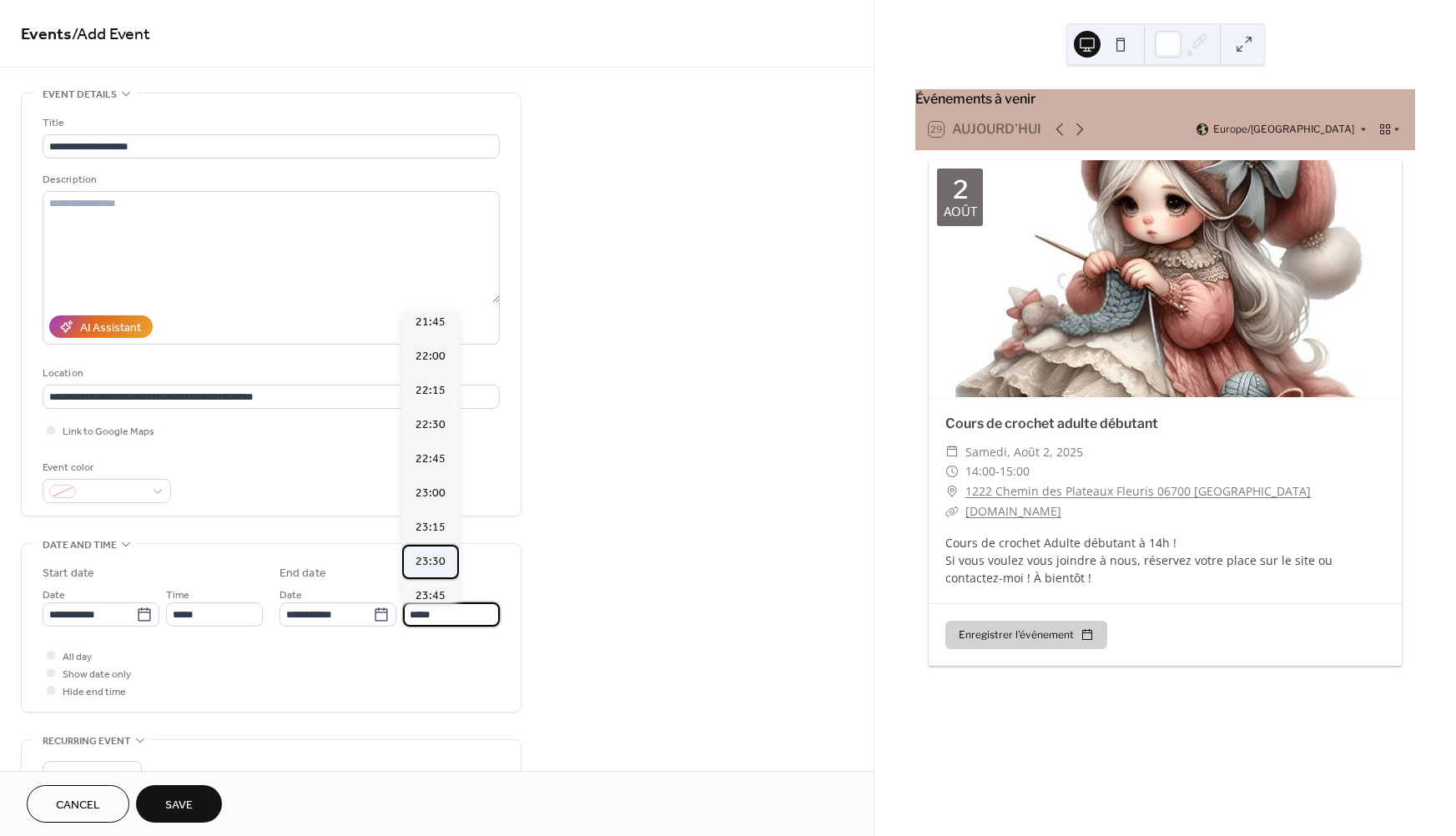 click on "23:30" at bounding box center [431, 562] 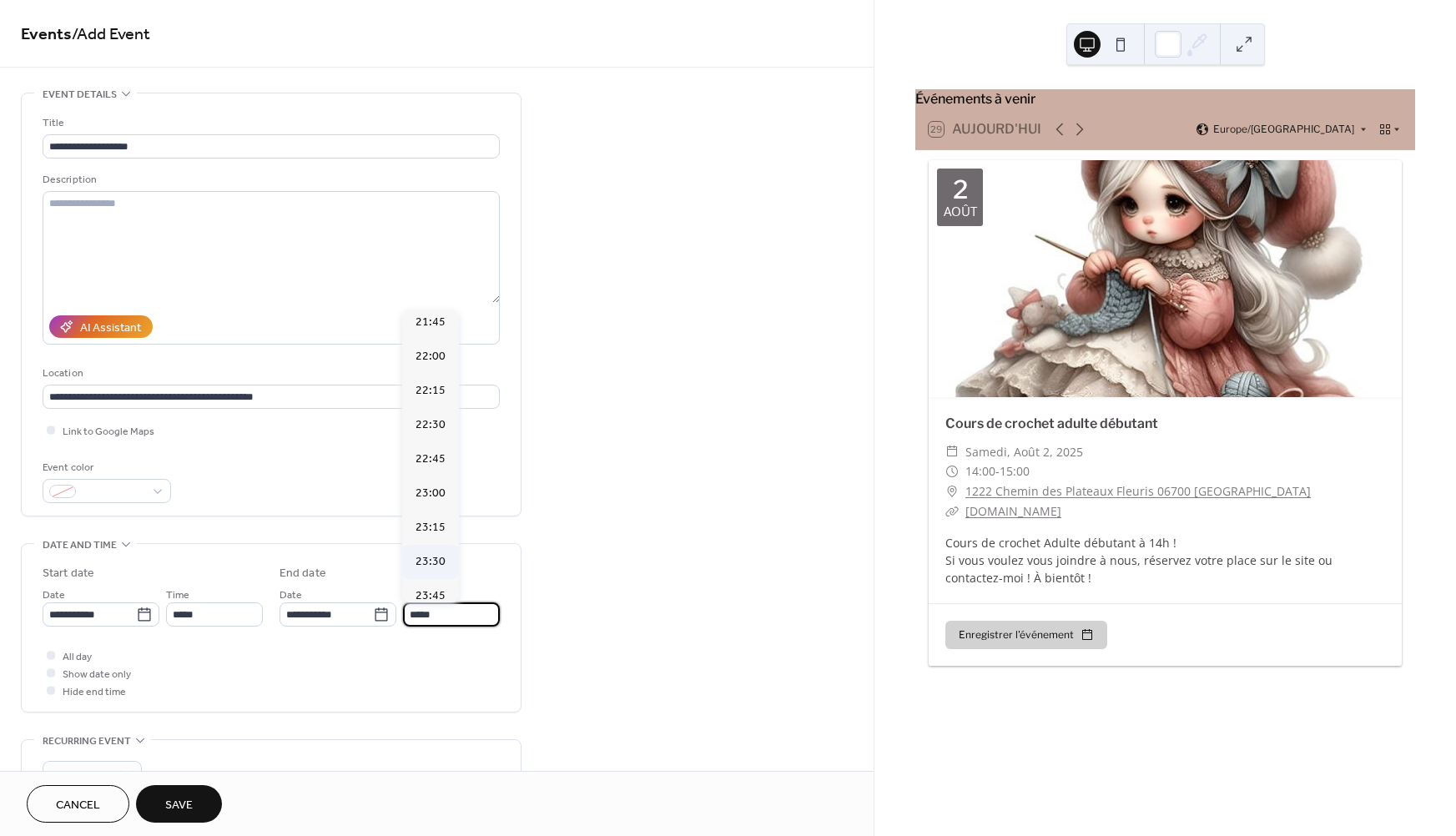 type on "*****" 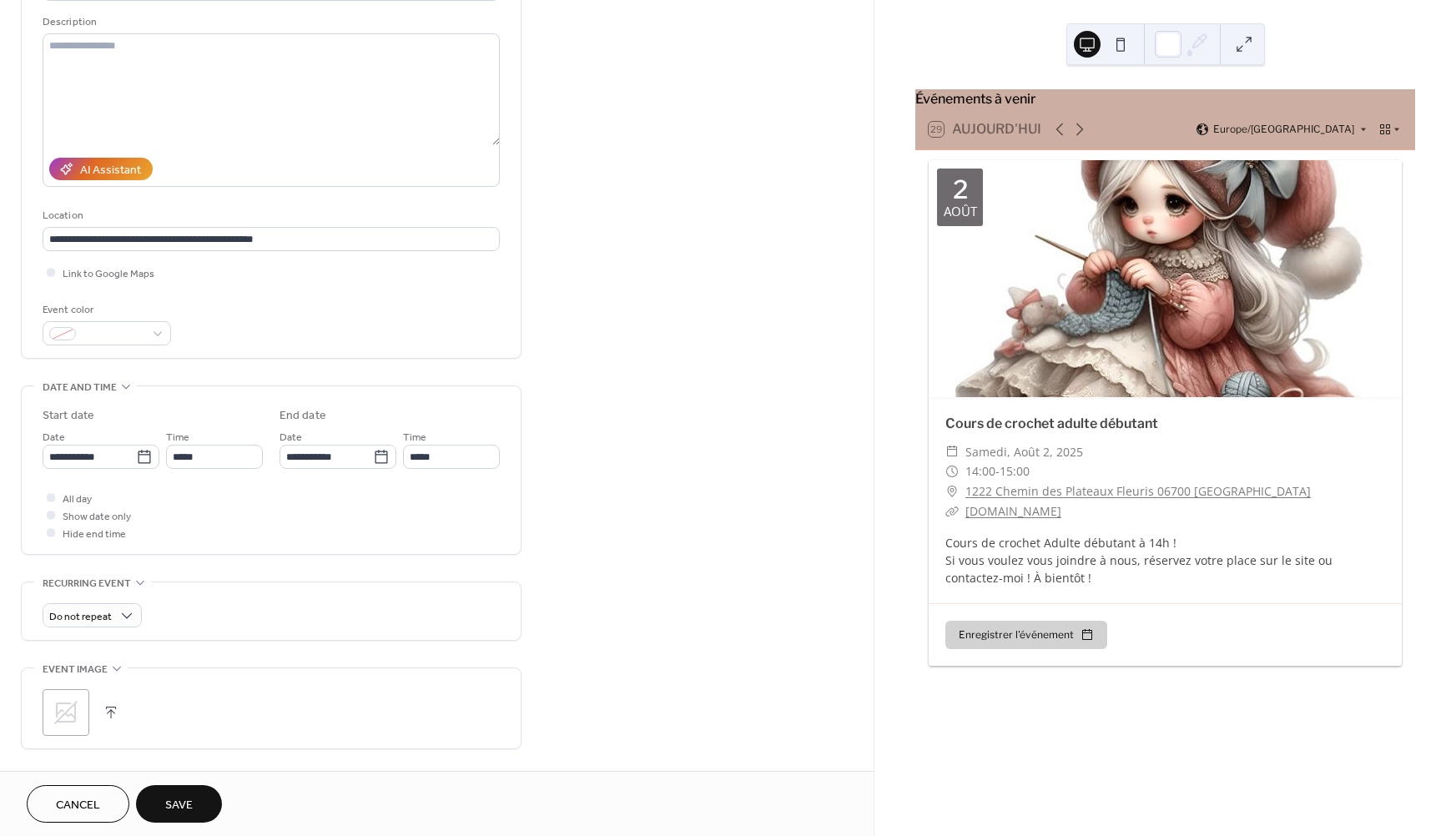 scroll, scrollTop: 164, scrollLeft: 0, axis: vertical 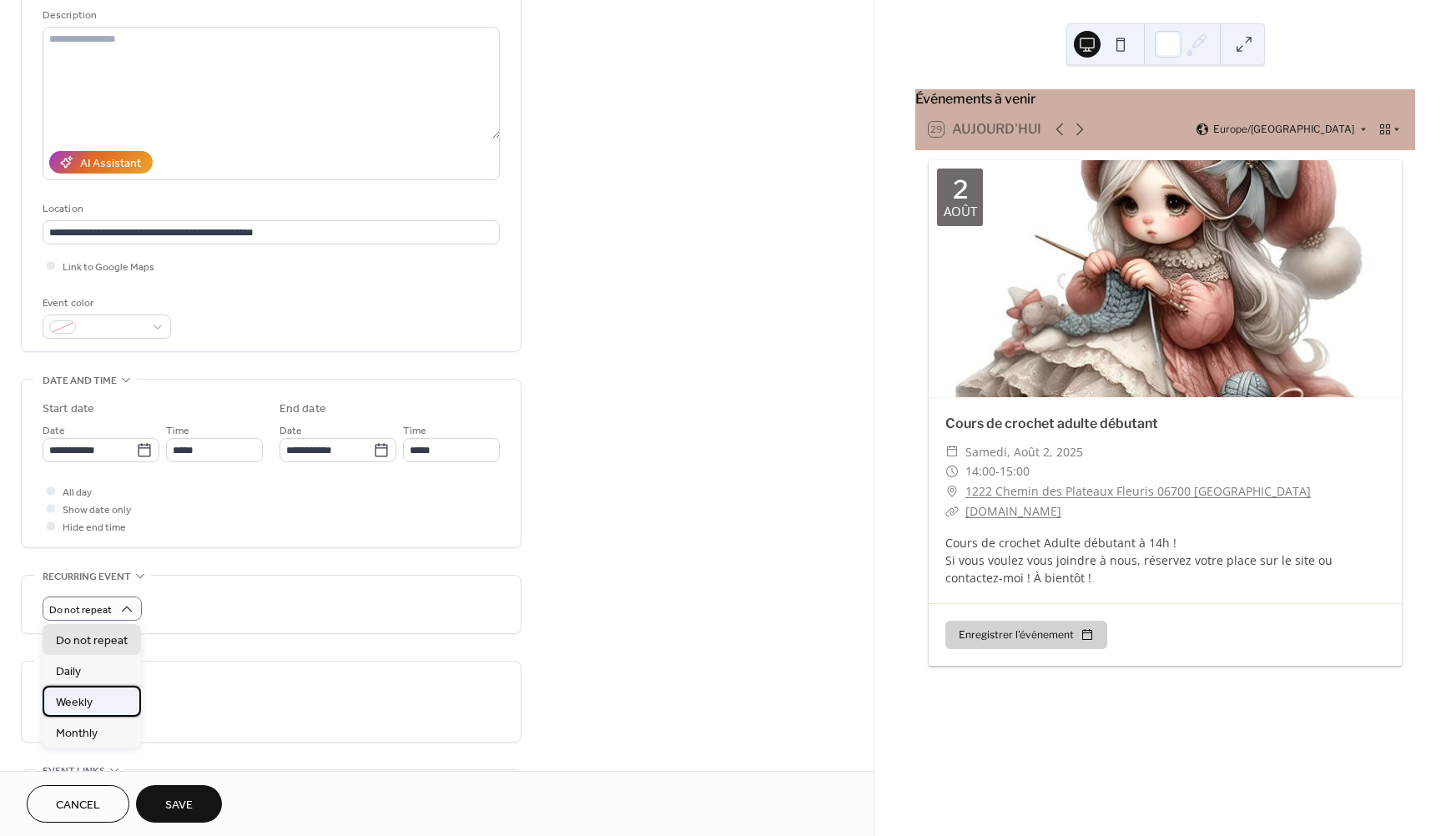 click on "Weekly" at bounding box center (74, 703) 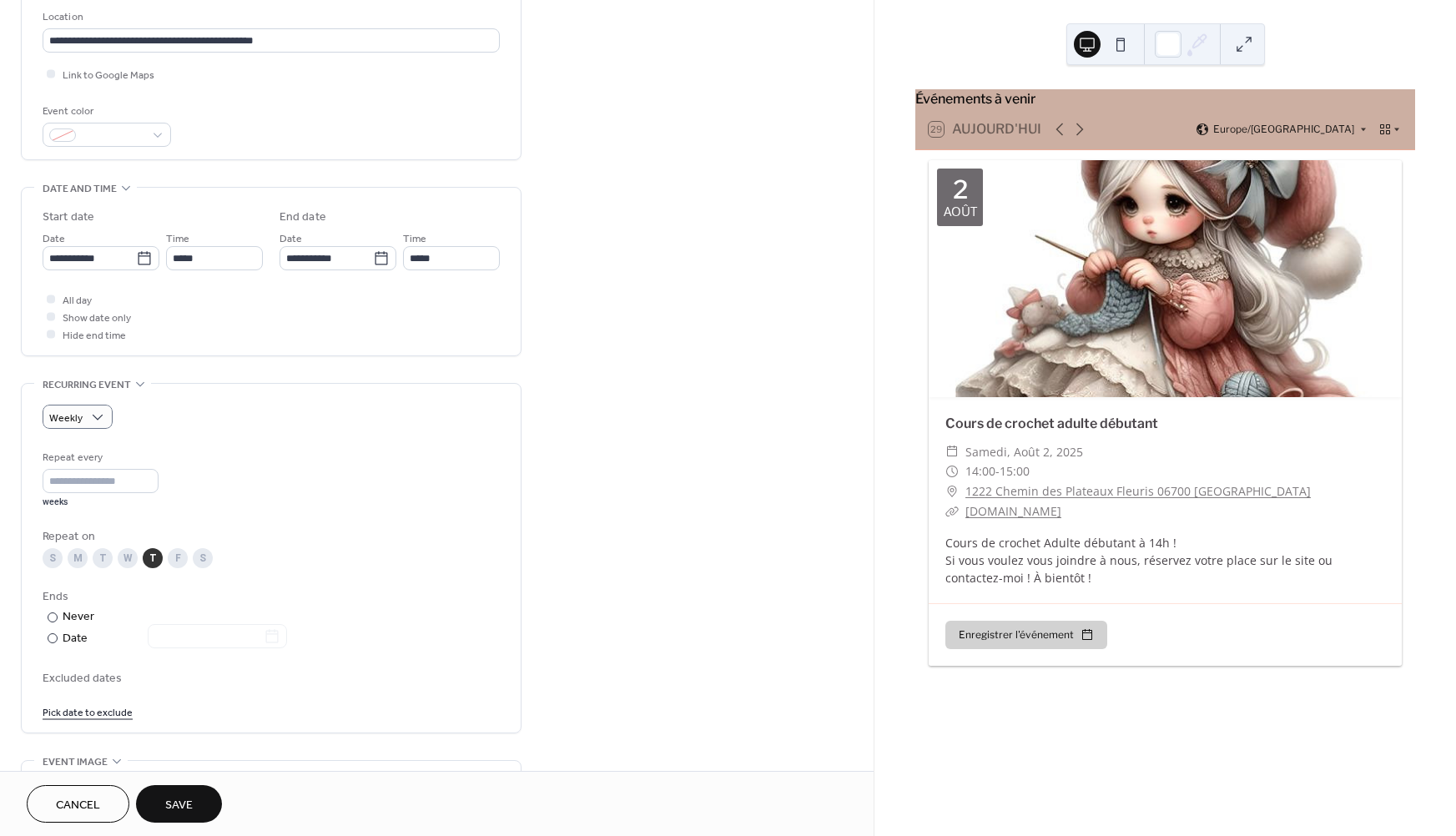 scroll, scrollTop: 360, scrollLeft: 0, axis: vertical 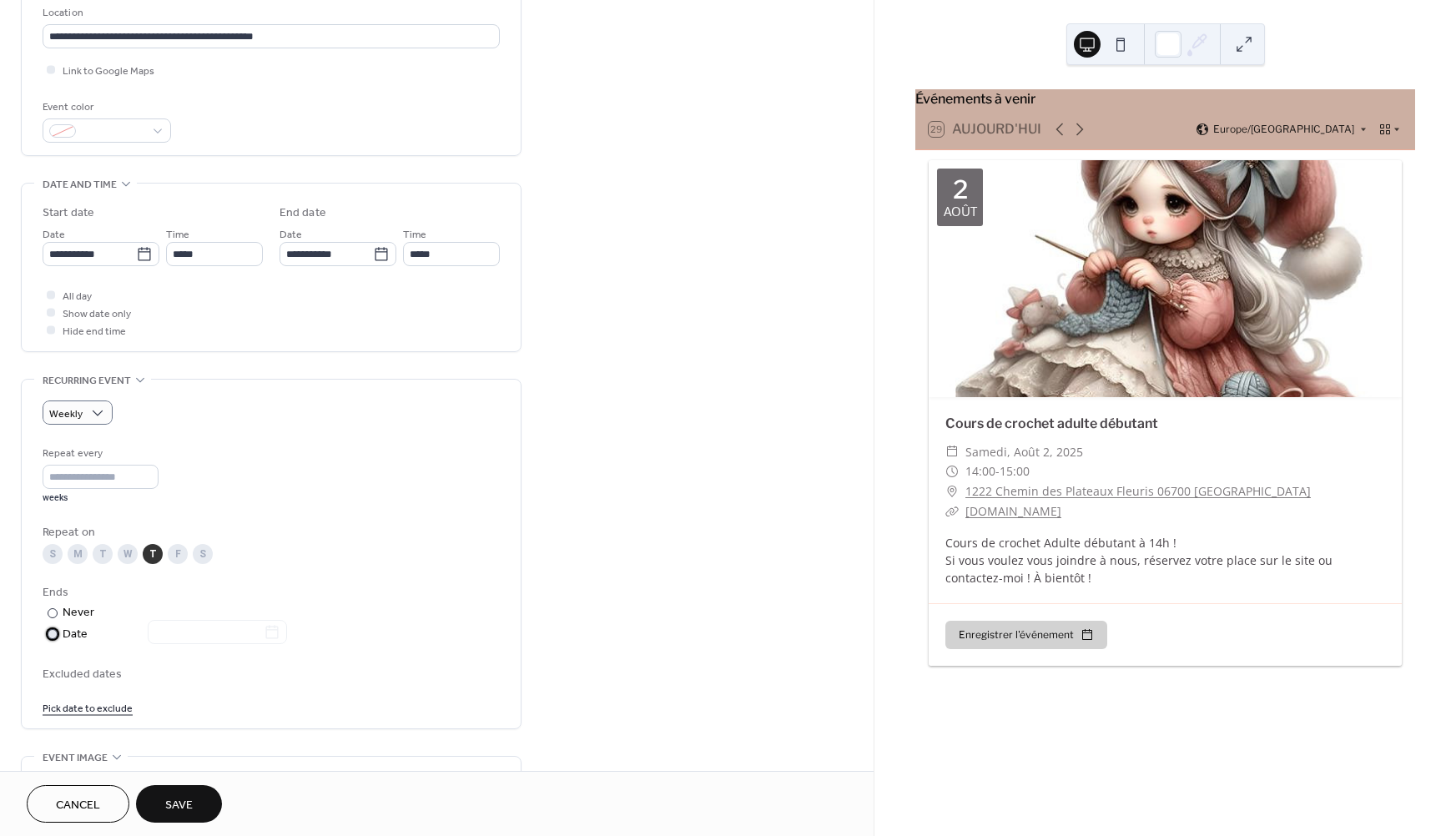 click at bounding box center [53, 634] 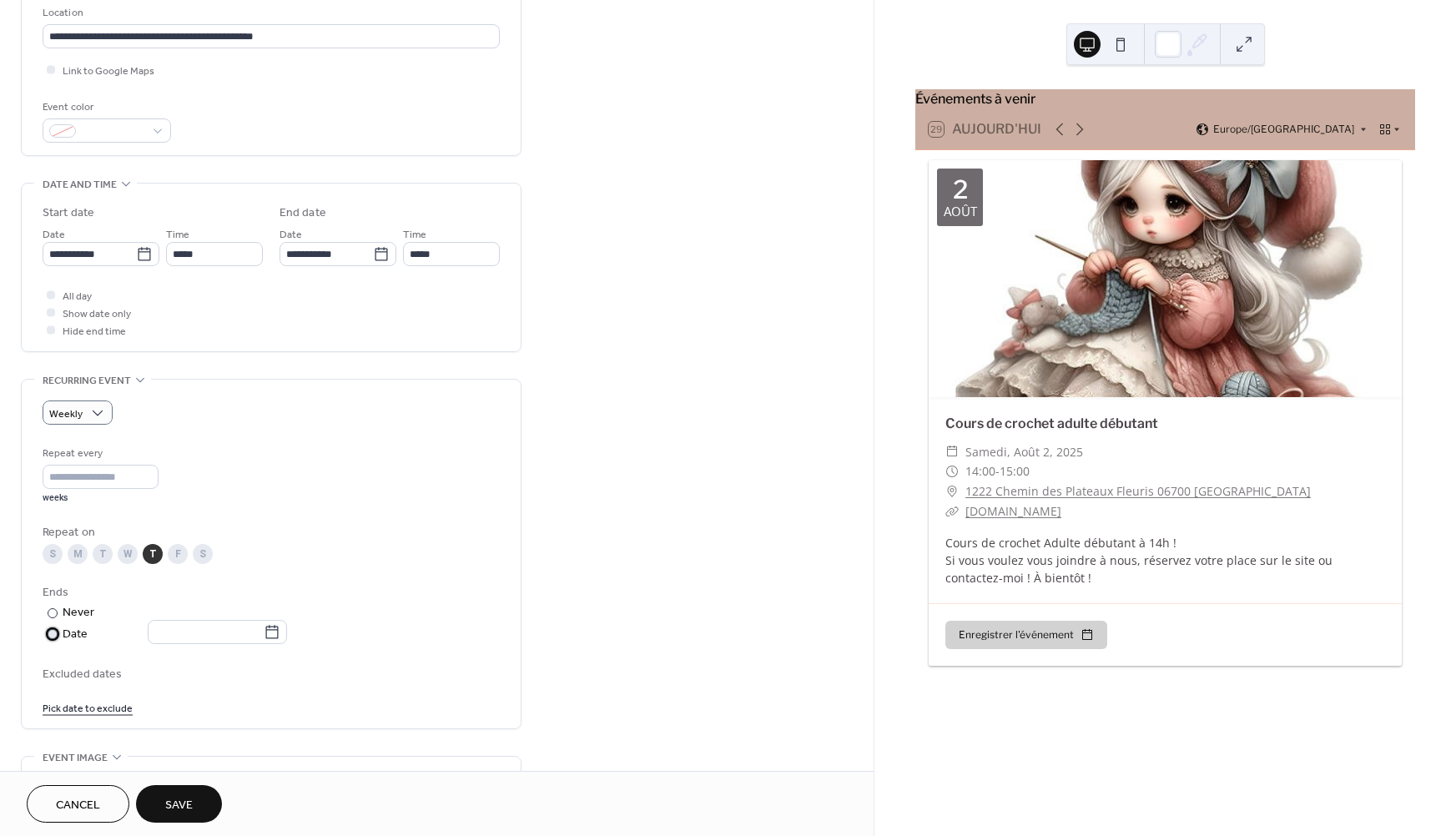 click at bounding box center [0, 0] 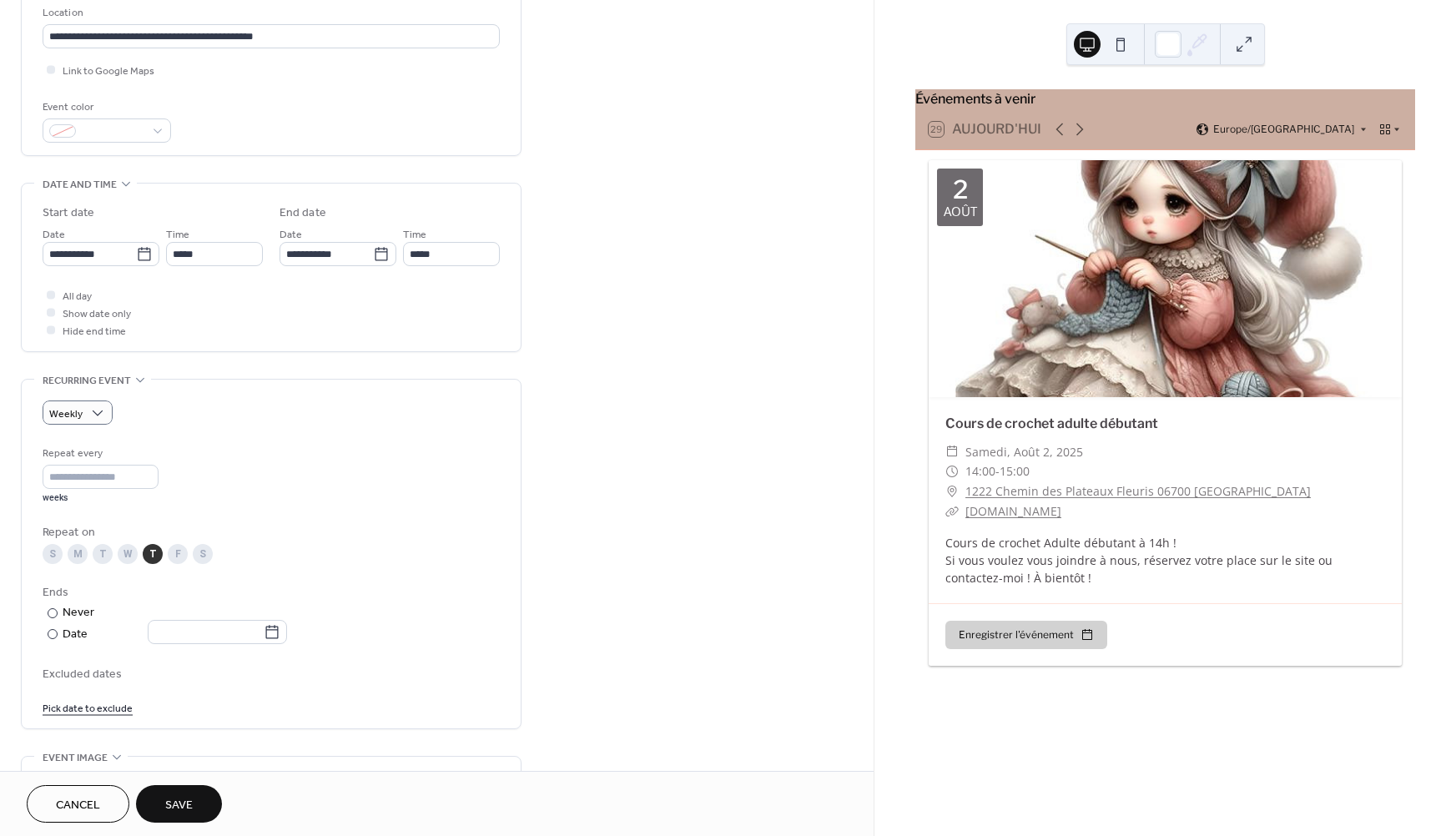 click on "Excluded dates   Pick date to exclude" at bounding box center [271, 690] 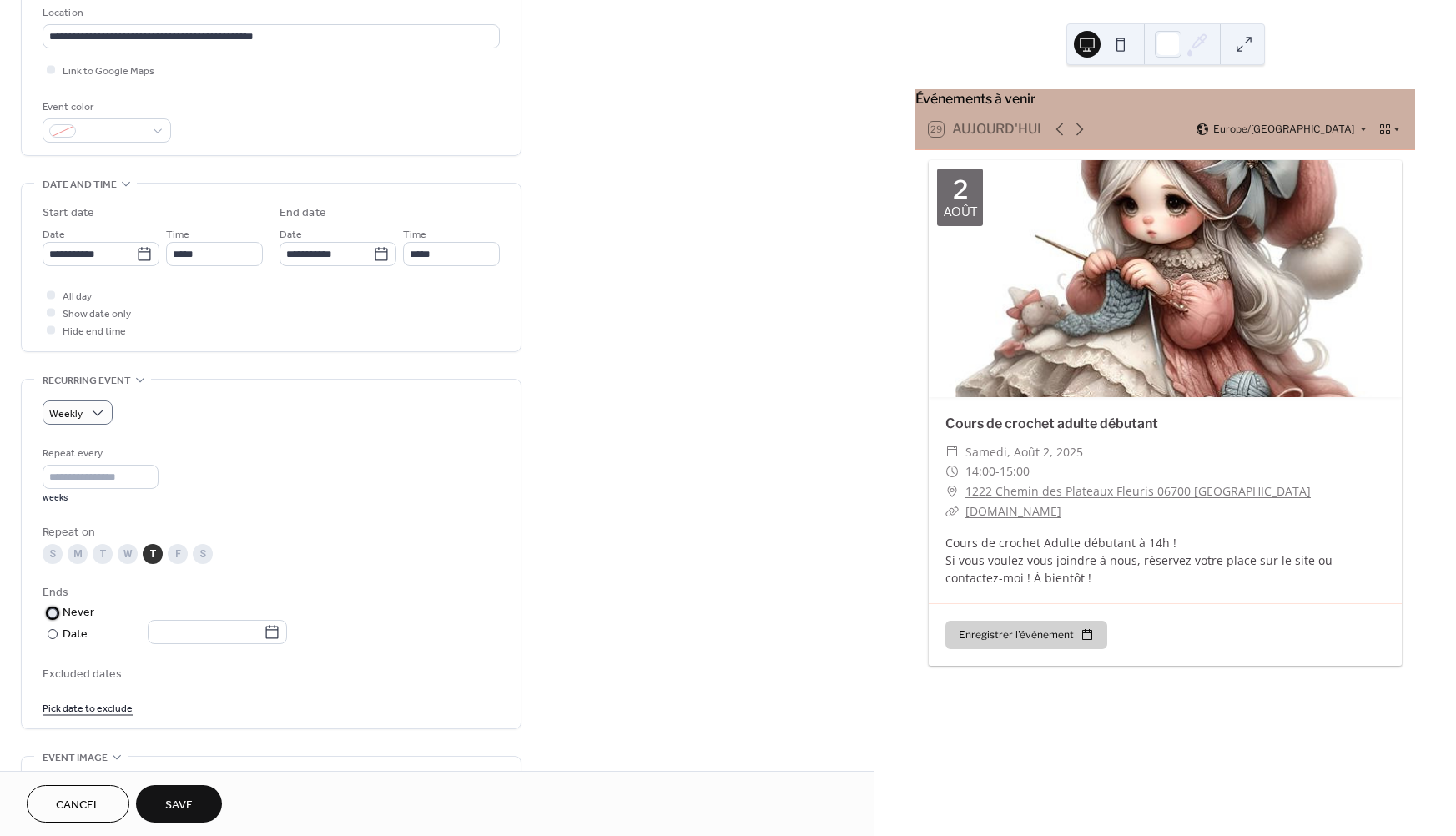 click at bounding box center (53, 613) 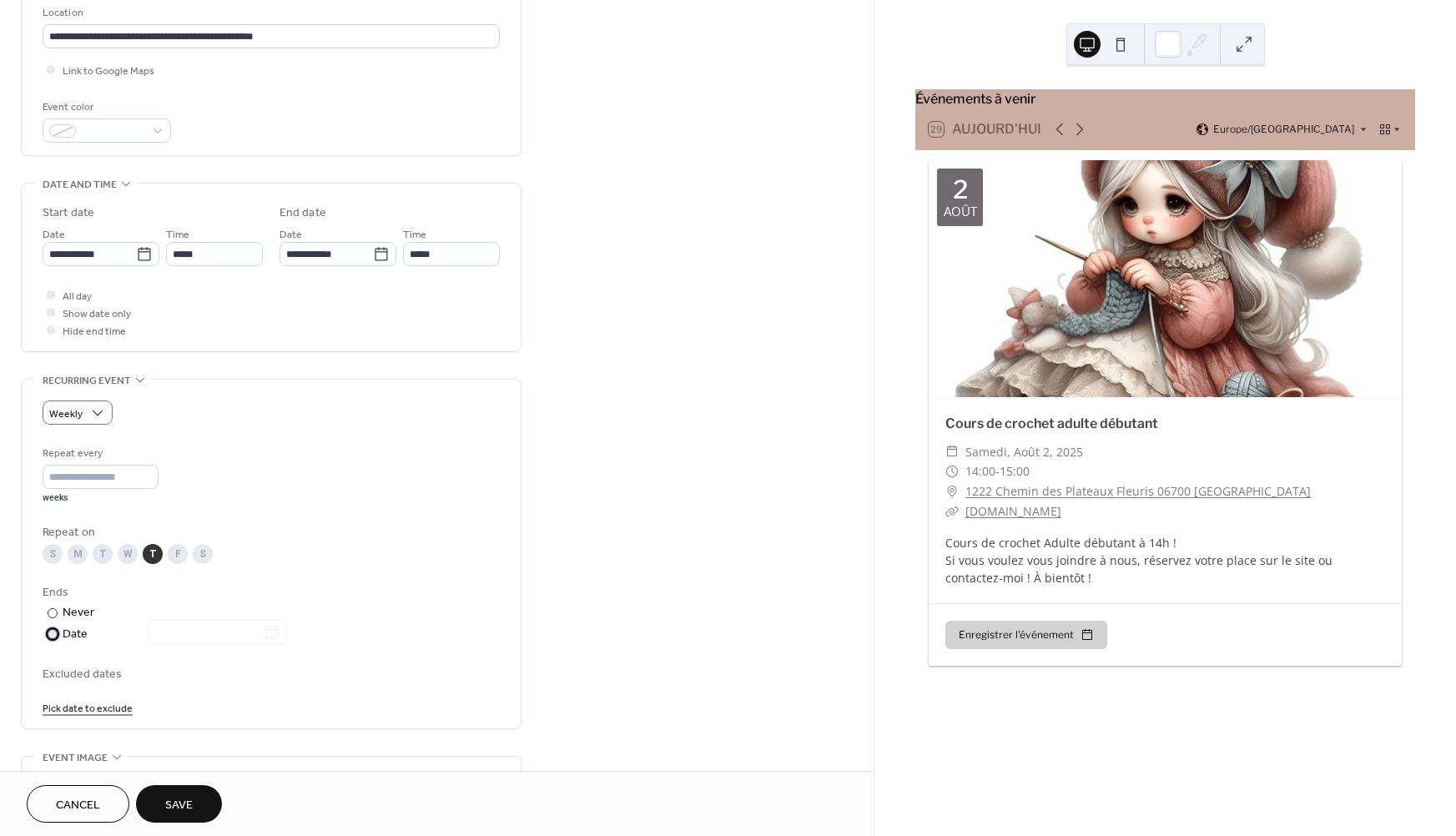 click at bounding box center (53, 634) 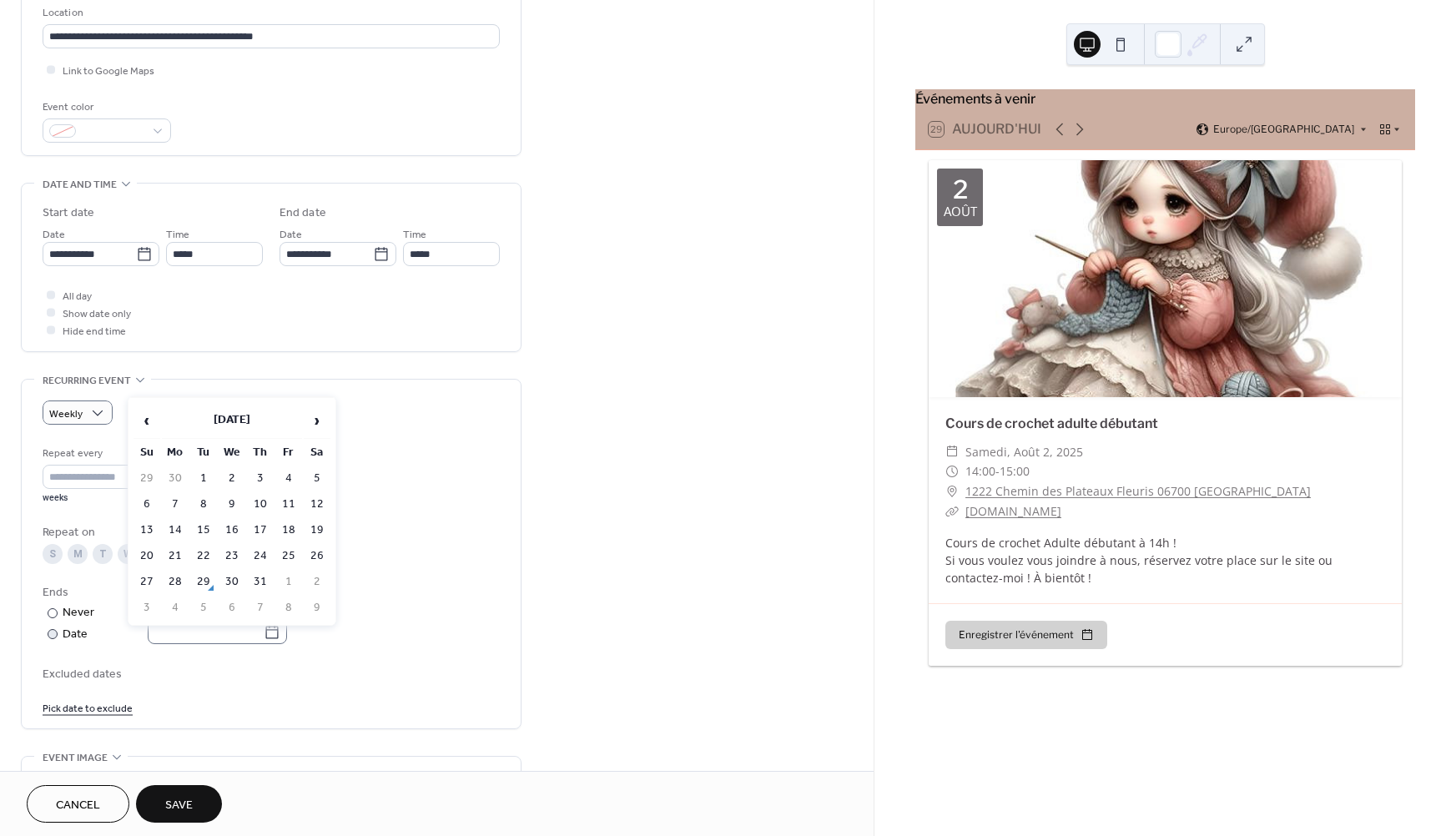 click 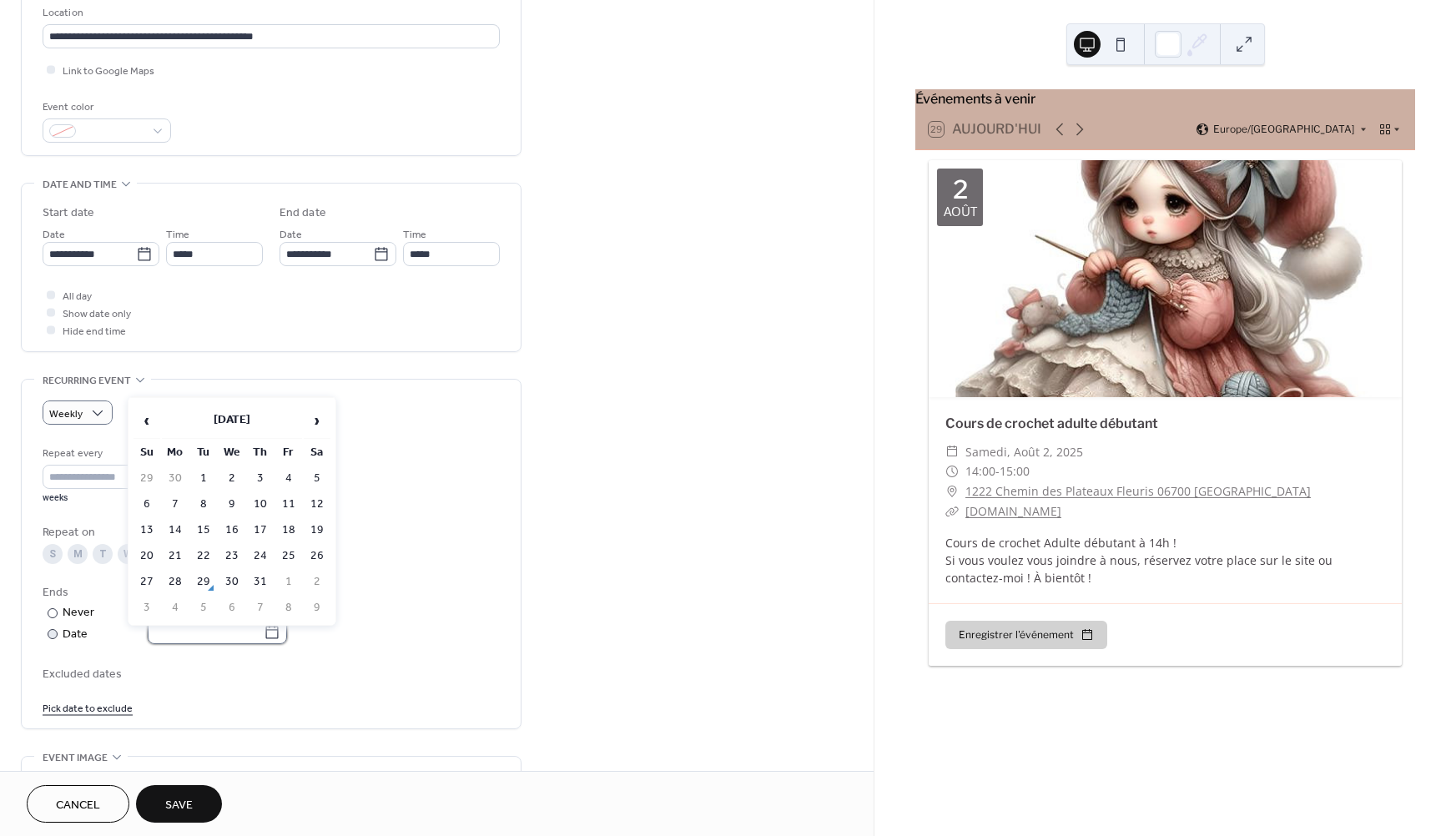 click at bounding box center [205, 632] 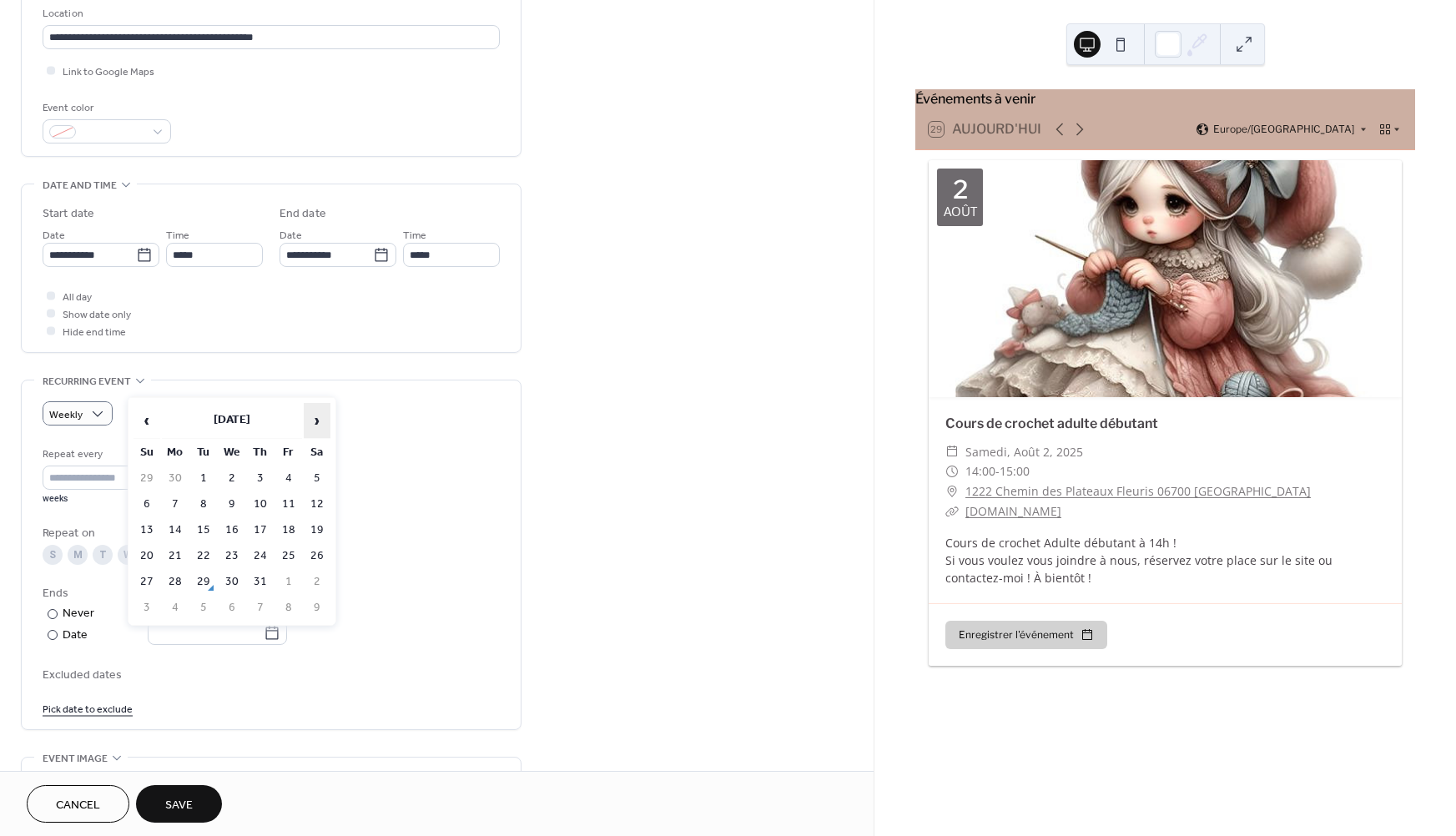 click on "›" at bounding box center [317, 421] 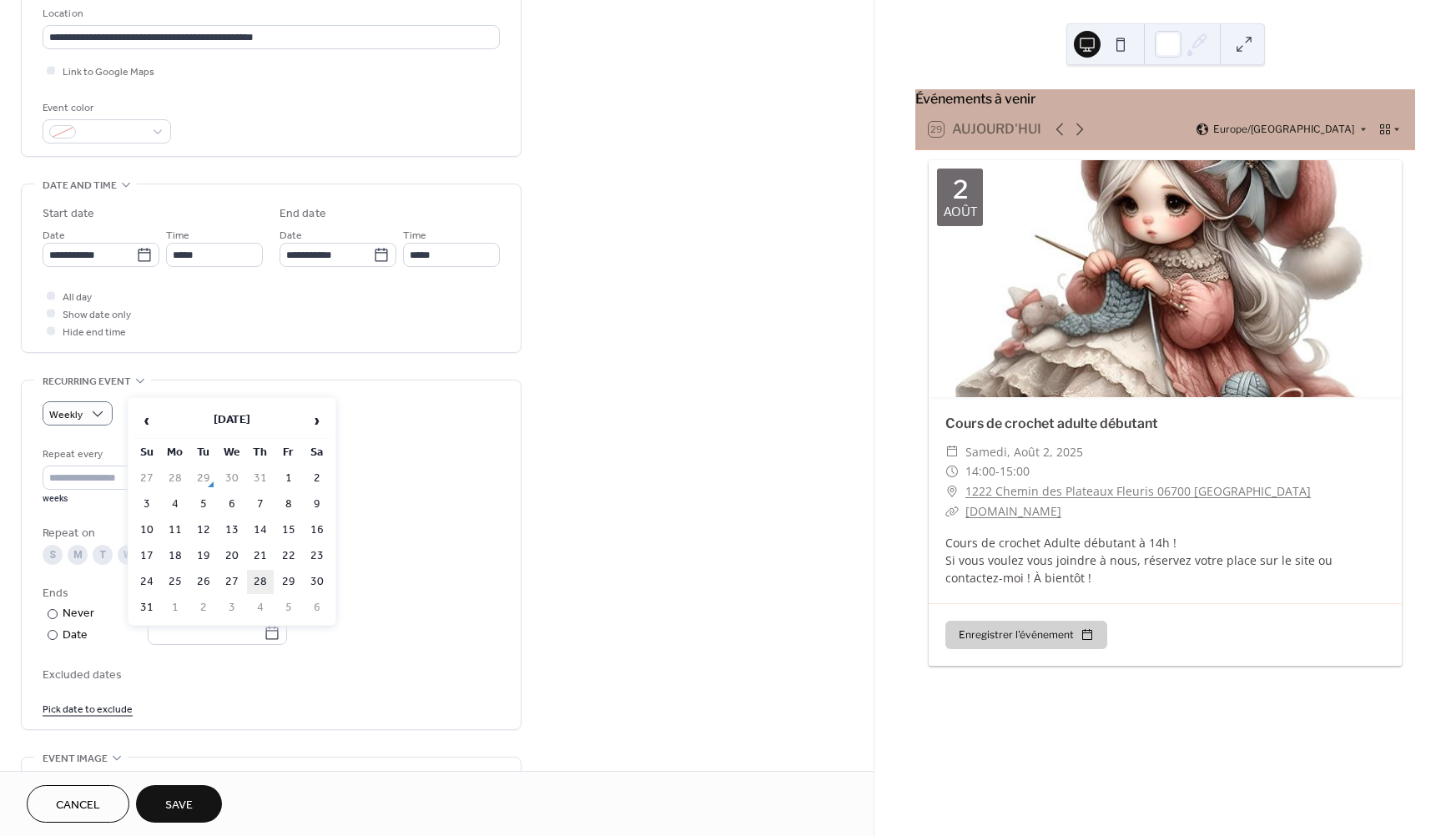 click on "28" at bounding box center (260, 582) 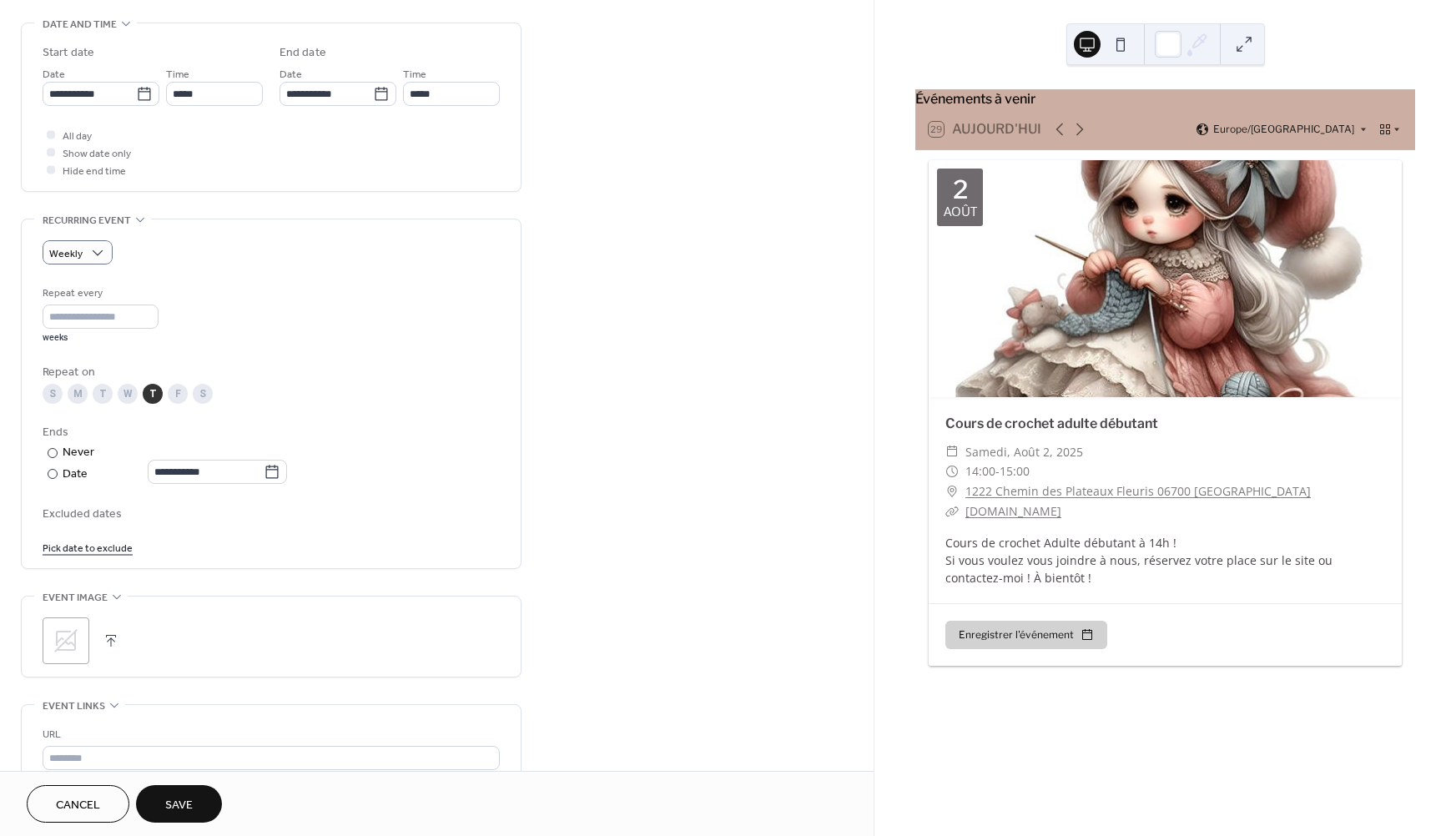 scroll, scrollTop: 579, scrollLeft: 0, axis: vertical 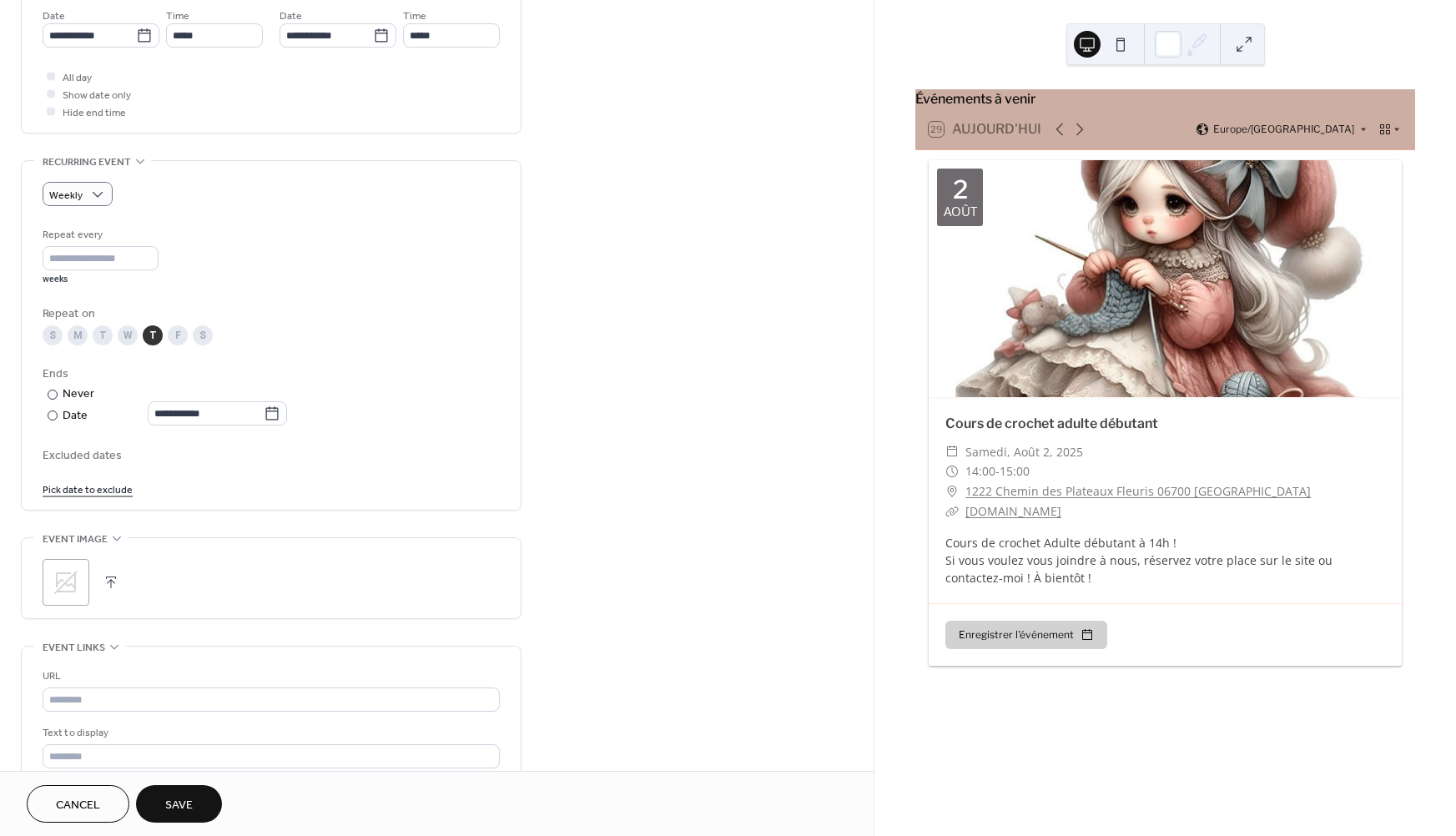 click 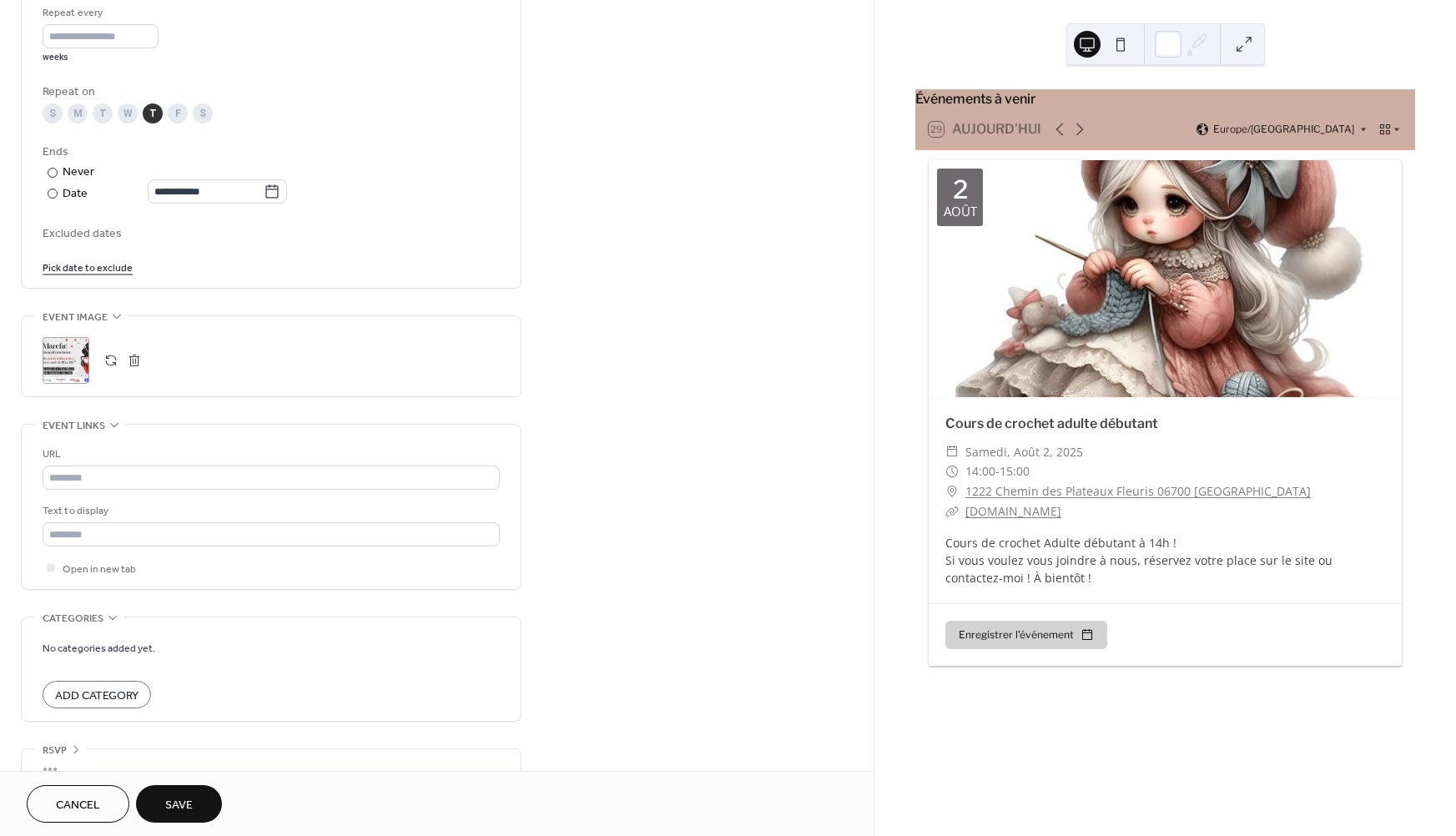 scroll, scrollTop: 830, scrollLeft: 0, axis: vertical 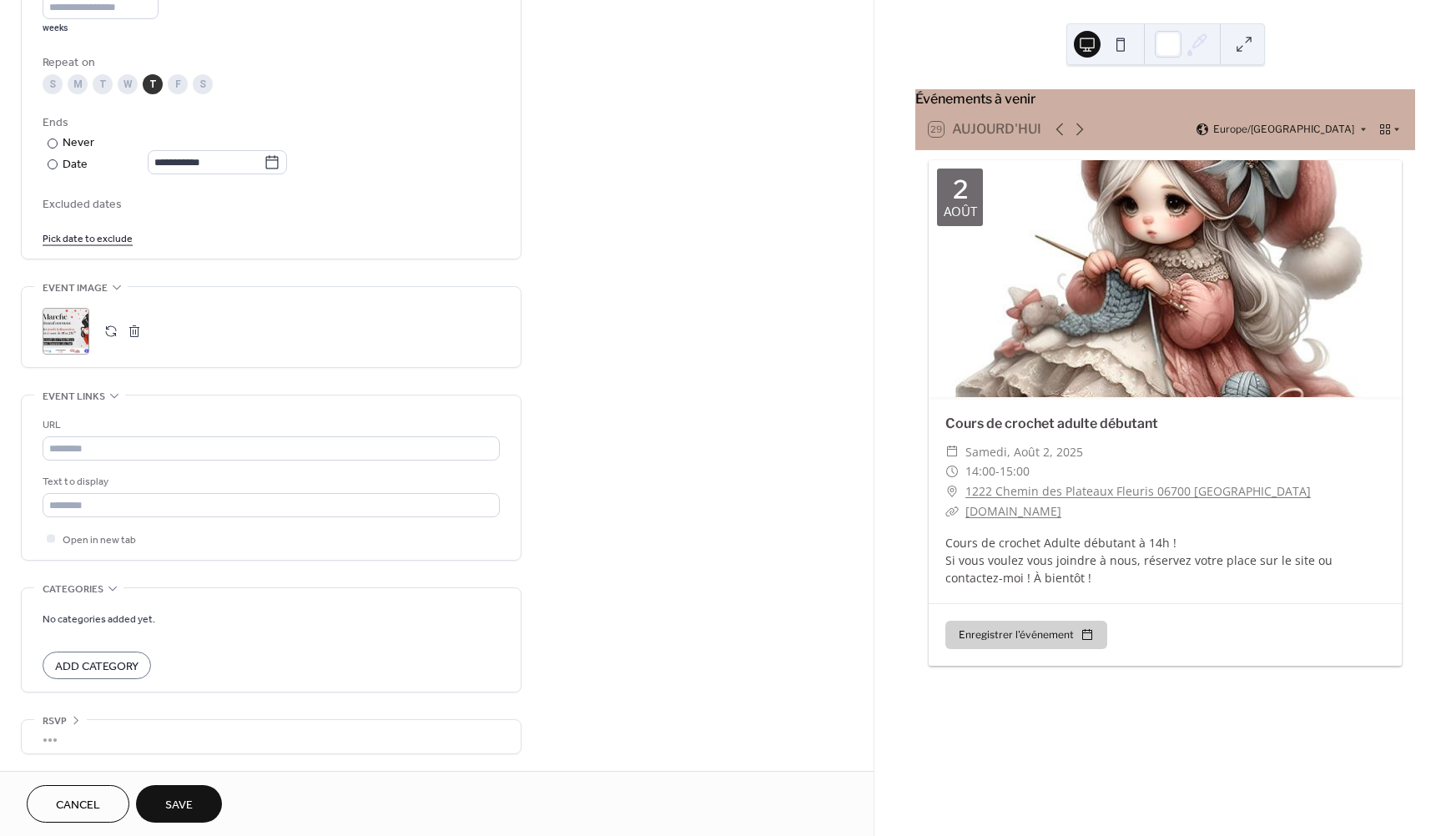 click on "Save" at bounding box center [179, 805] 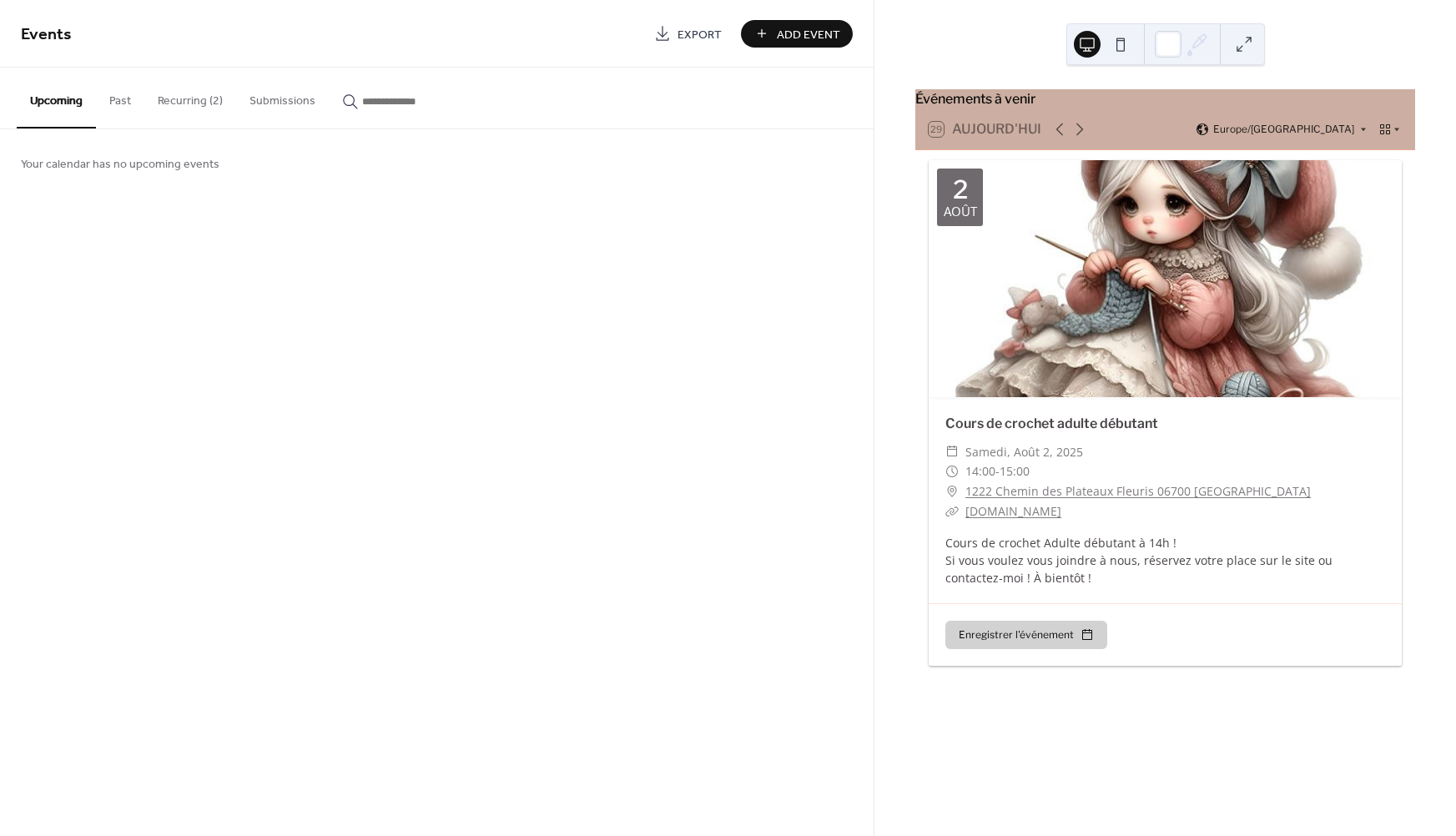 click on "Recurring (2)" at bounding box center [190, 97] 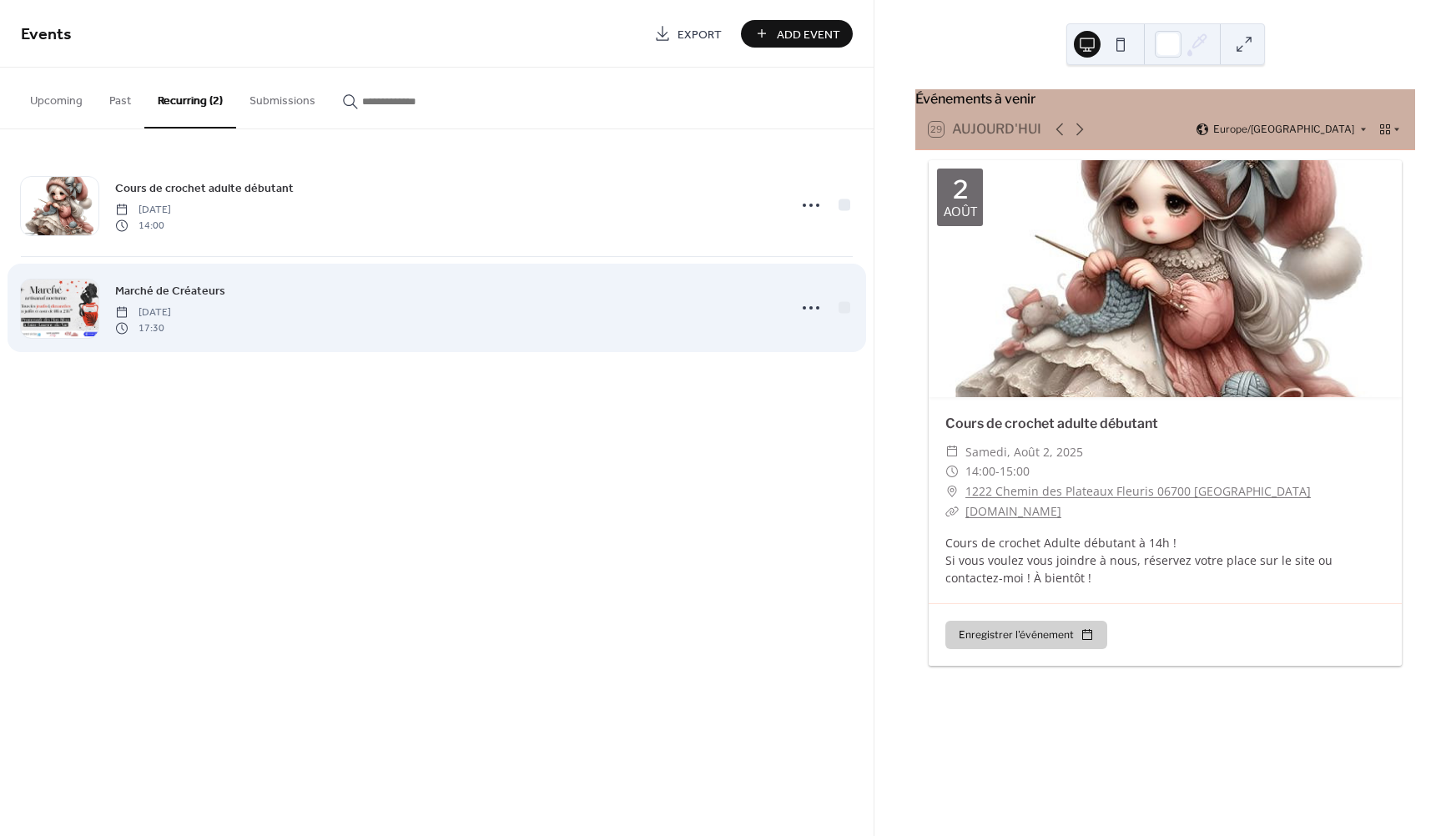click on "Marché de Créateurs [DATE] 17:30" at bounding box center [446, 308] 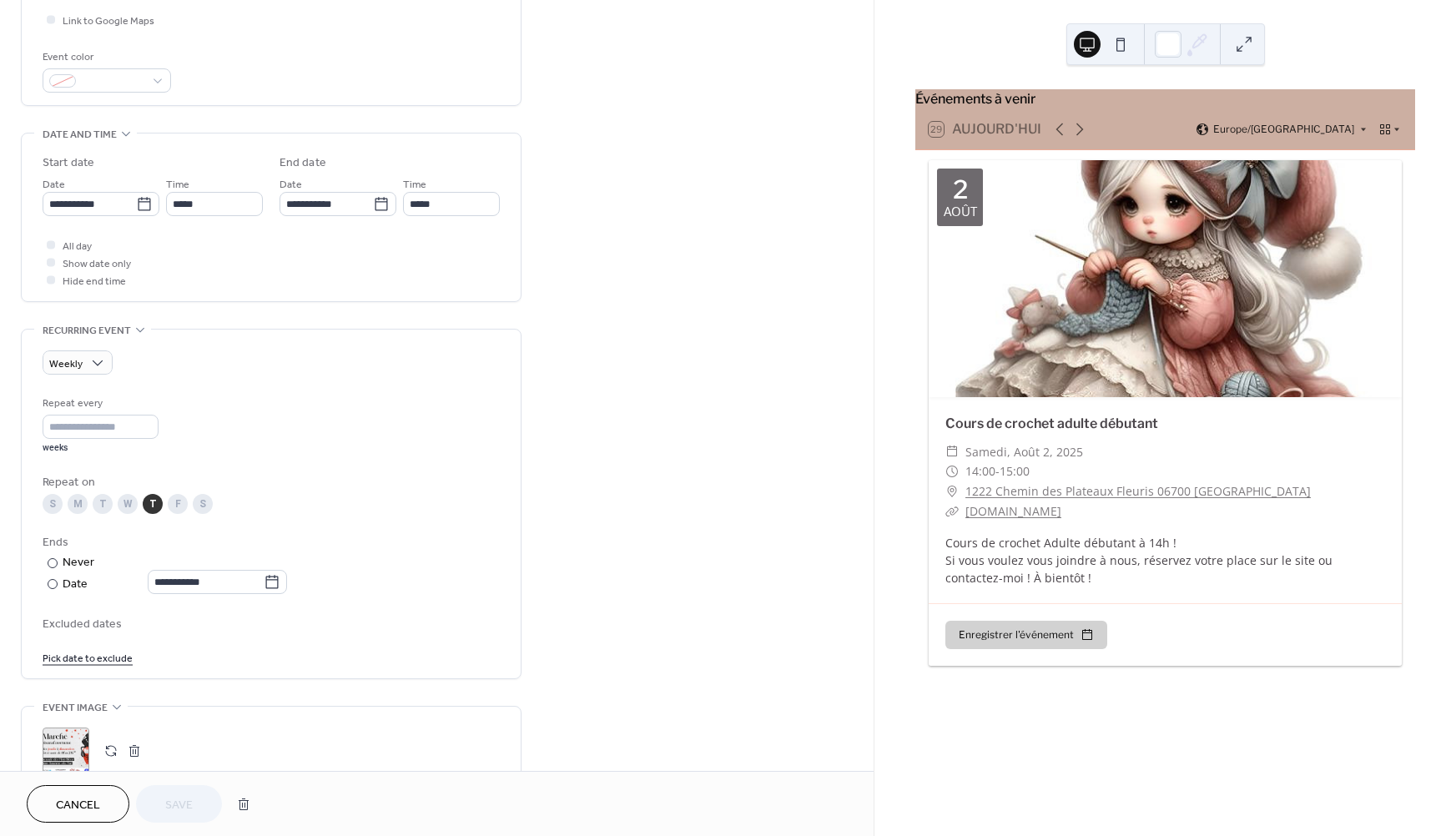 scroll, scrollTop: 435, scrollLeft: 0, axis: vertical 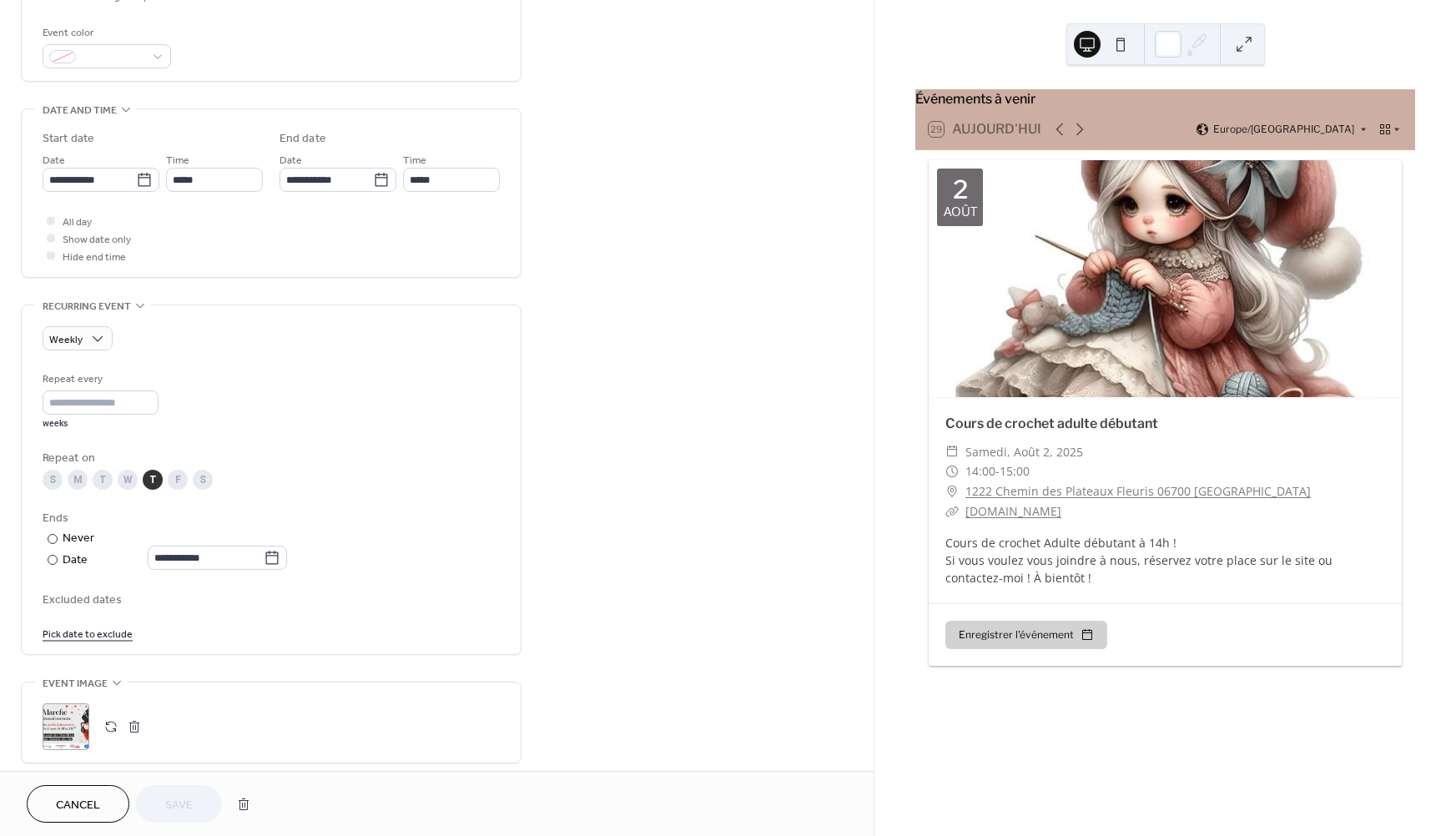 click on "Cancel" at bounding box center (78, 805) 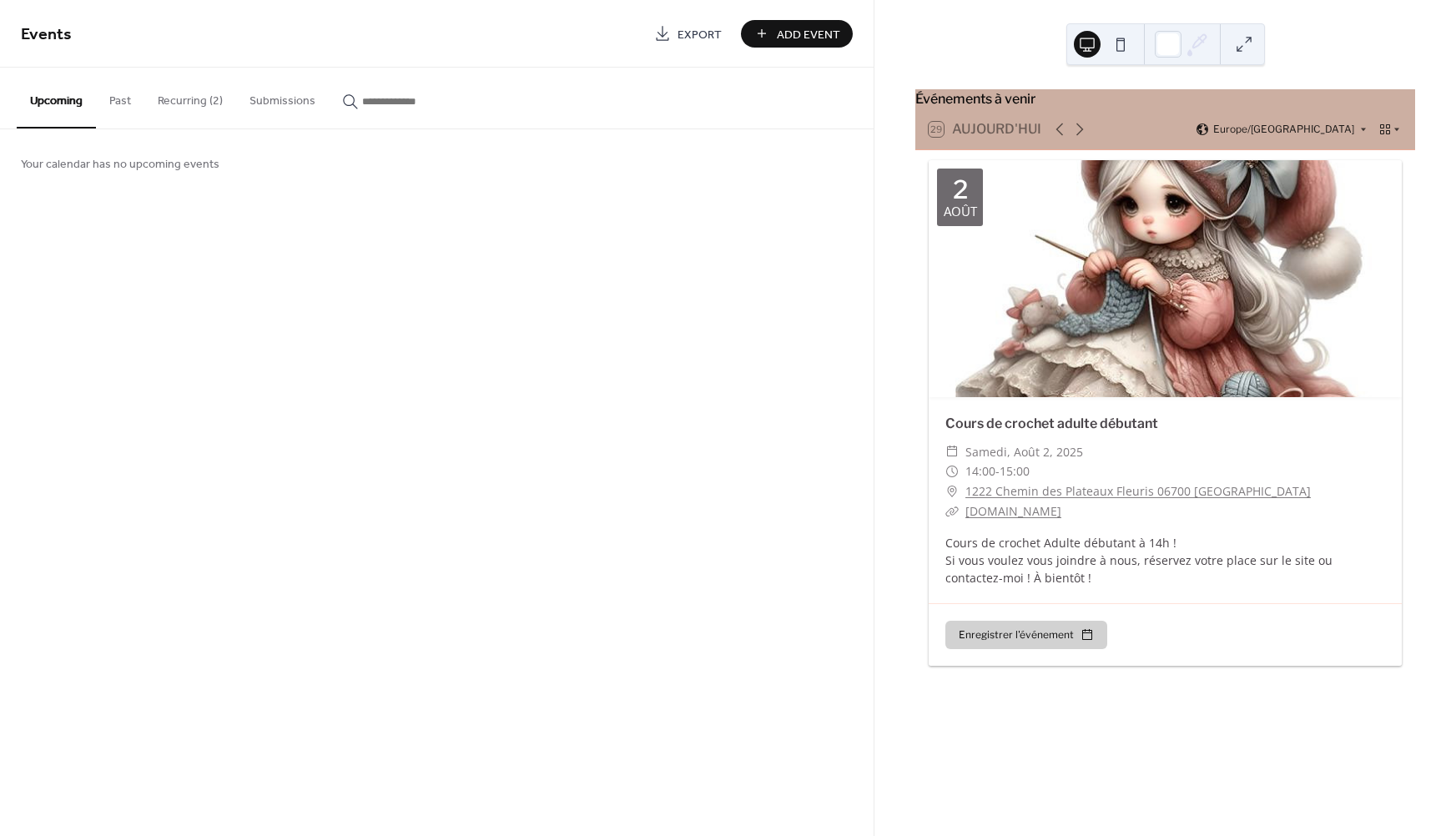 click on "Add Event" at bounding box center (809, 34) 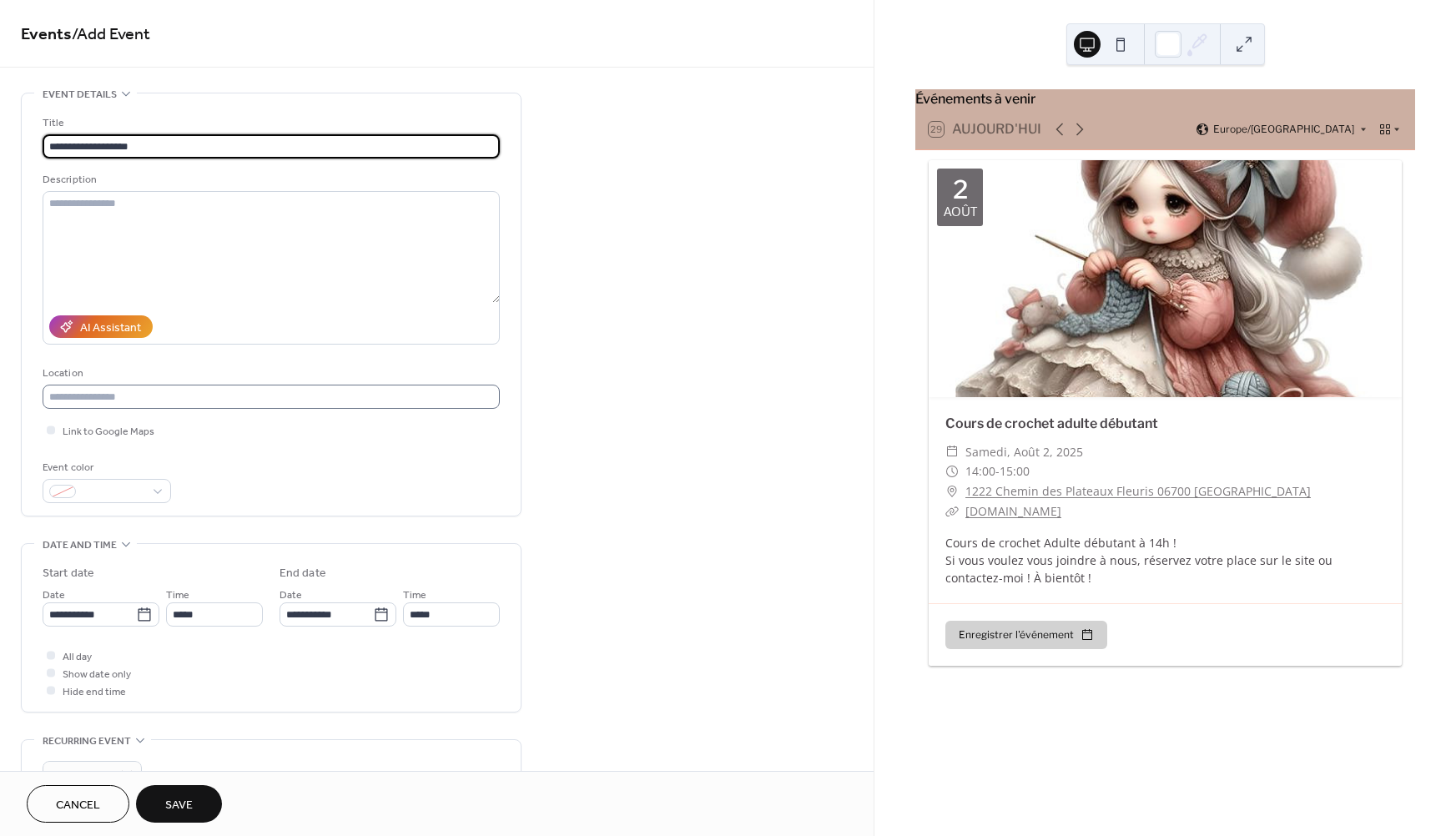 type on "**********" 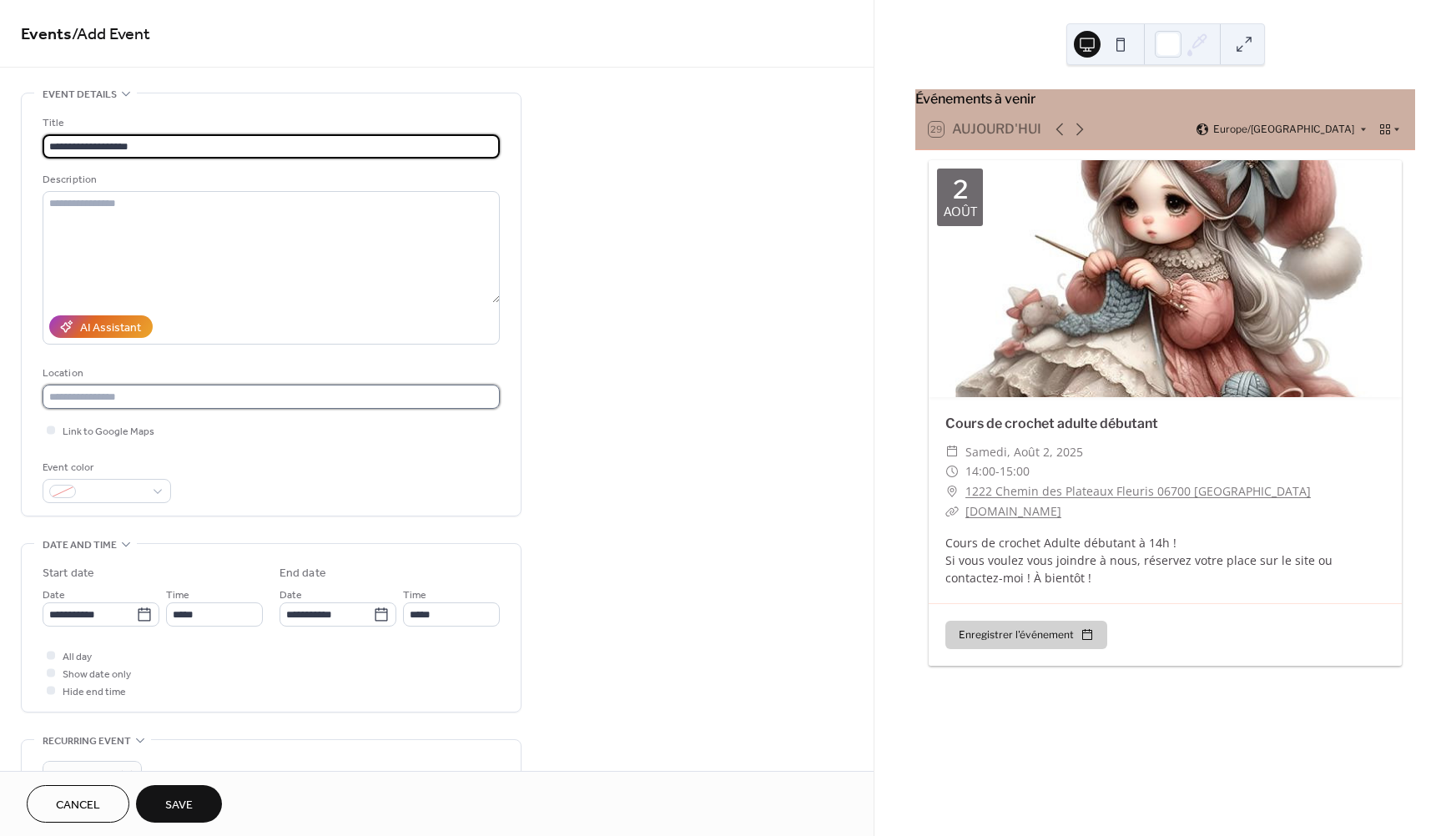 click at bounding box center [271, 396] 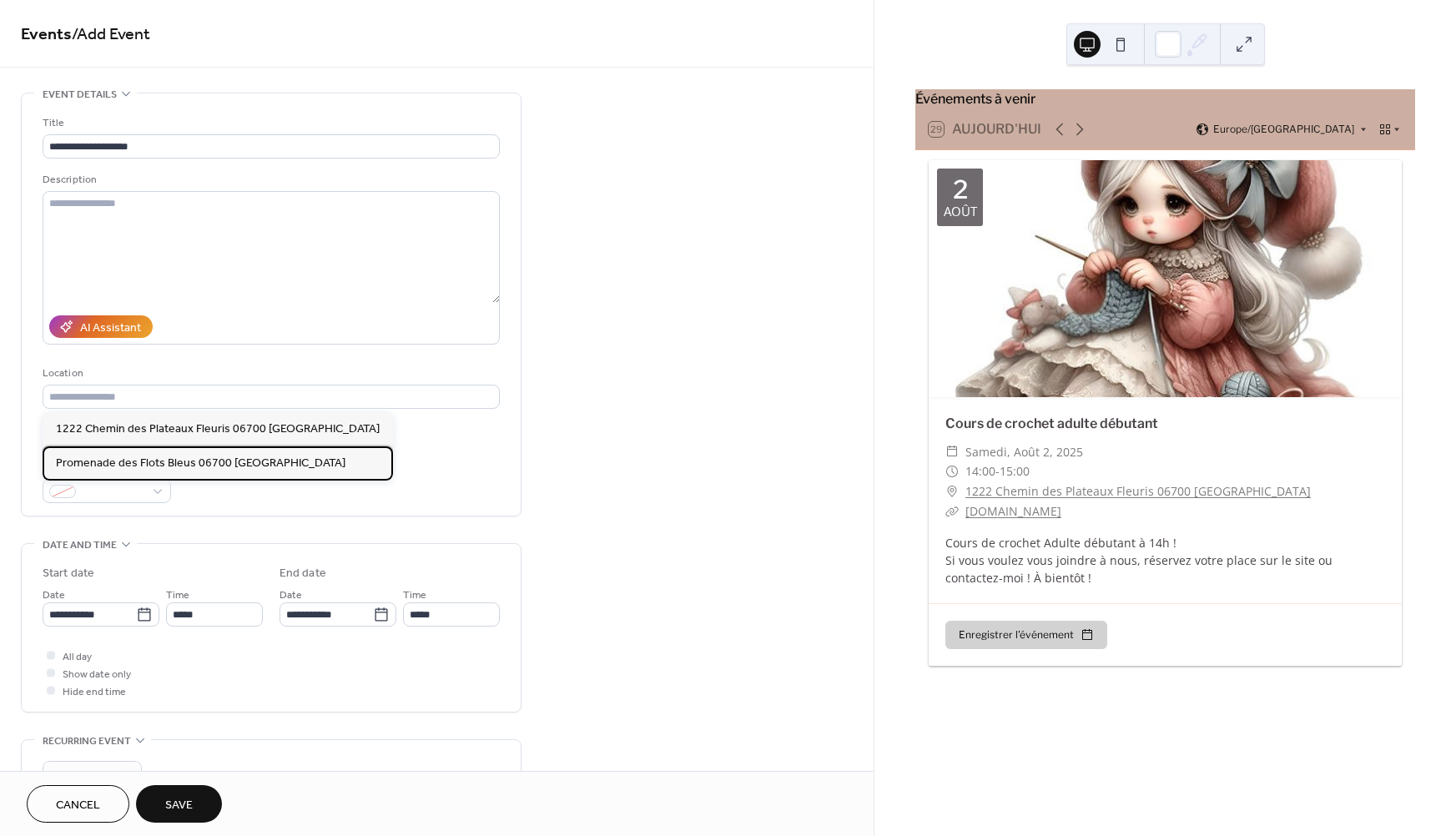 drag, startPoint x: 107, startPoint y: 458, endPoint x: 96, endPoint y: 457, distance: 11.045361 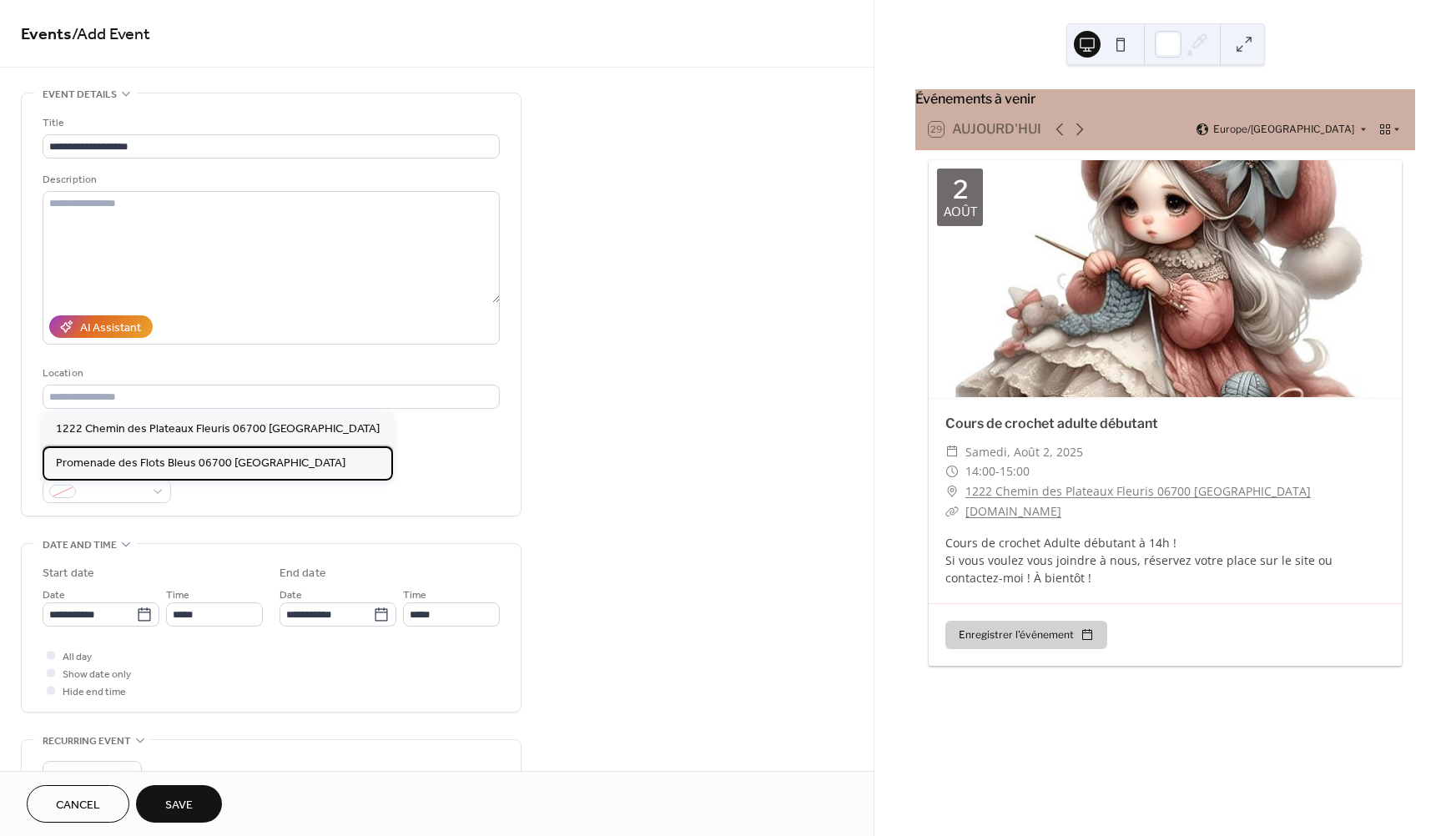 click on "Promenade des Flots Bleus 06700 [GEOGRAPHIC_DATA]" at bounding box center (200, 463) 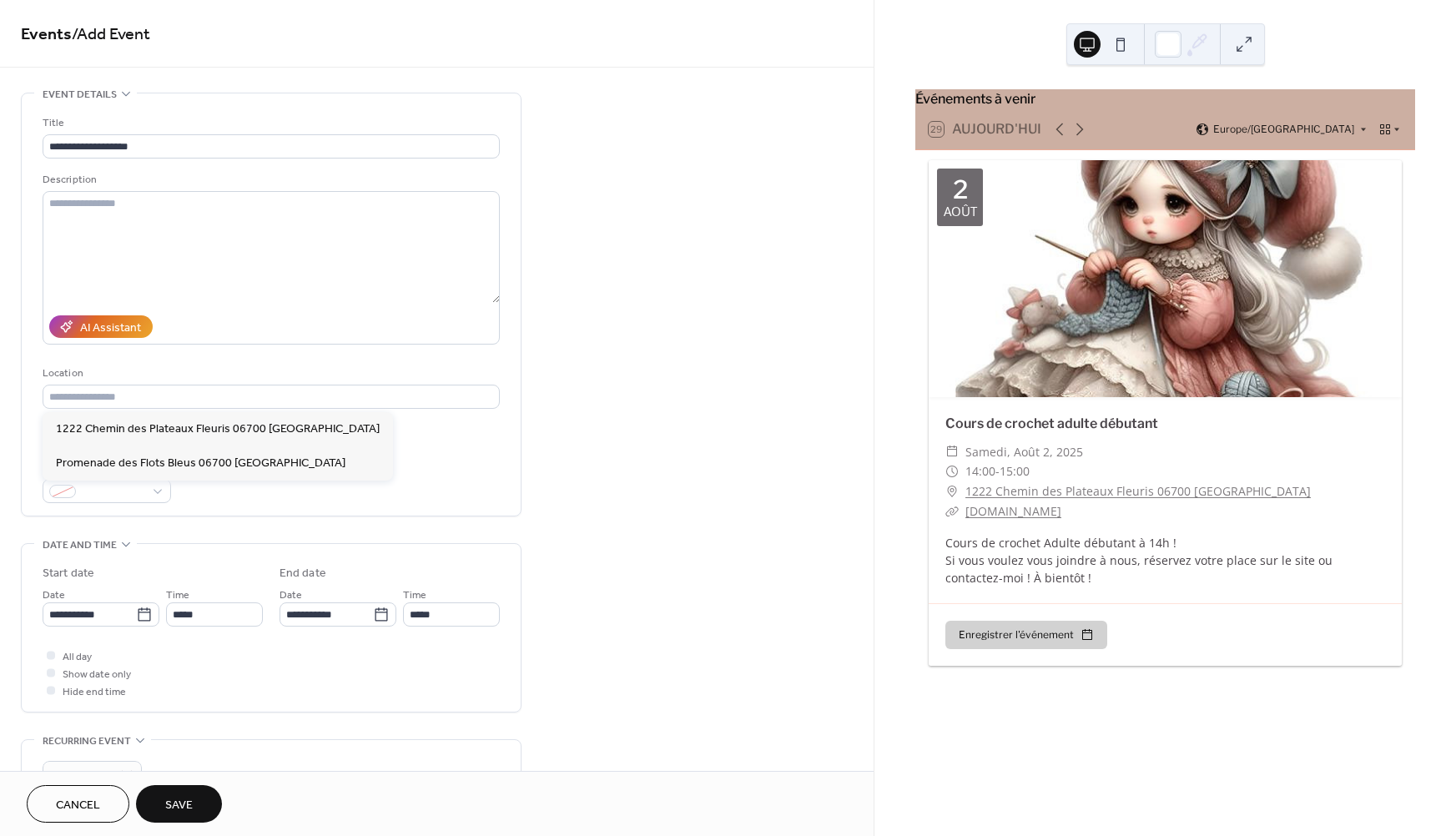 type on "**********" 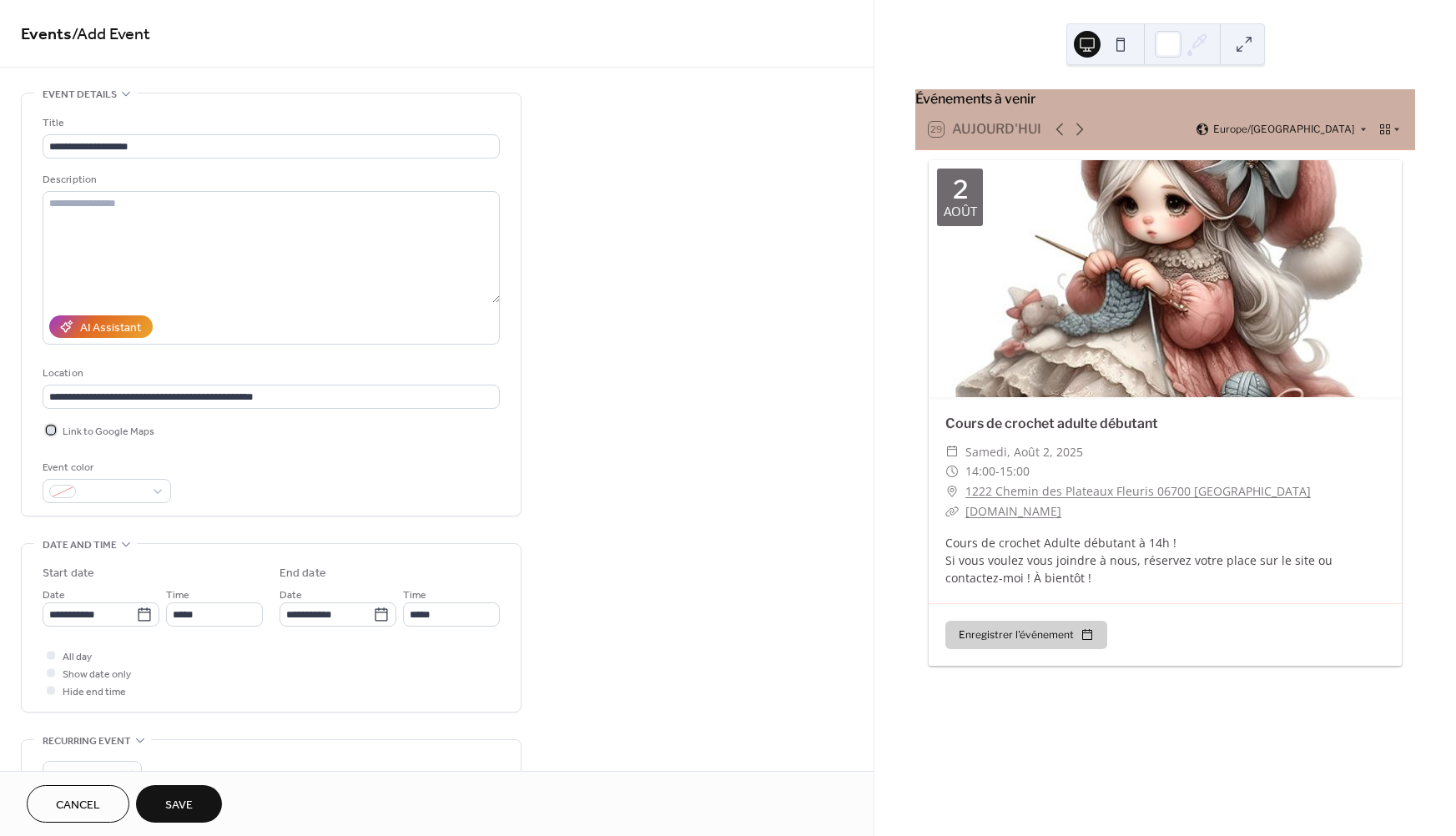 click at bounding box center [51, 430] 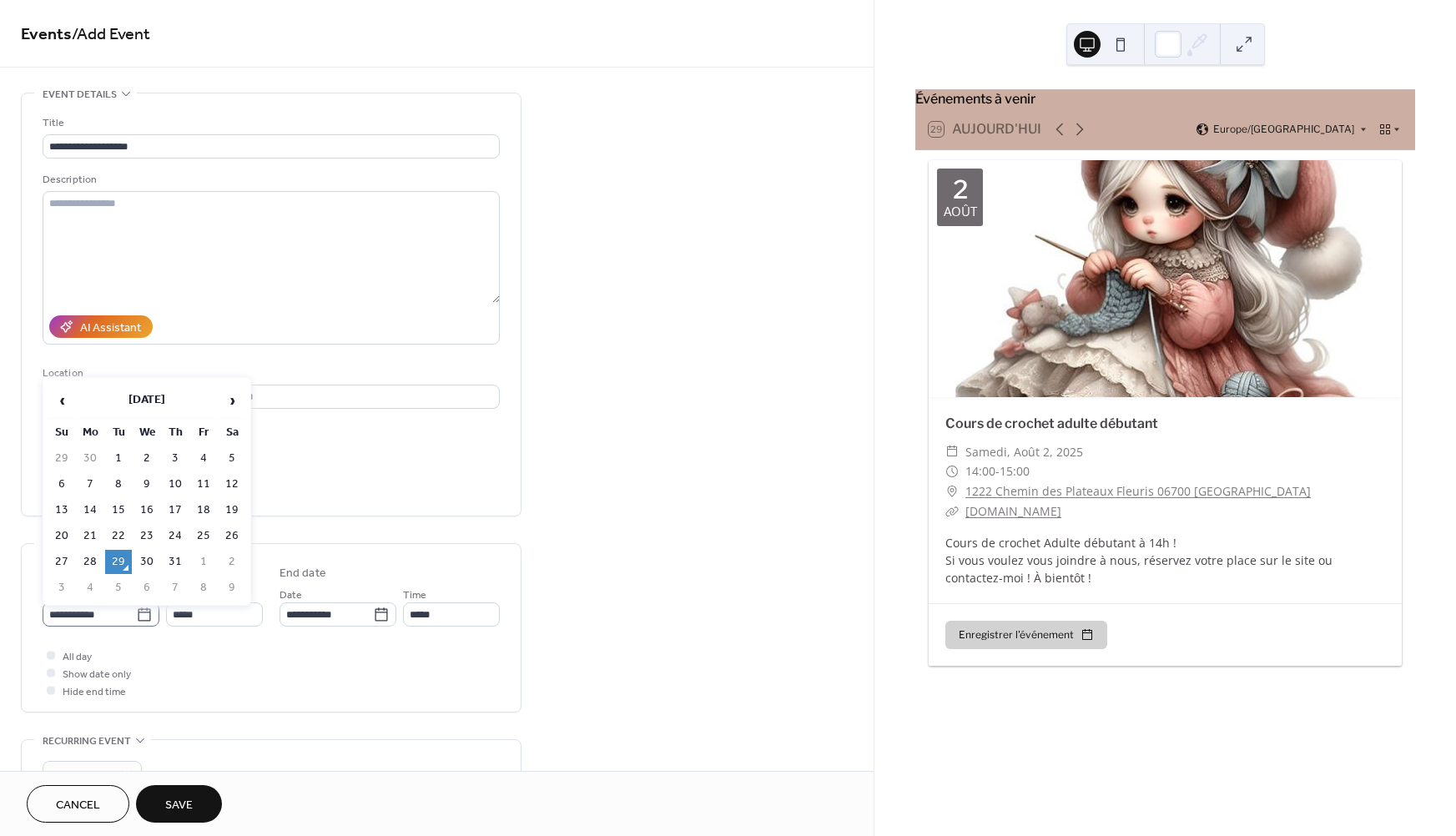 click 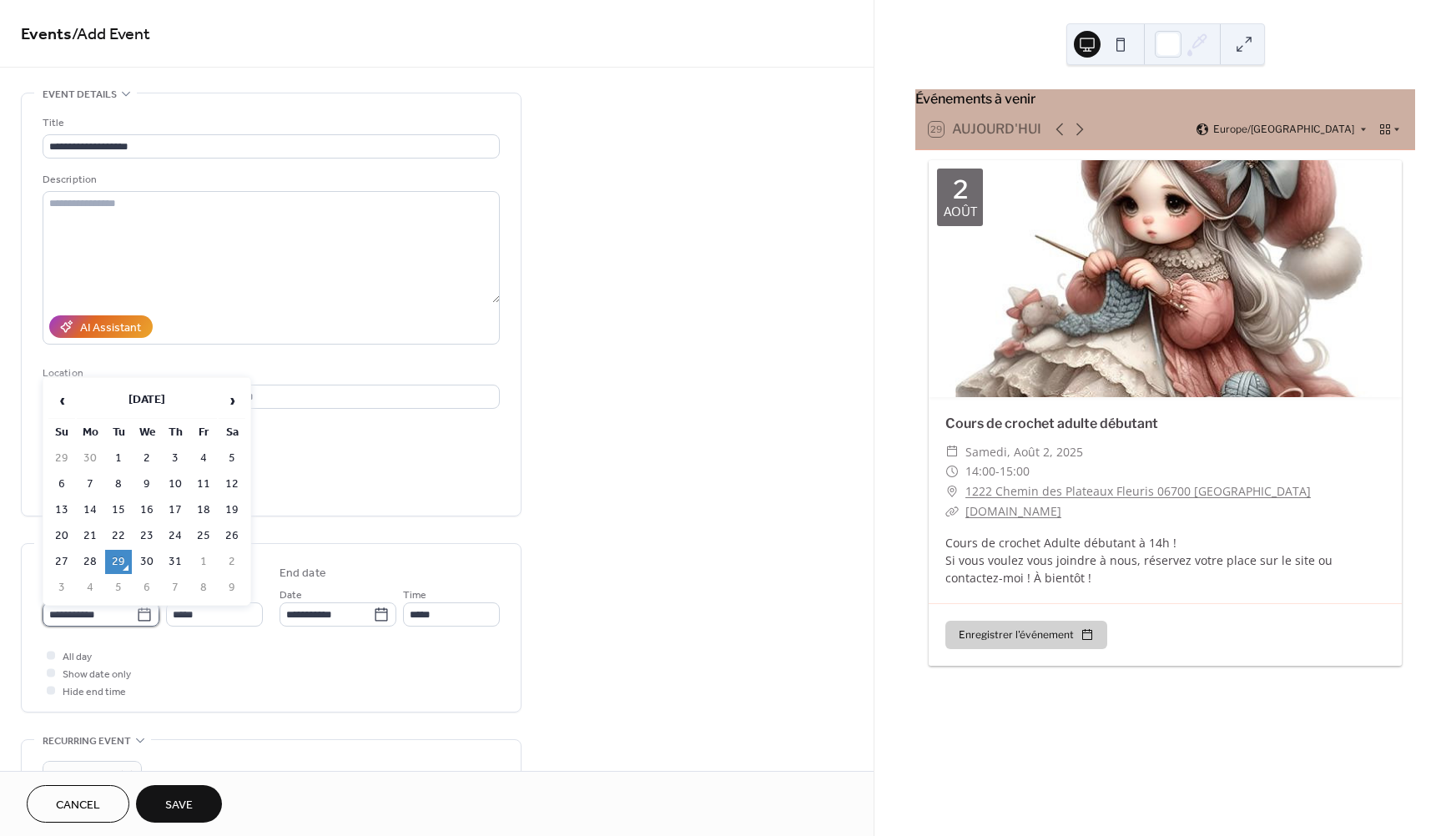 click on "**********" at bounding box center [89, 614] 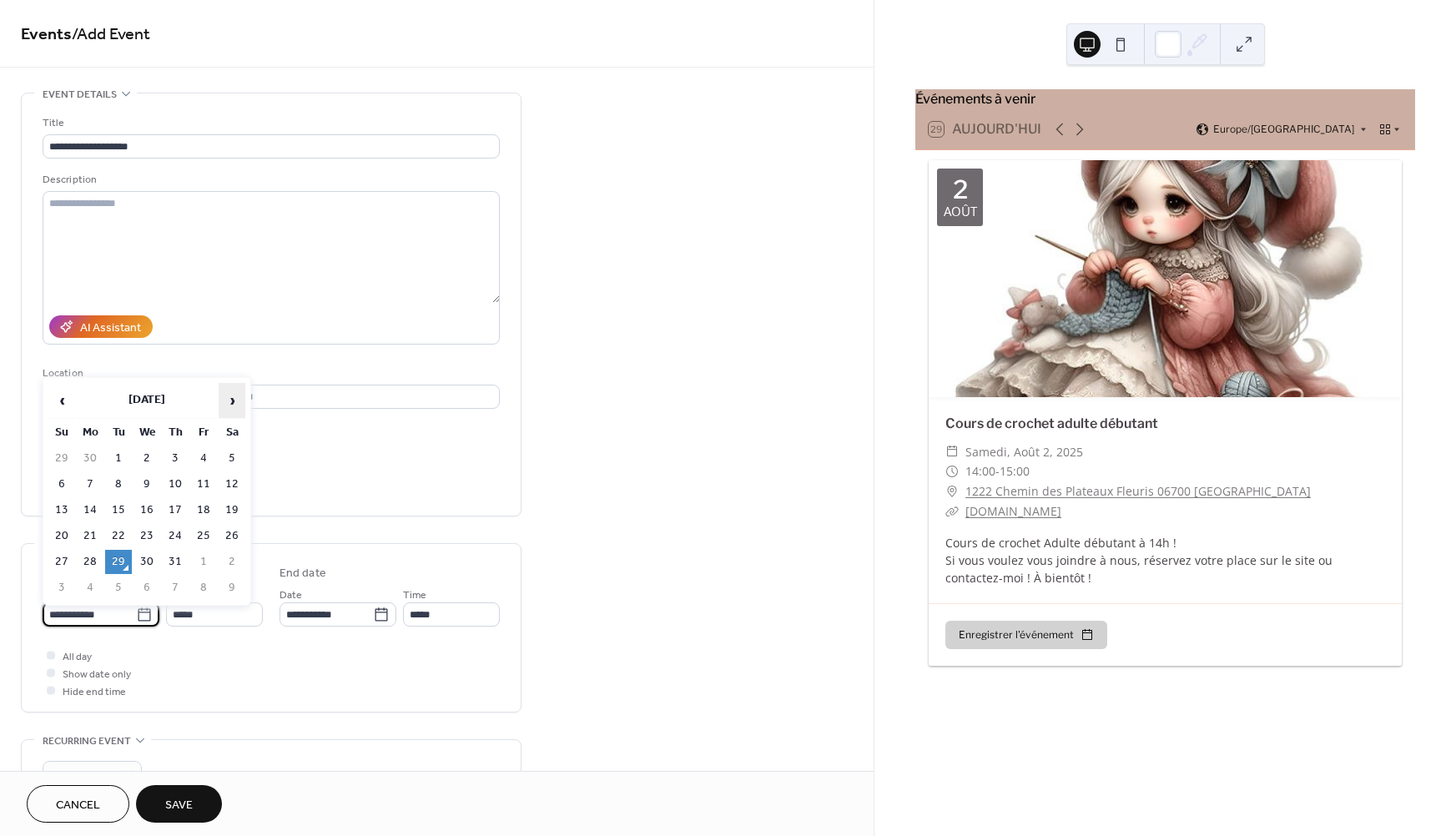 click on "›" at bounding box center (232, 400) 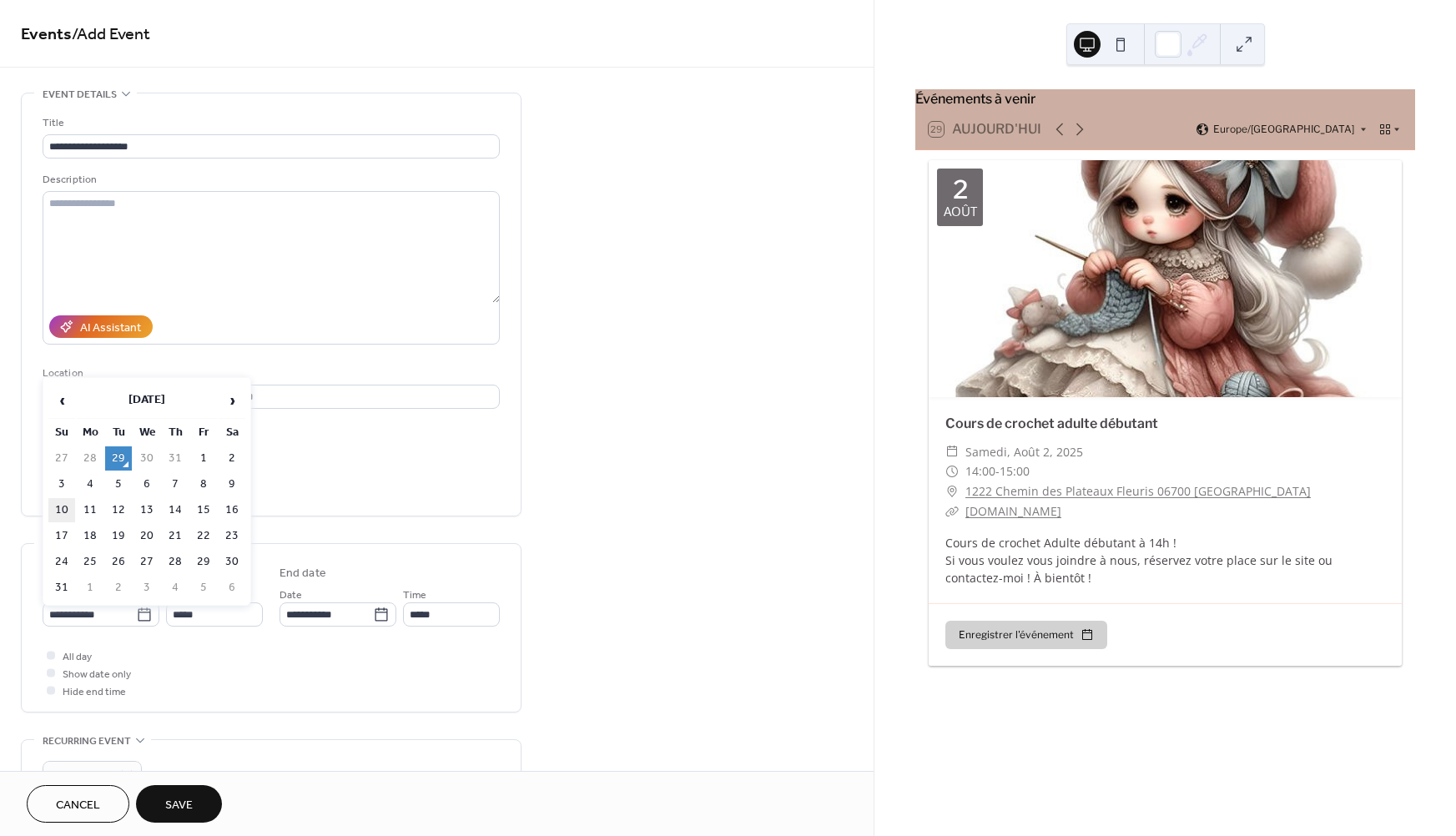 click on "10" at bounding box center [62, 510] 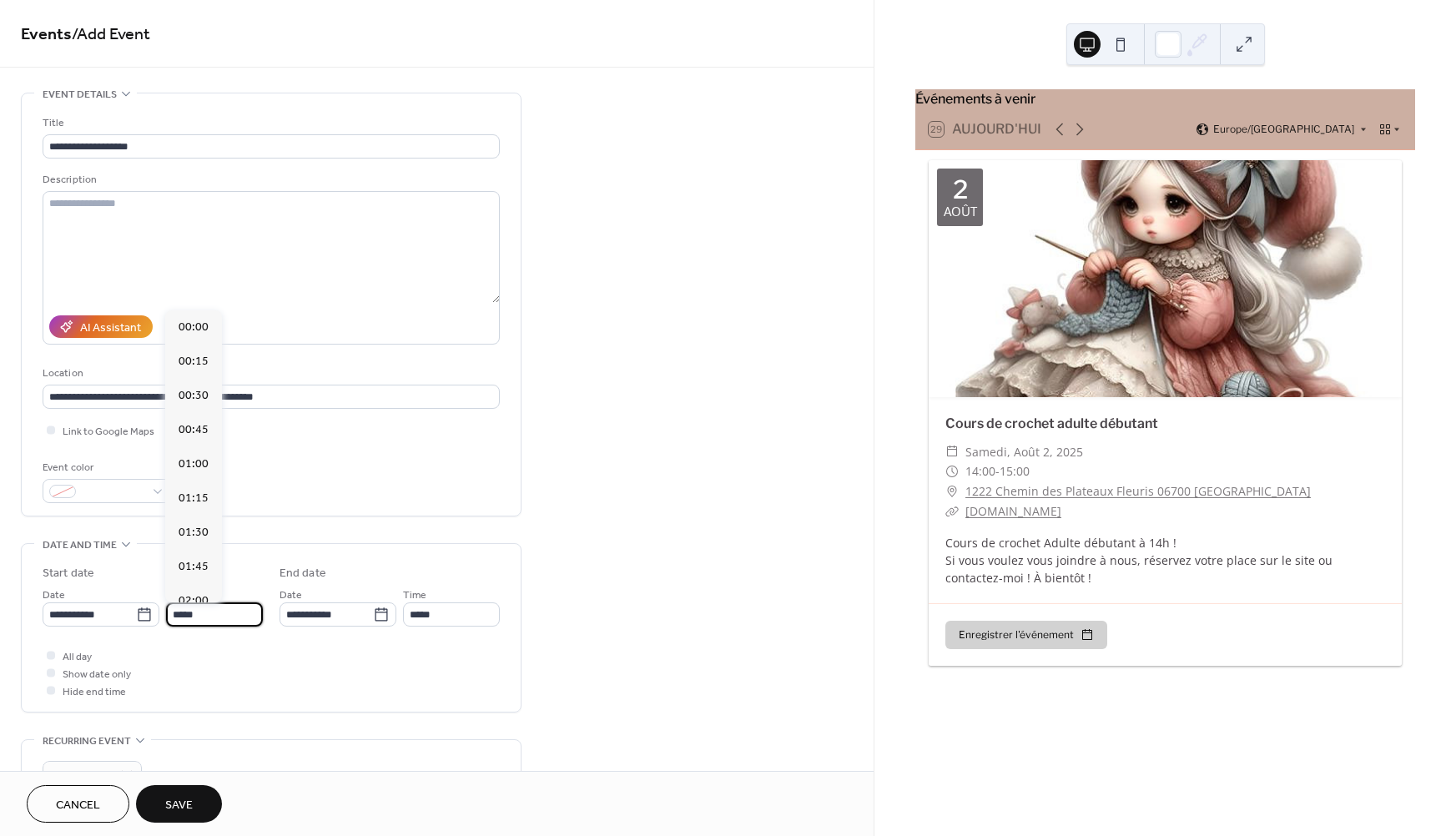 click on "*****" at bounding box center [214, 614] 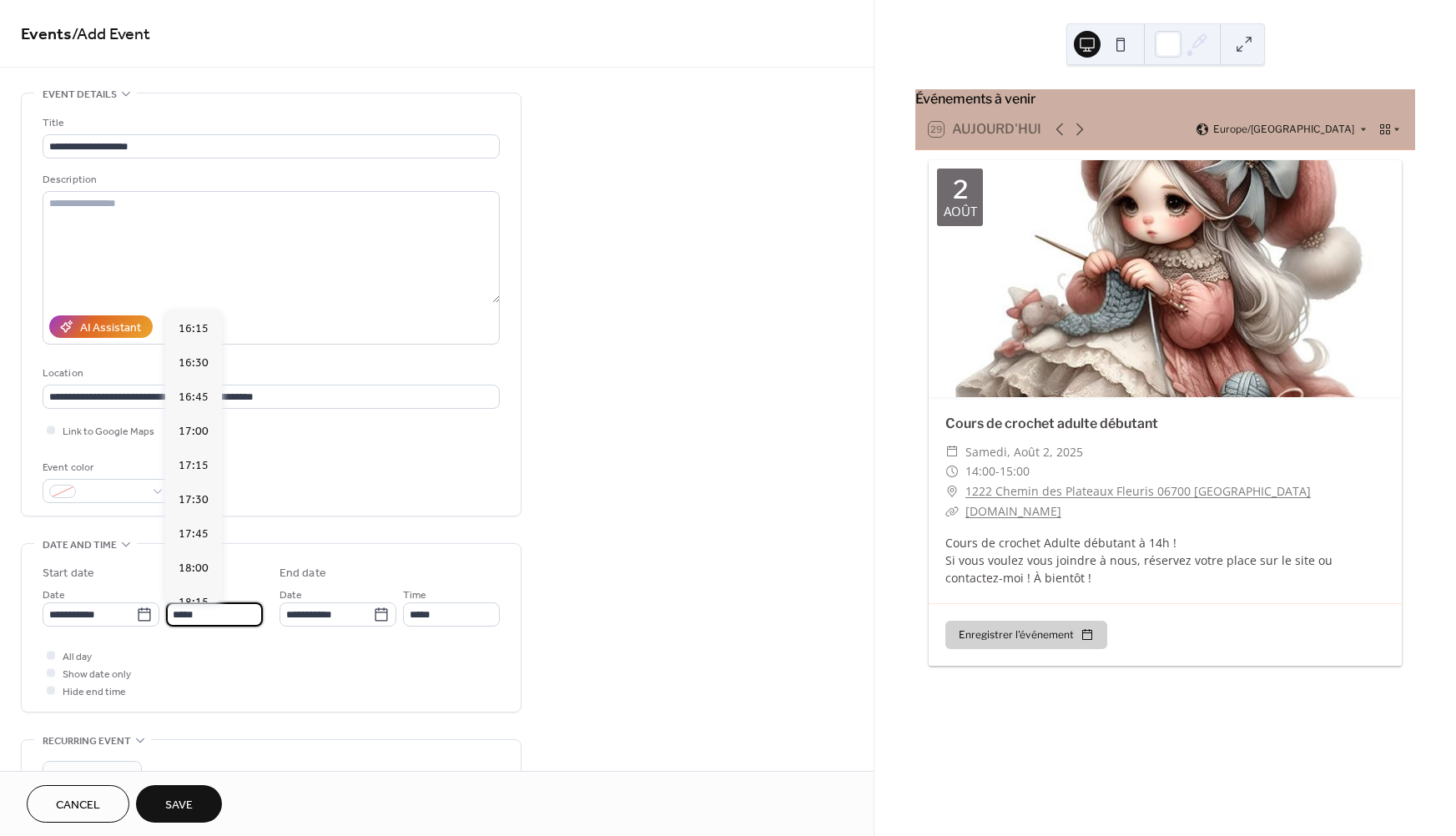 scroll, scrollTop: 2225, scrollLeft: 0, axis: vertical 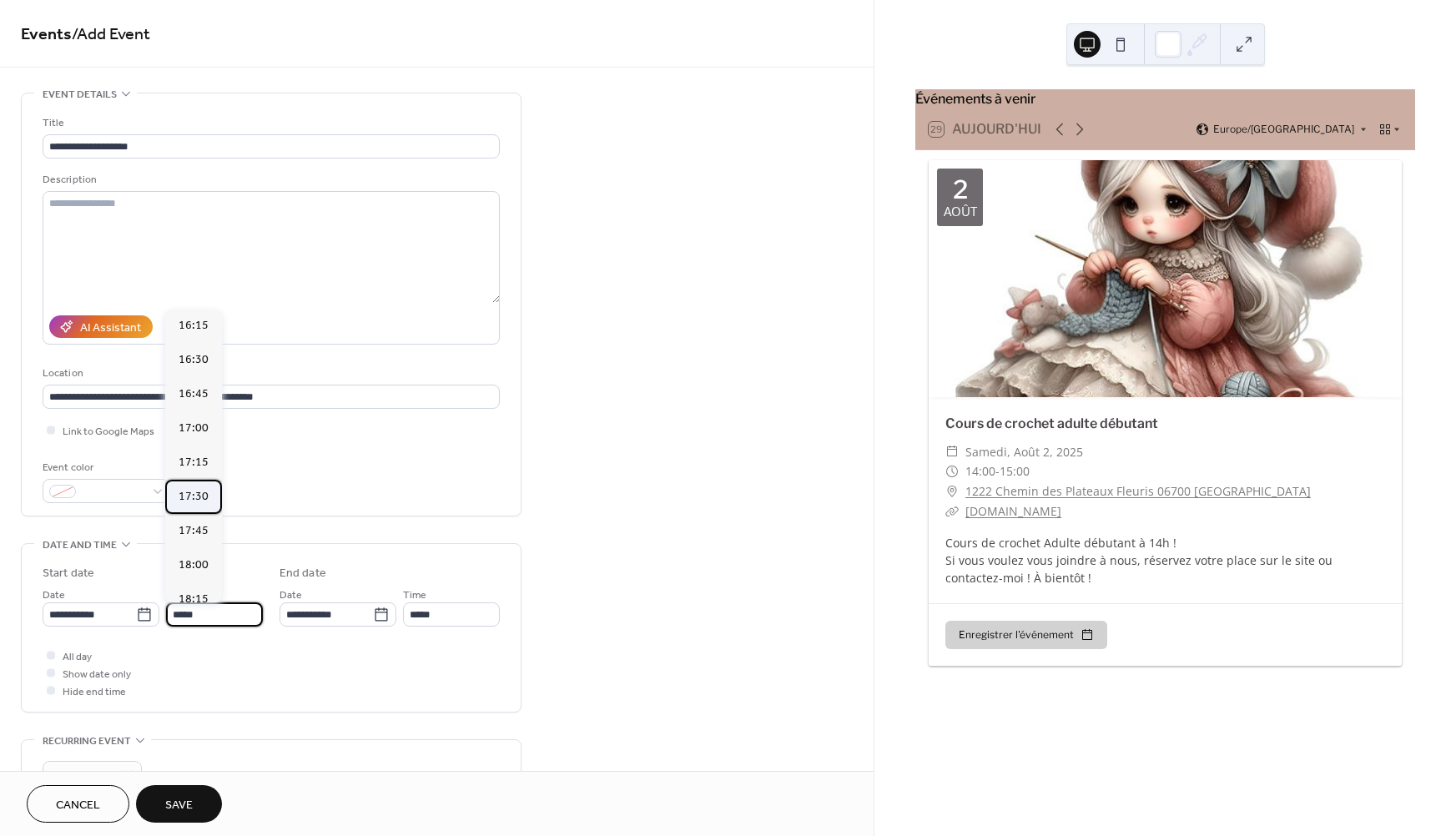 click on "17:30" at bounding box center (194, 496) 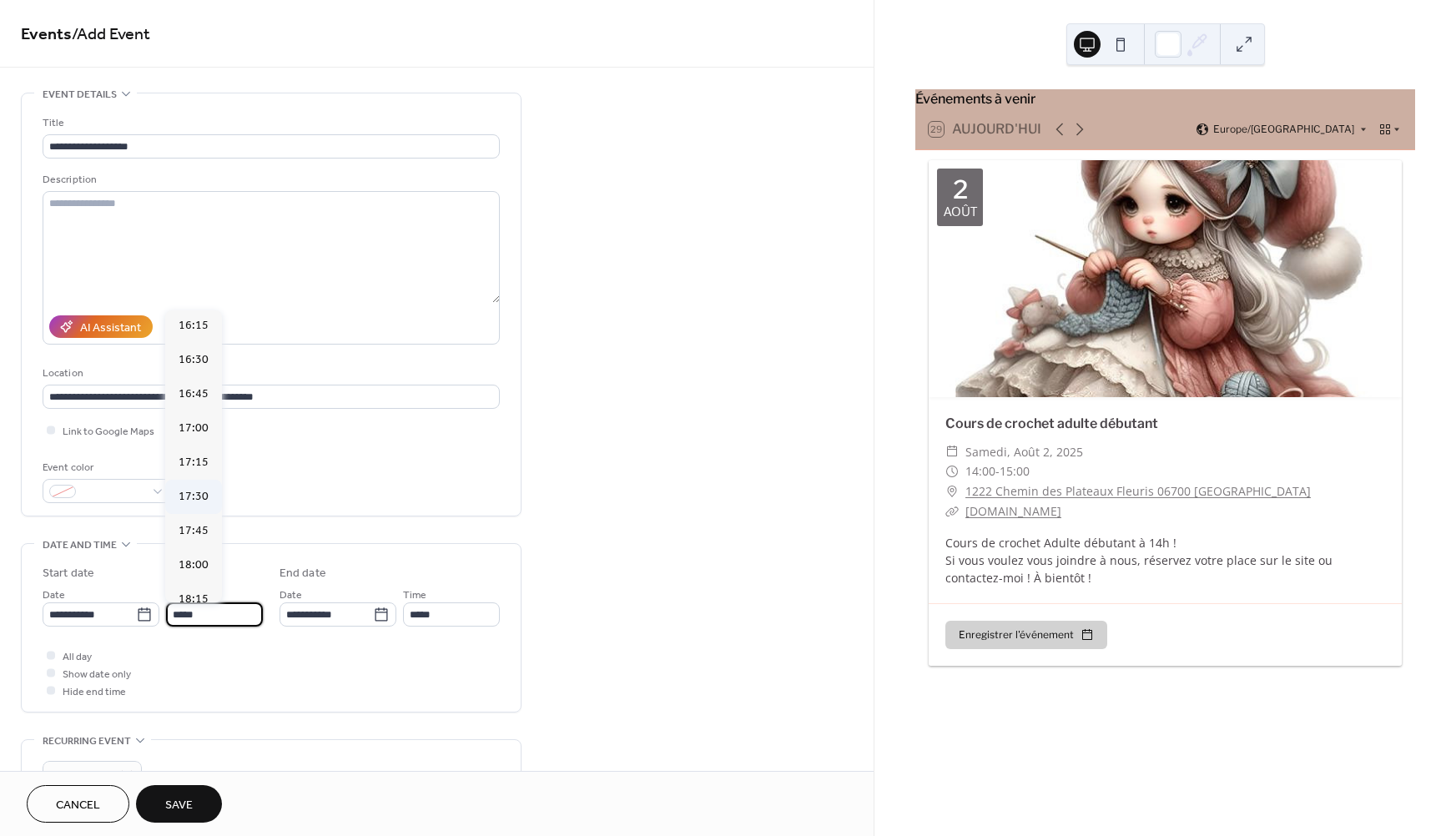 type on "*****" 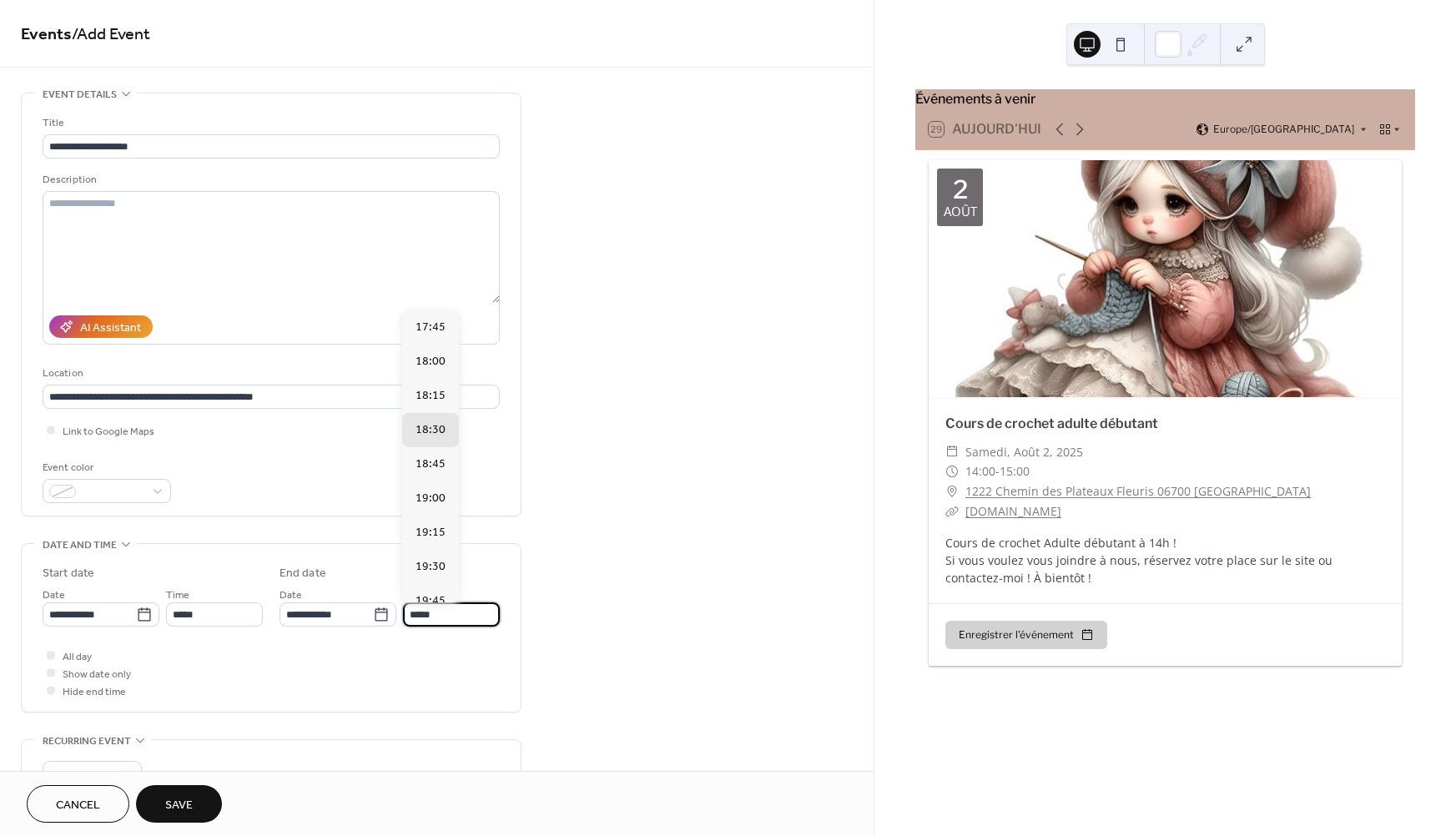 click on "*****" at bounding box center (451, 614) 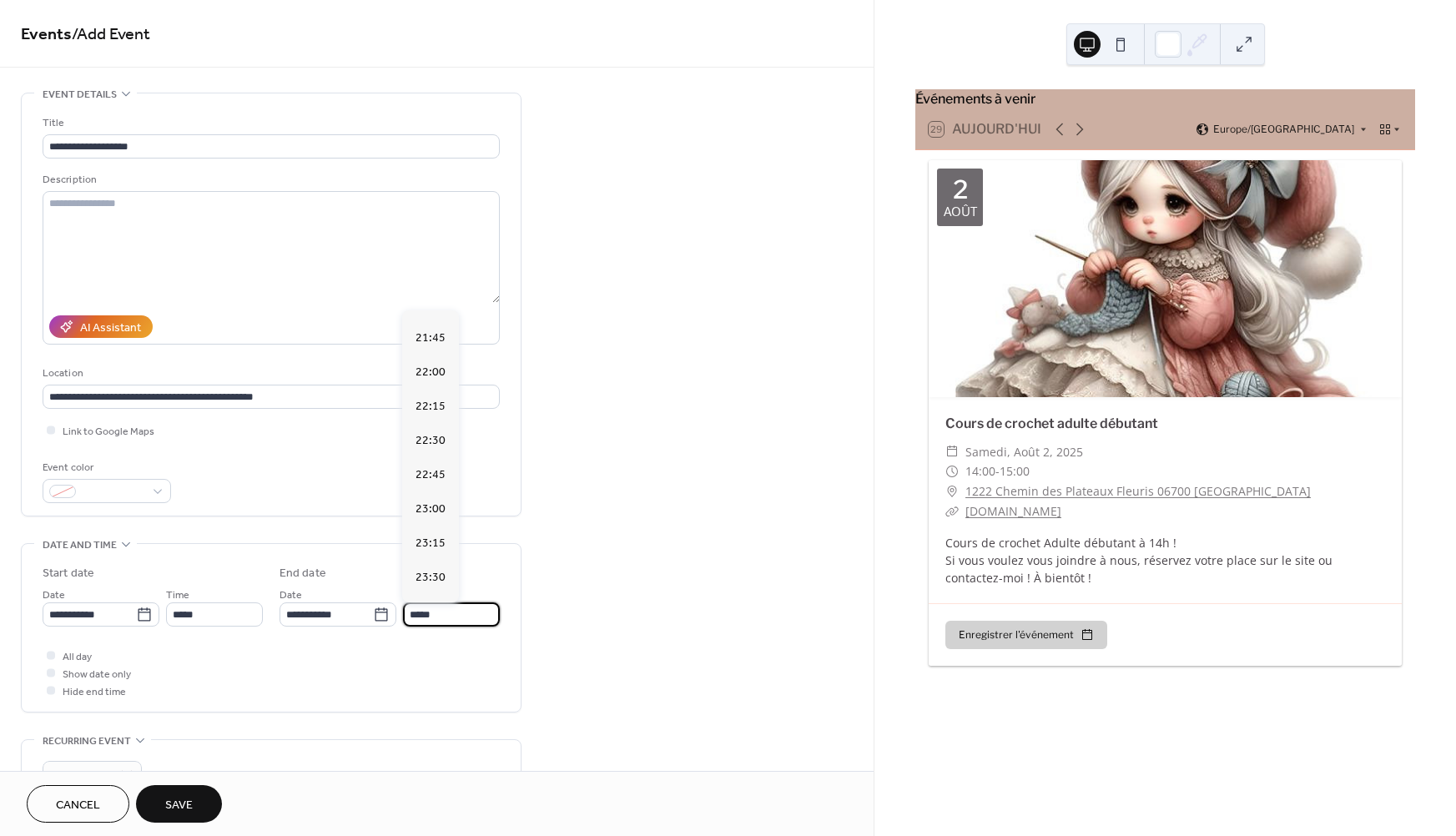 scroll, scrollTop: 552, scrollLeft: 0, axis: vertical 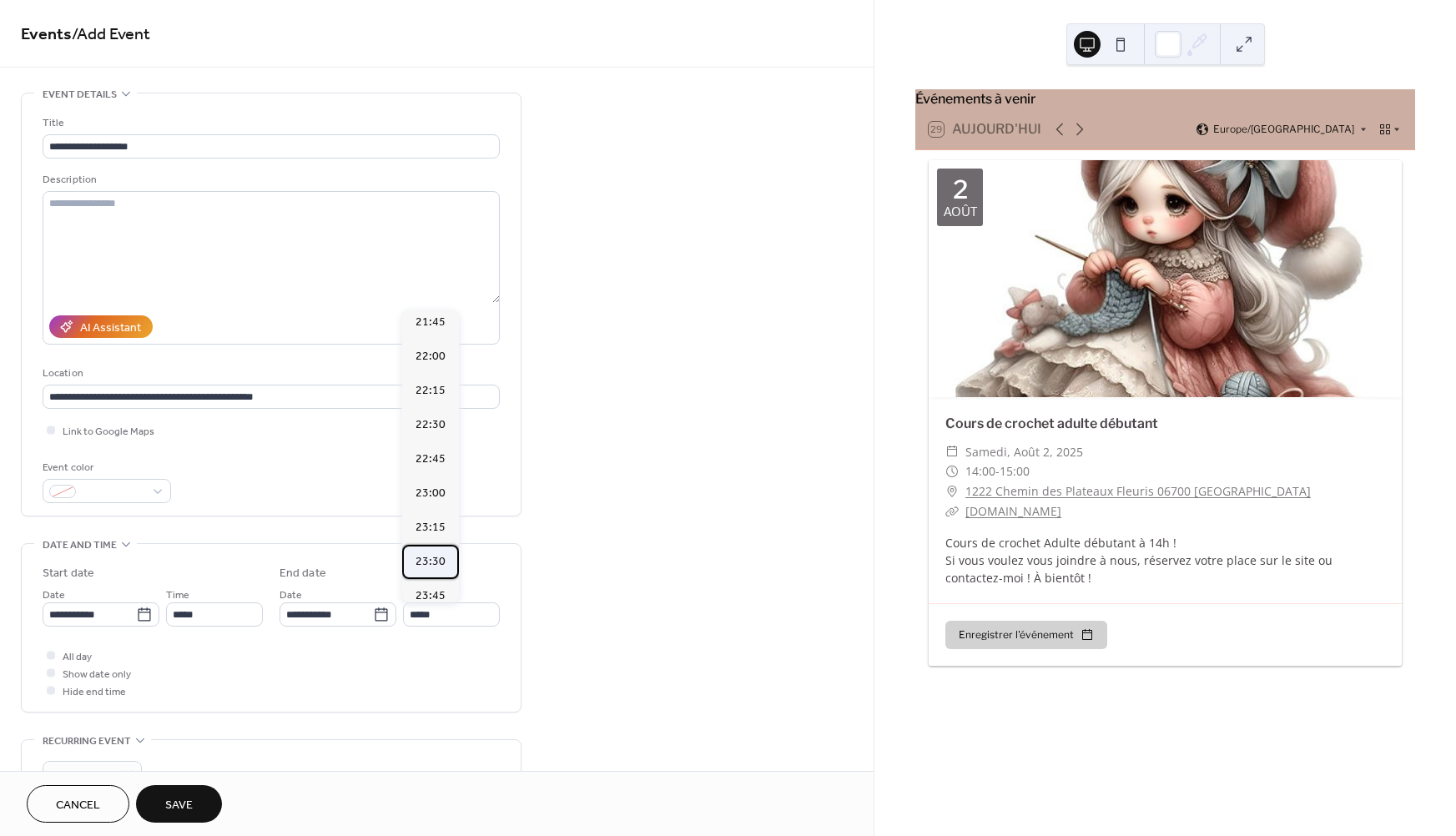 click on "23:30" at bounding box center [431, 562] 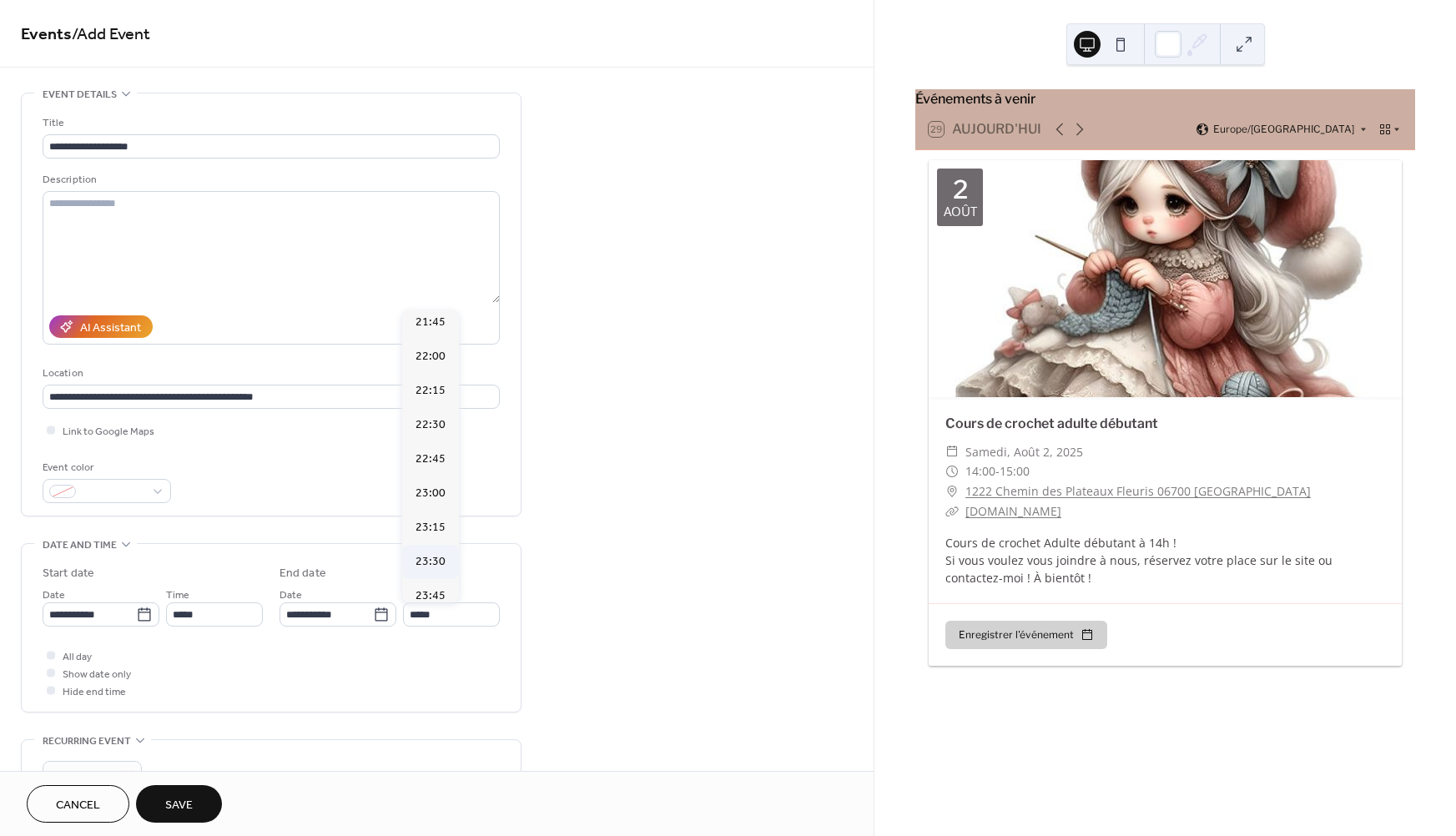 type on "*****" 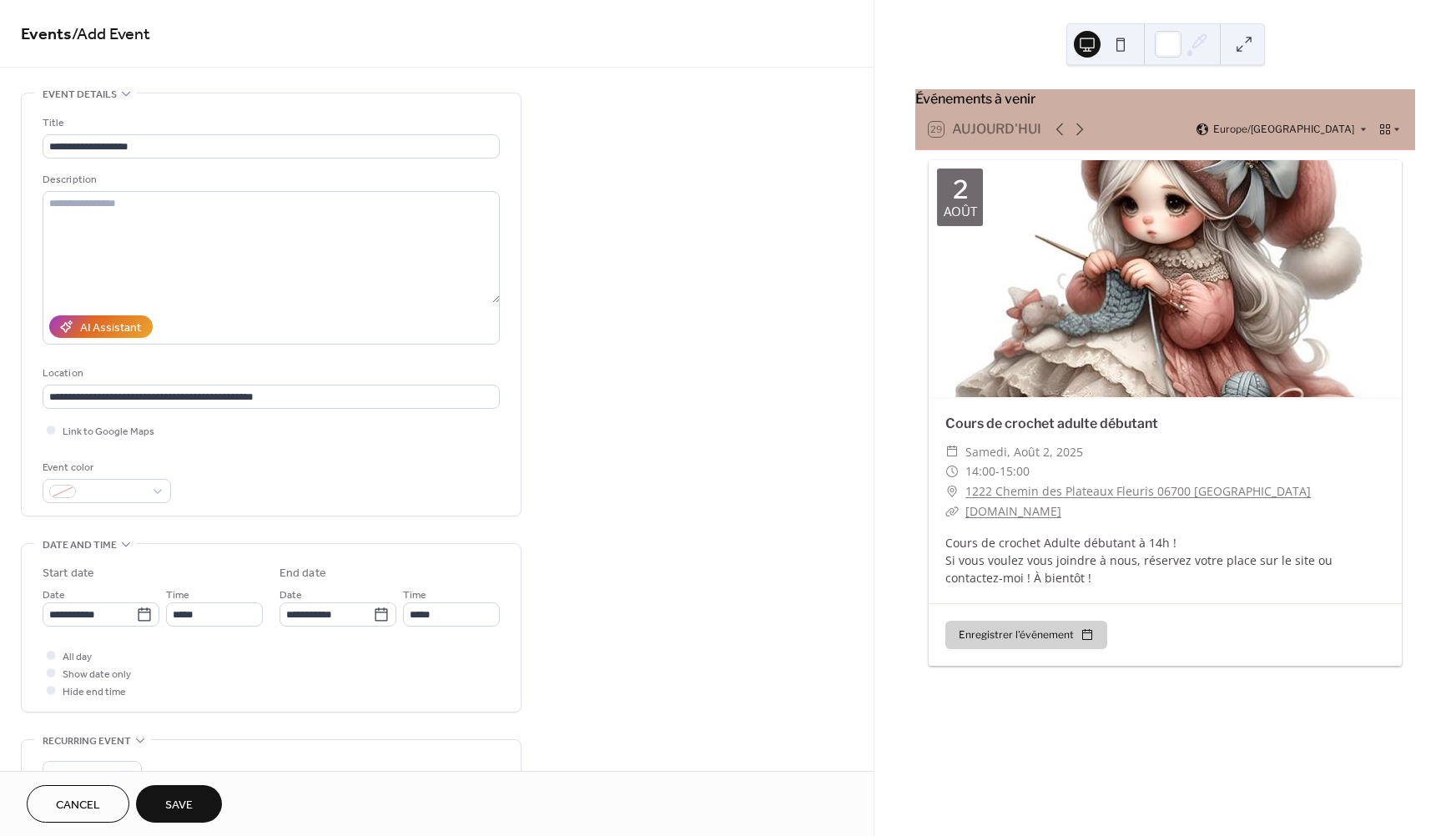 click on "All day Show date only Hide end time" at bounding box center (271, 672) 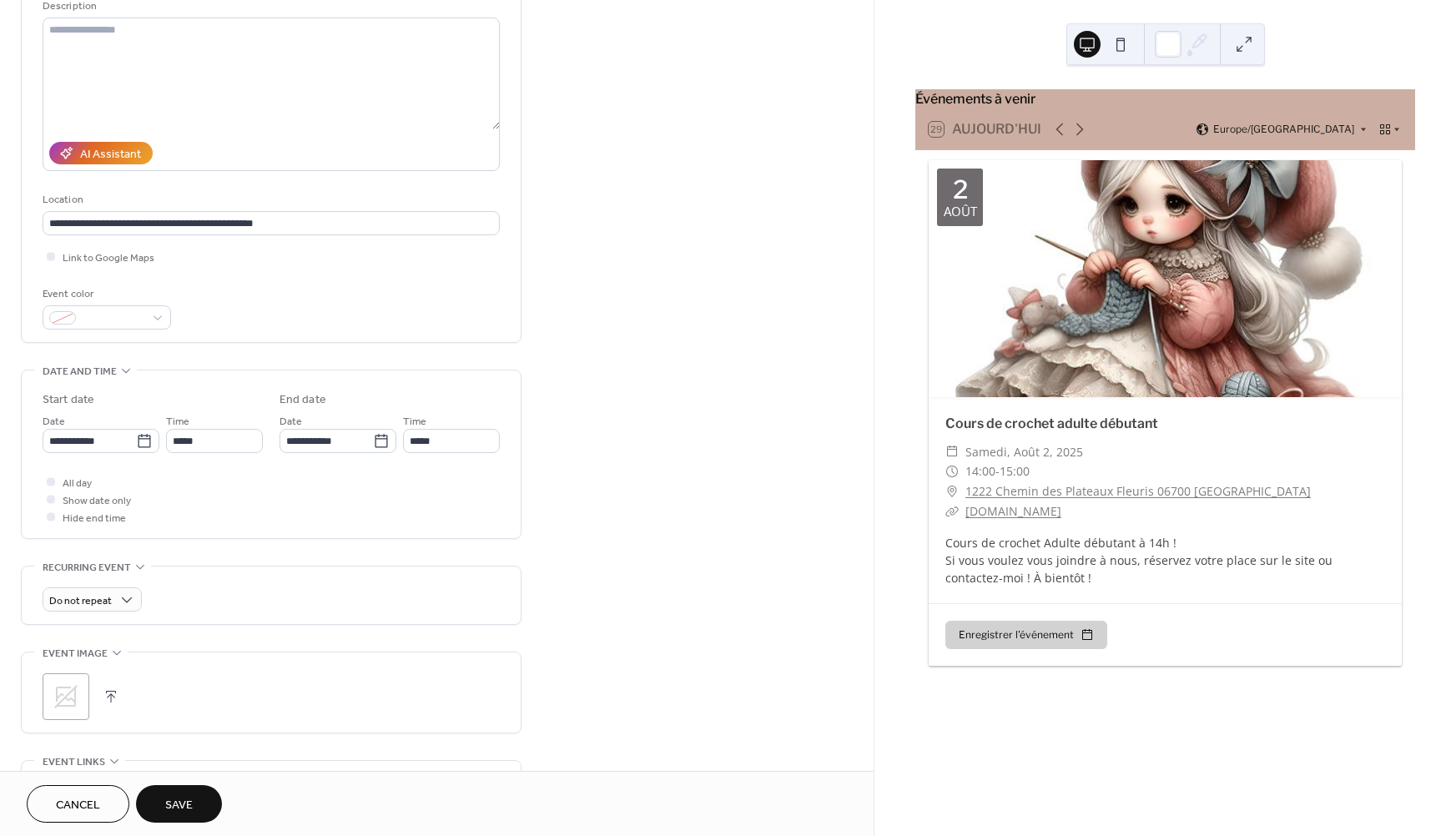 scroll, scrollTop: 181, scrollLeft: 0, axis: vertical 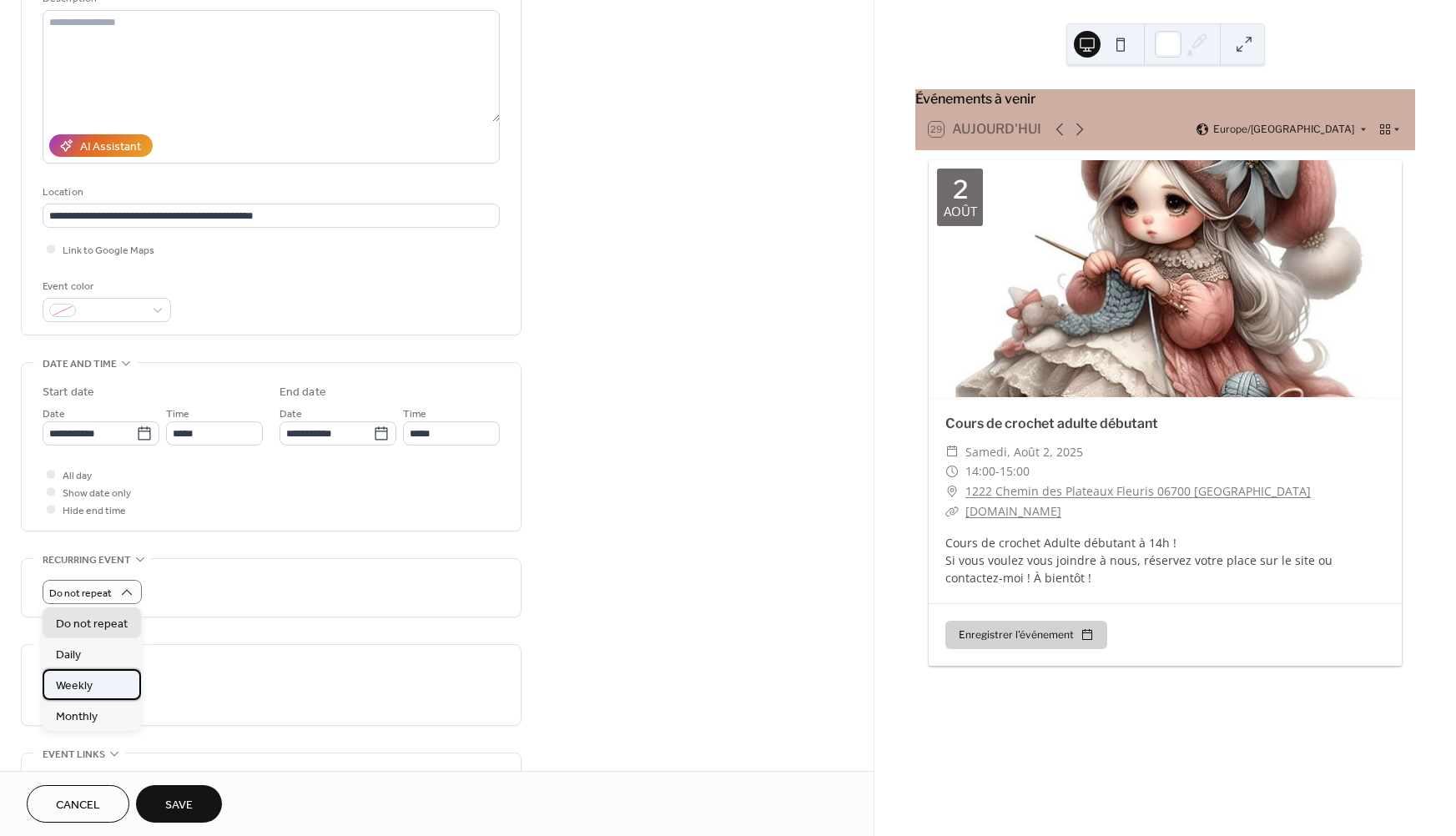 click on "Weekly" at bounding box center (74, 686) 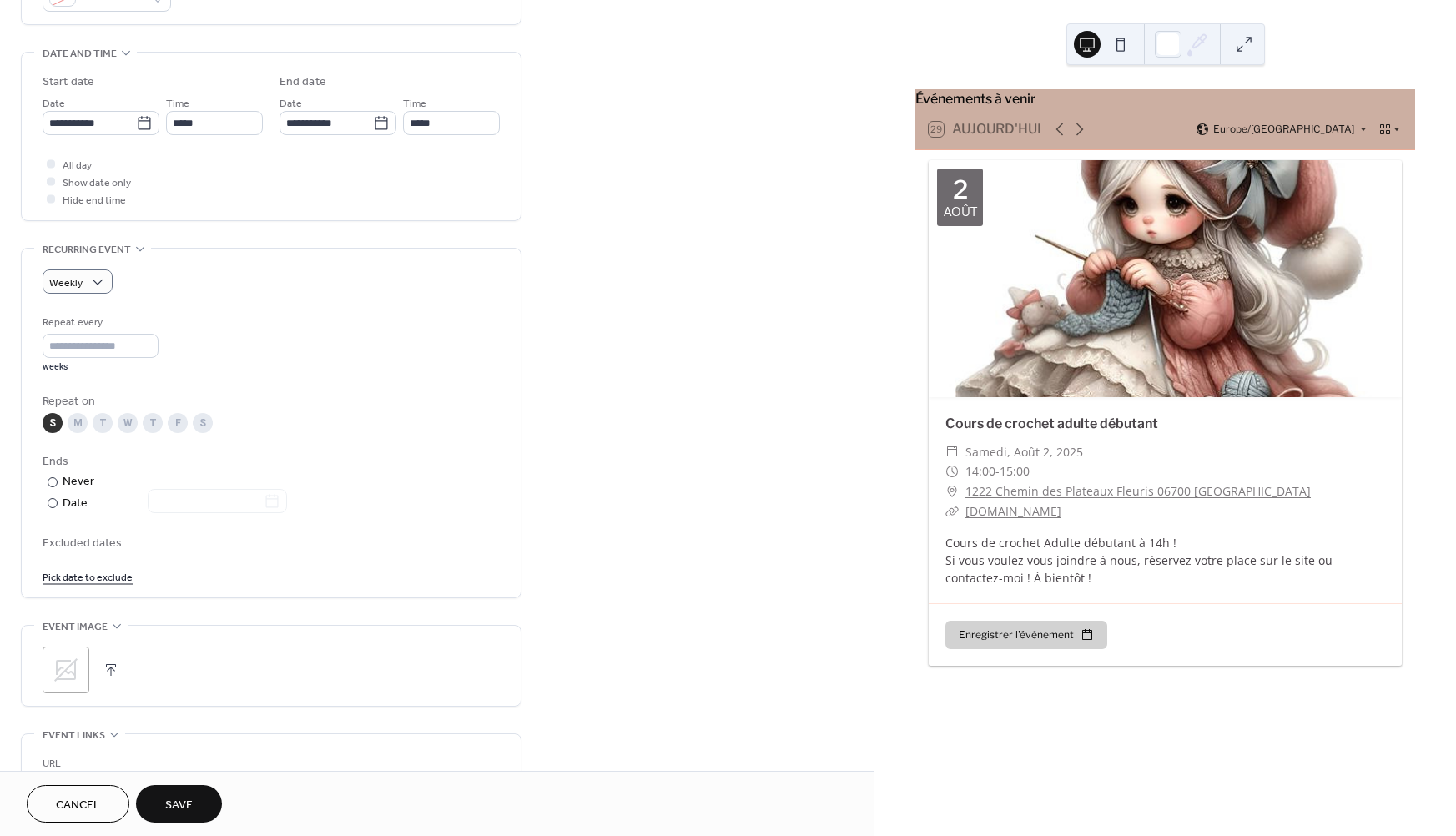 scroll, scrollTop: 499, scrollLeft: 0, axis: vertical 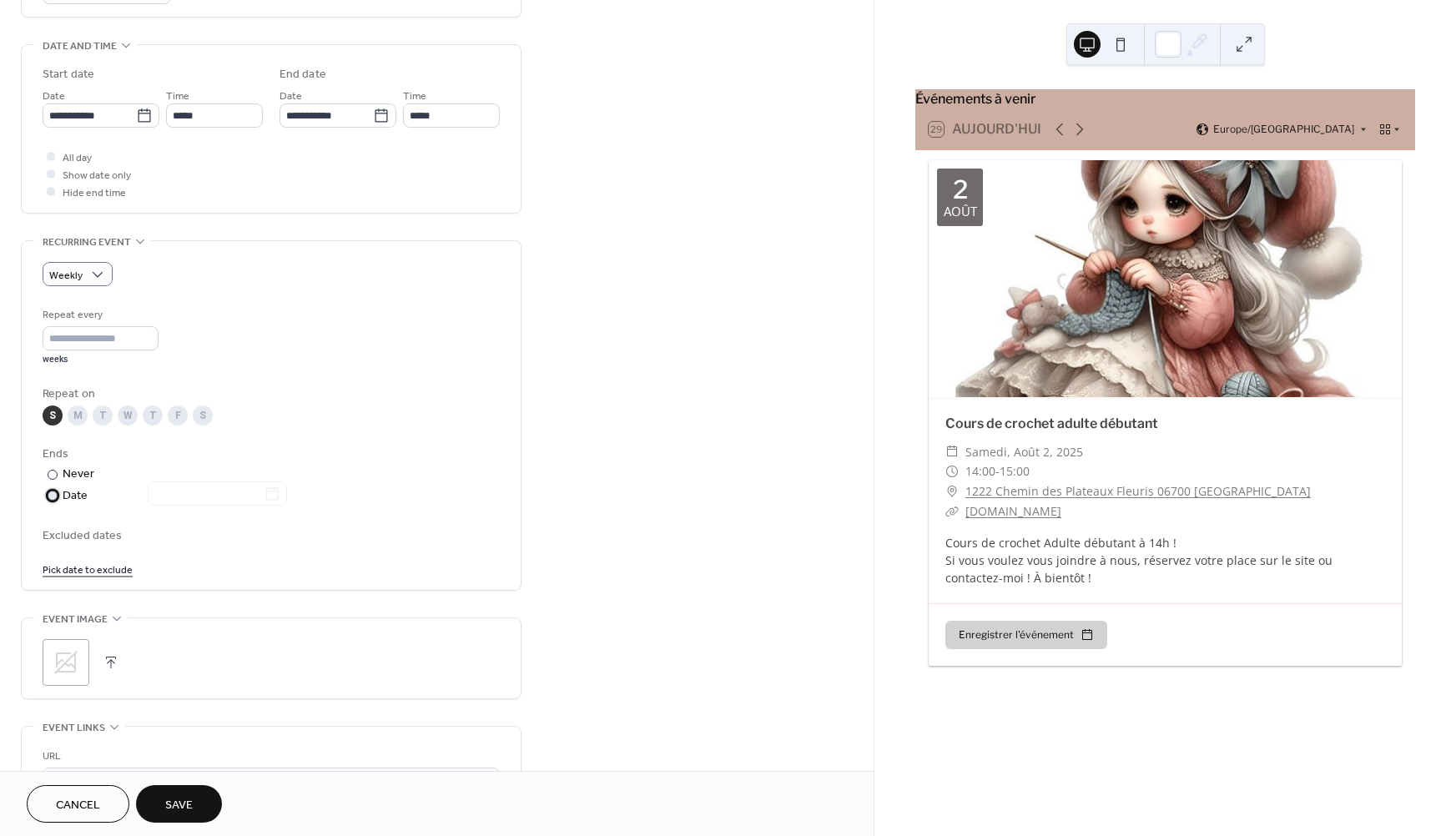 click at bounding box center [53, 496] 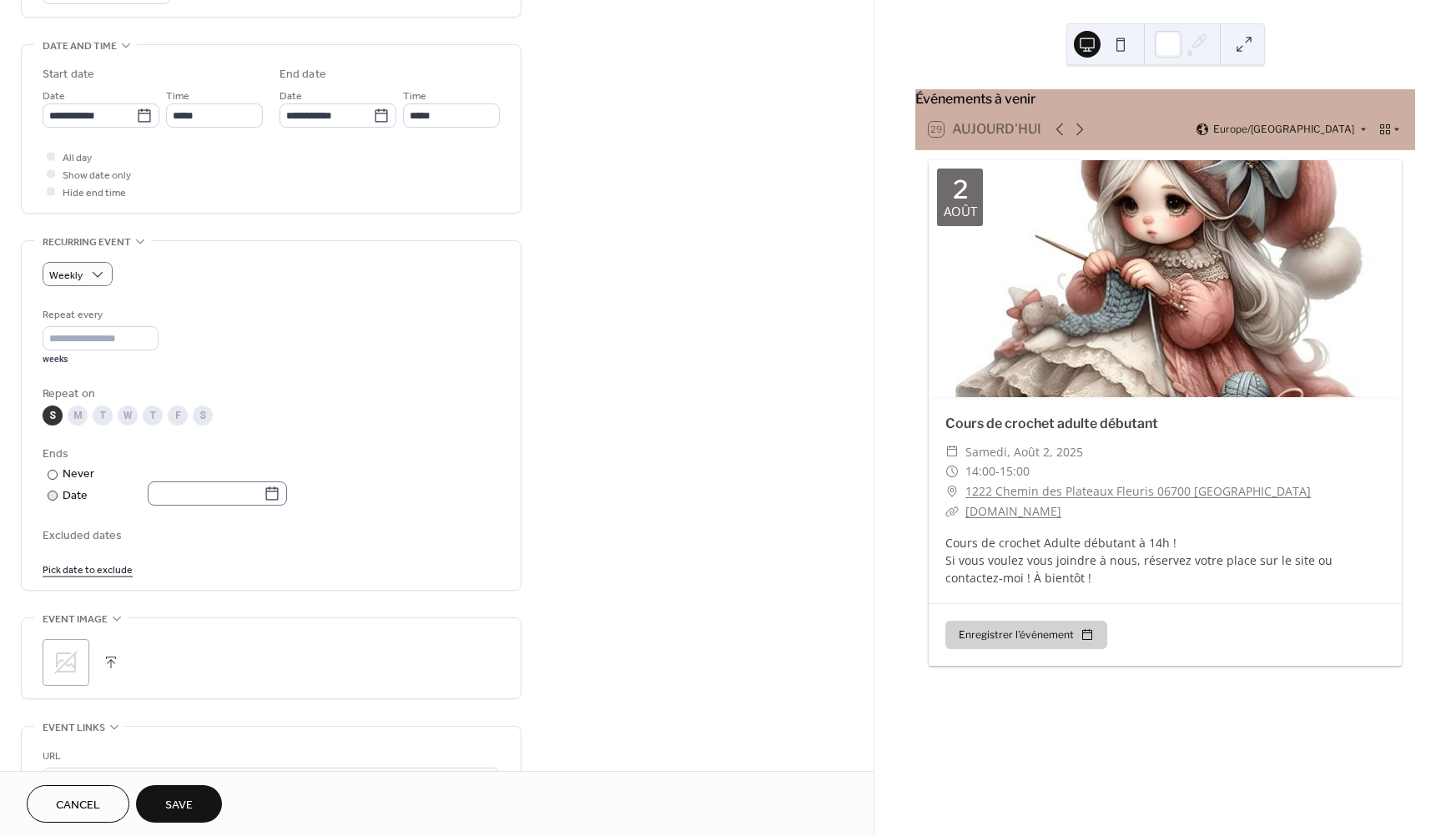 click 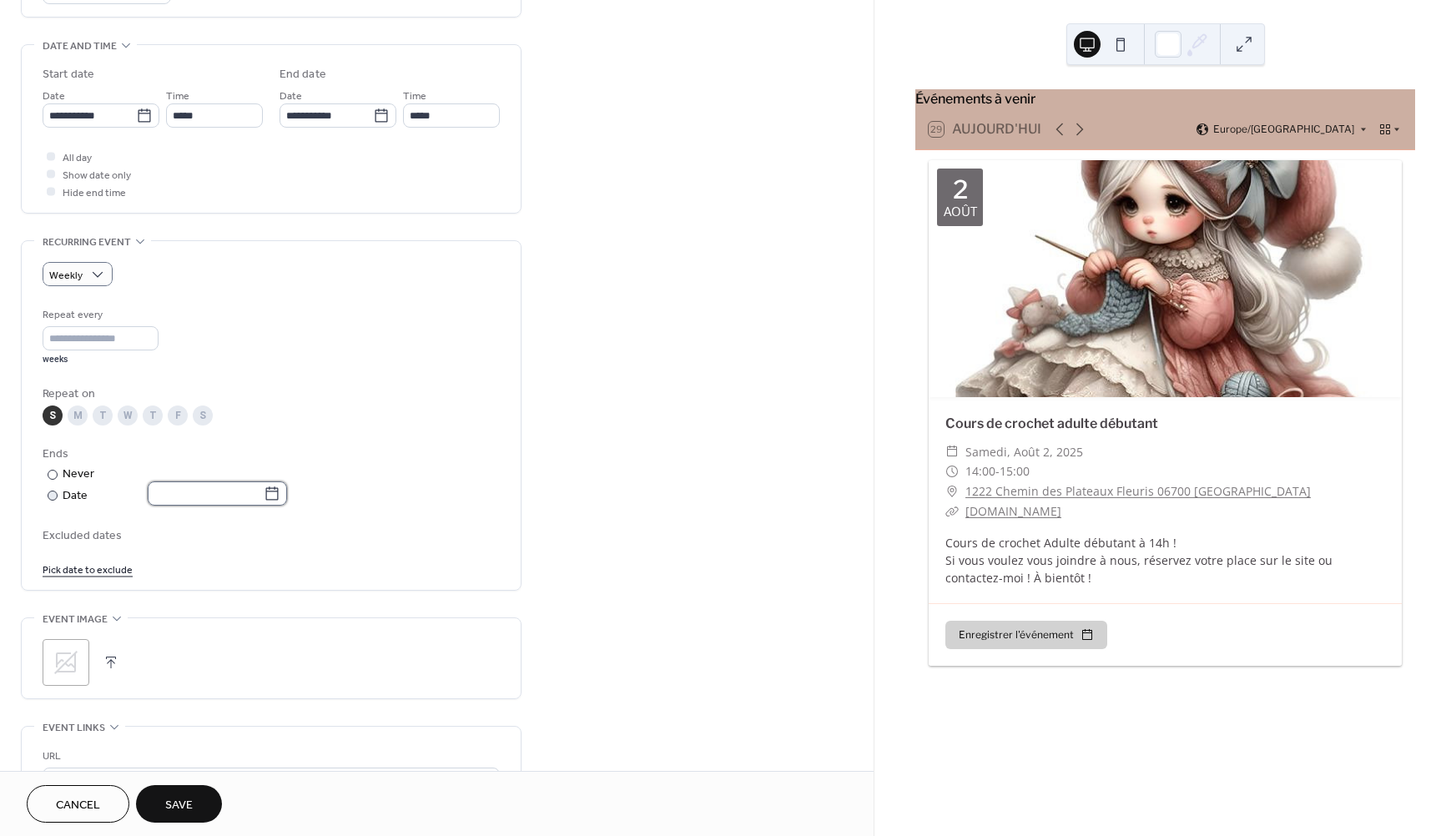click at bounding box center [205, 493] 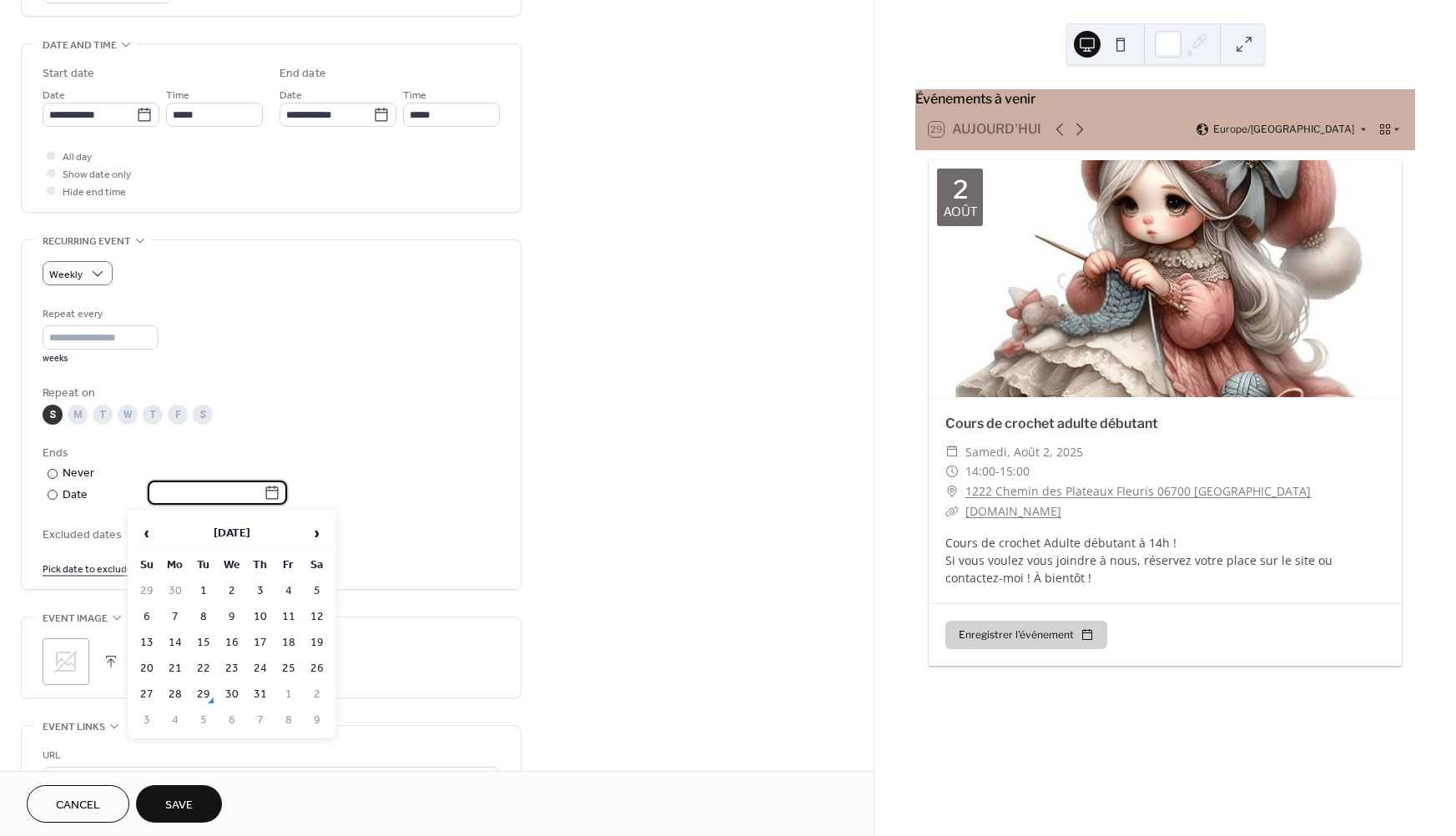scroll, scrollTop: 501, scrollLeft: 0, axis: vertical 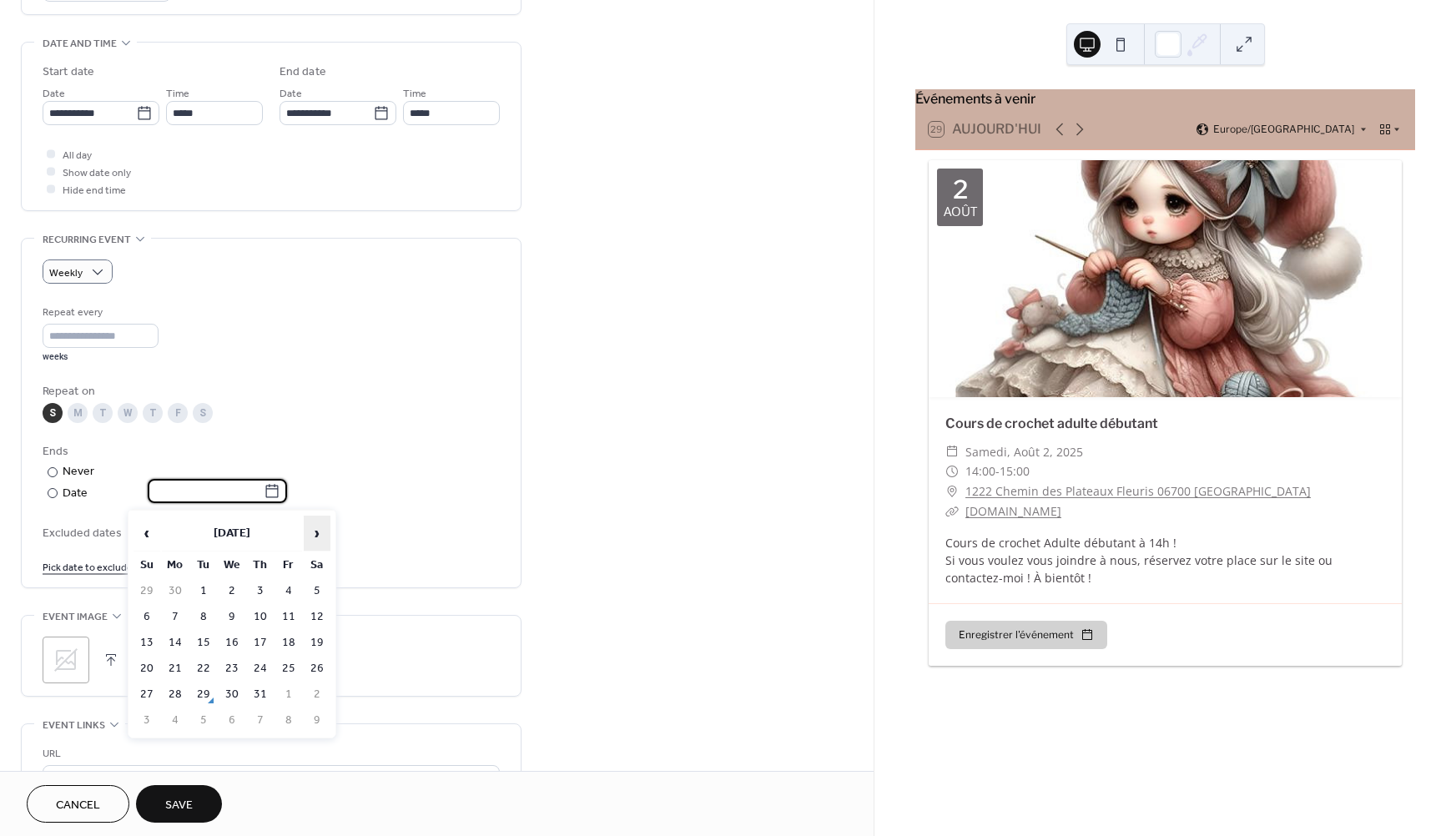 click on "›" at bounding box center [317, 533] 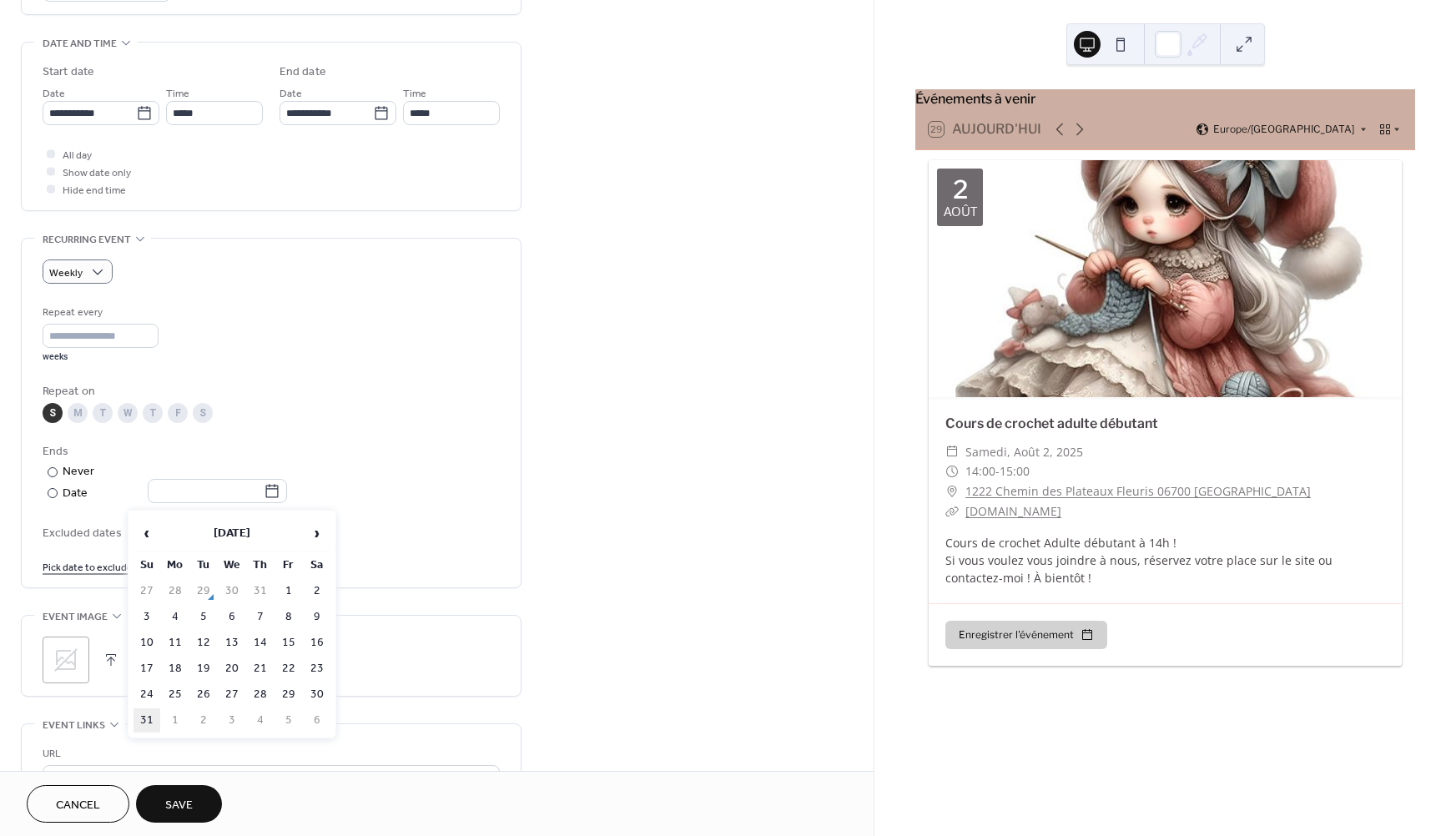 click on "31" at bounding box center [147, 720] 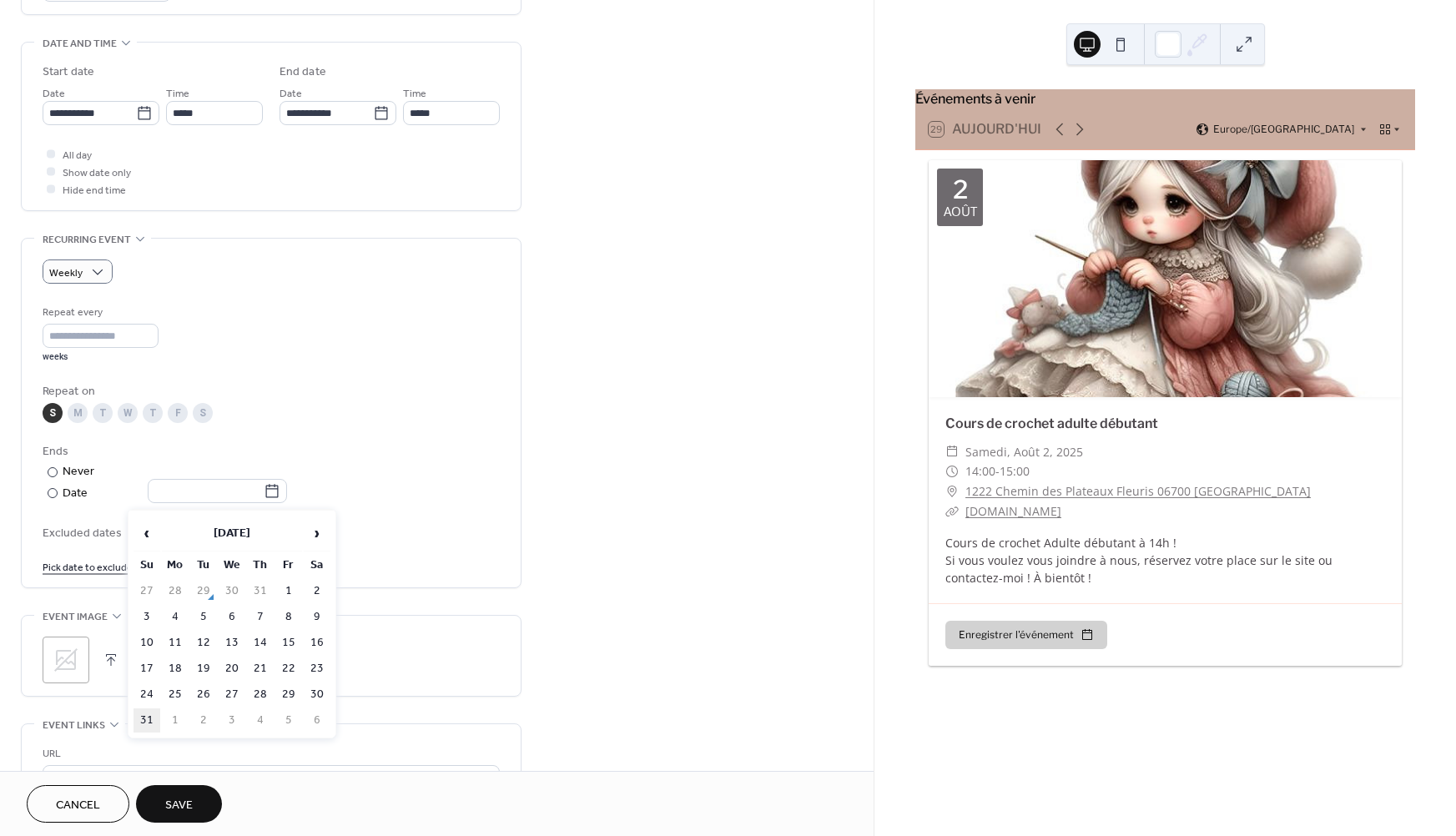 type on "**********" 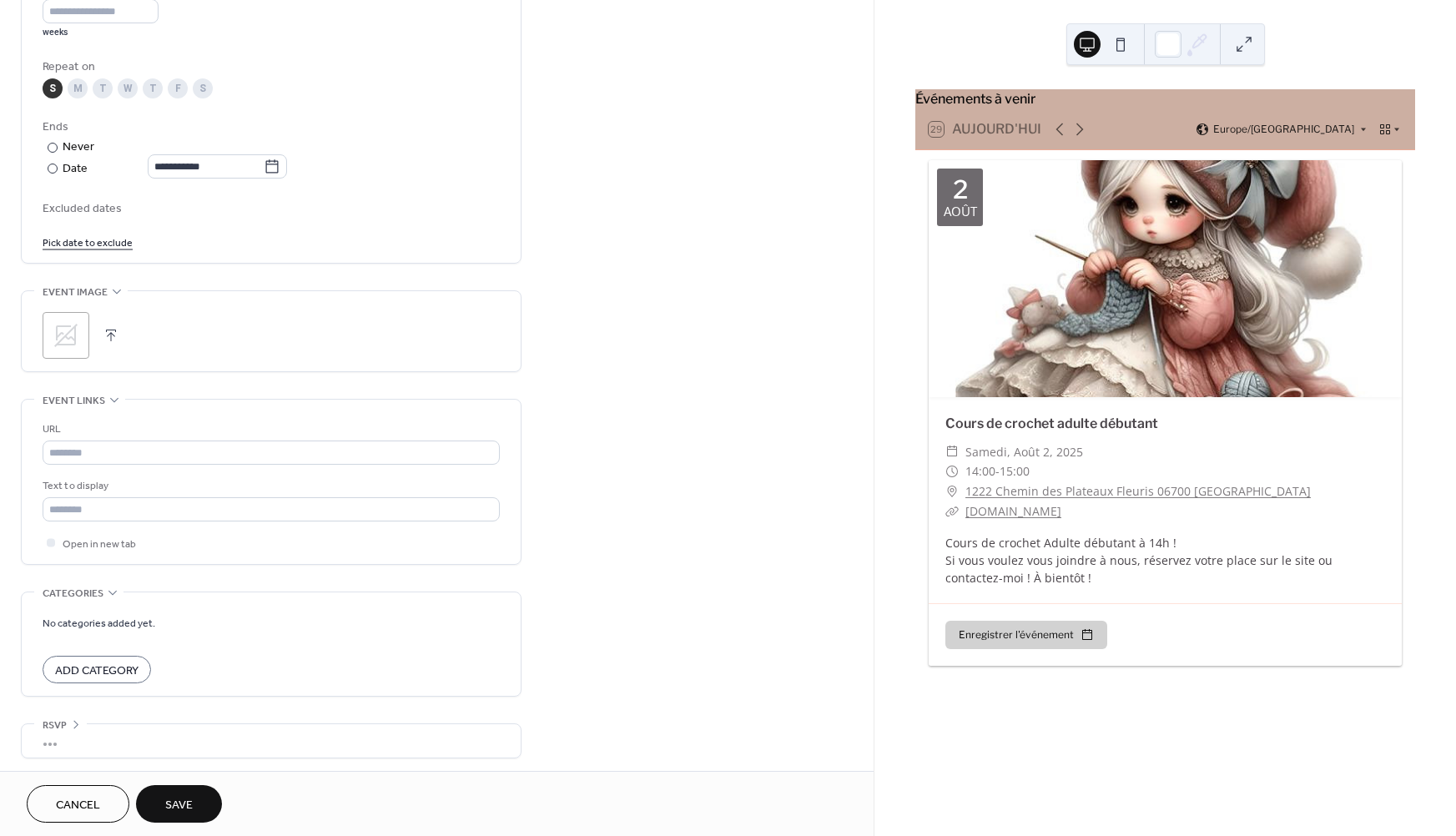 scroll, scrollTop: 830, scrollLeft: 0, axis: vertical 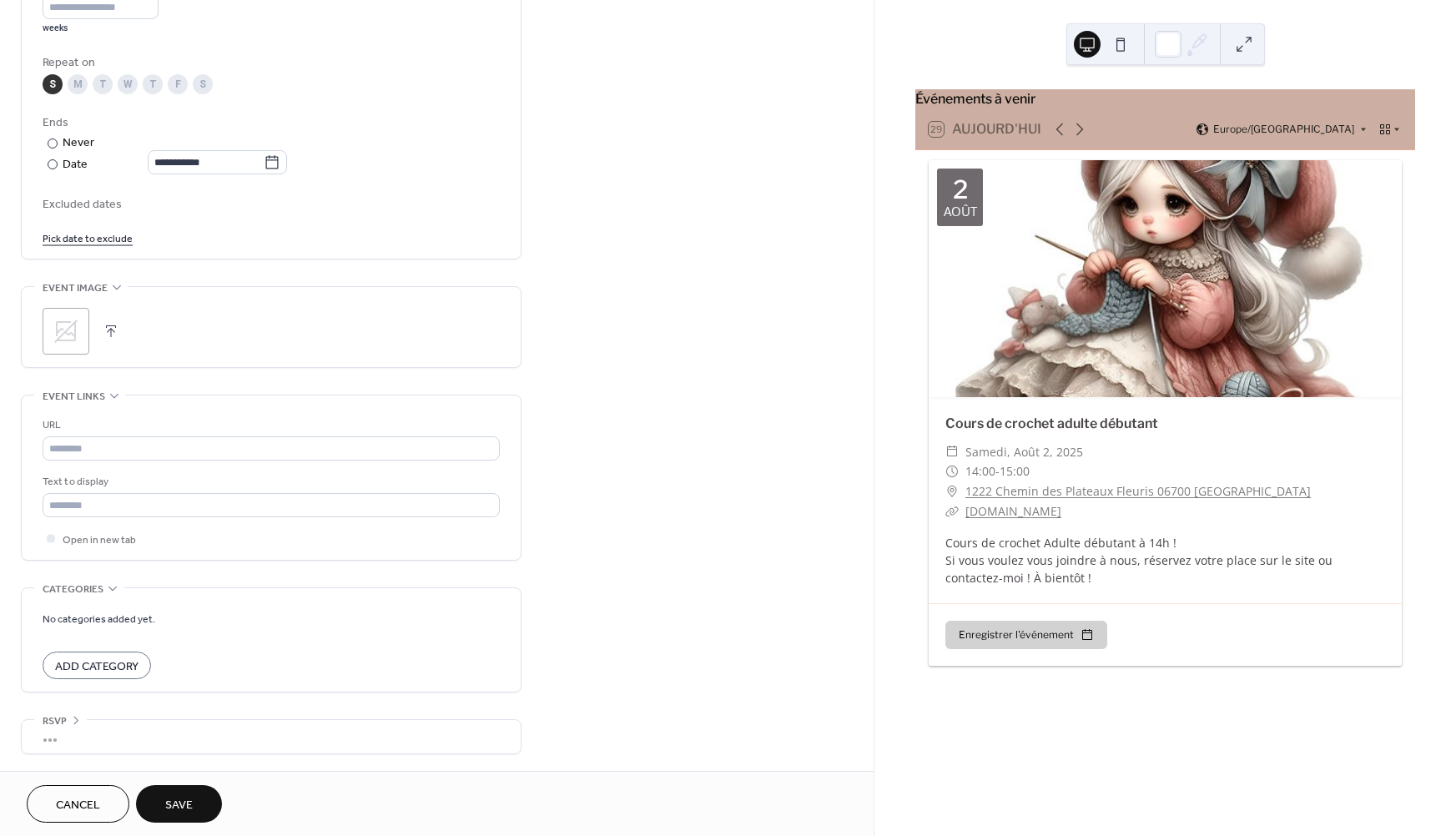 click 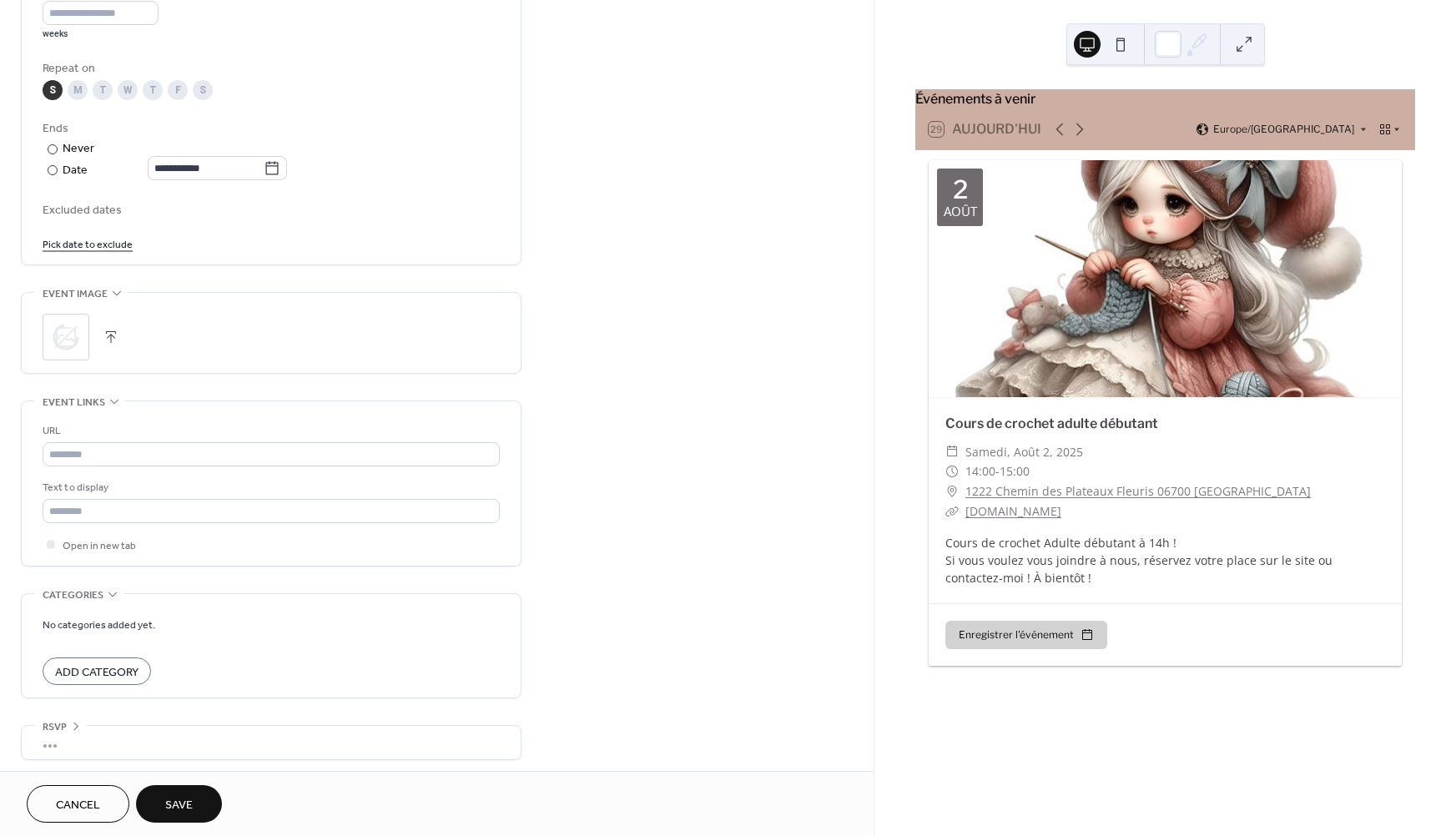 scroll, scrollTop: 830, scrollLeft: 0, axis: vertical 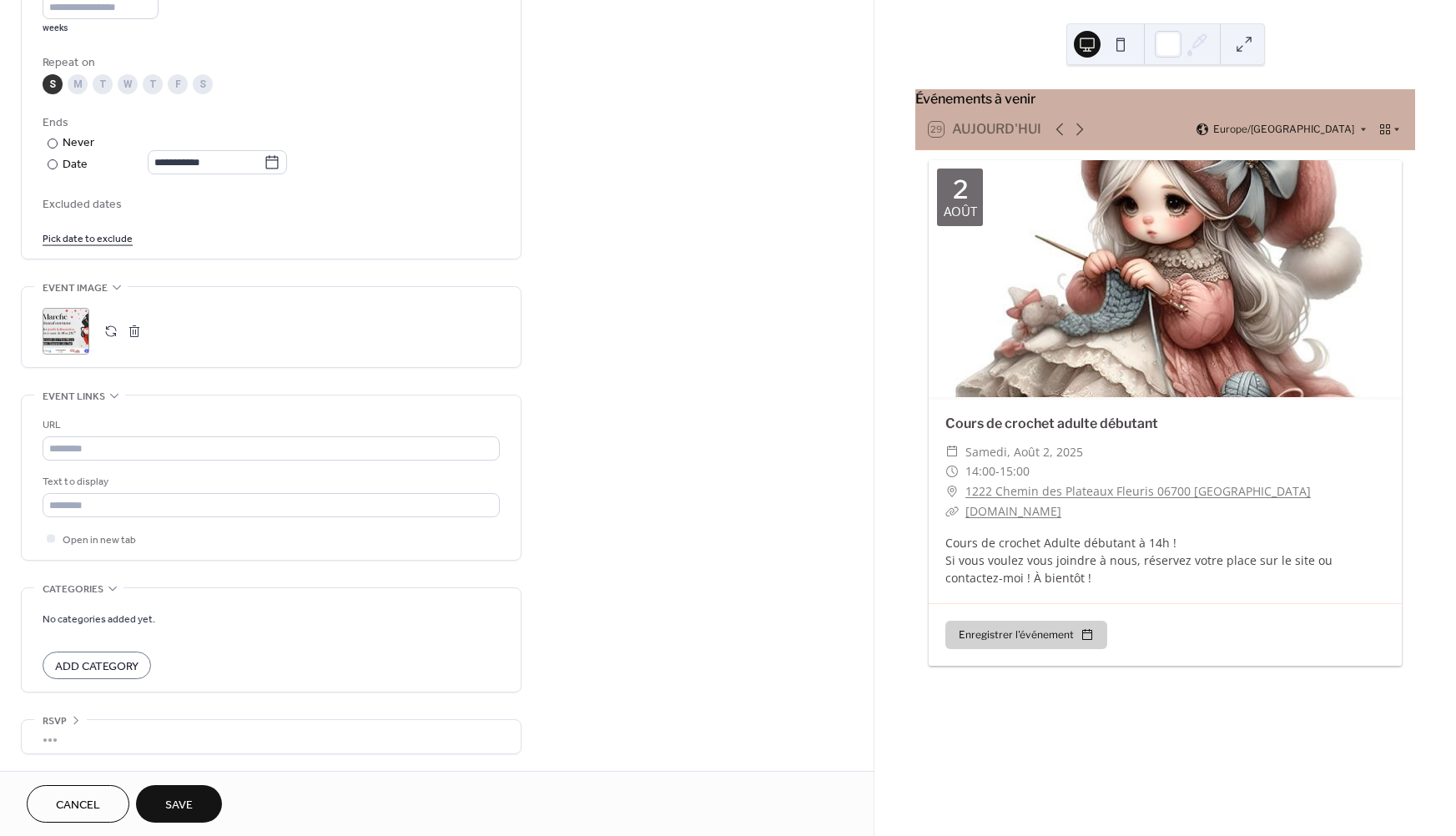 click on "Save" at bounding box center [179, 805] 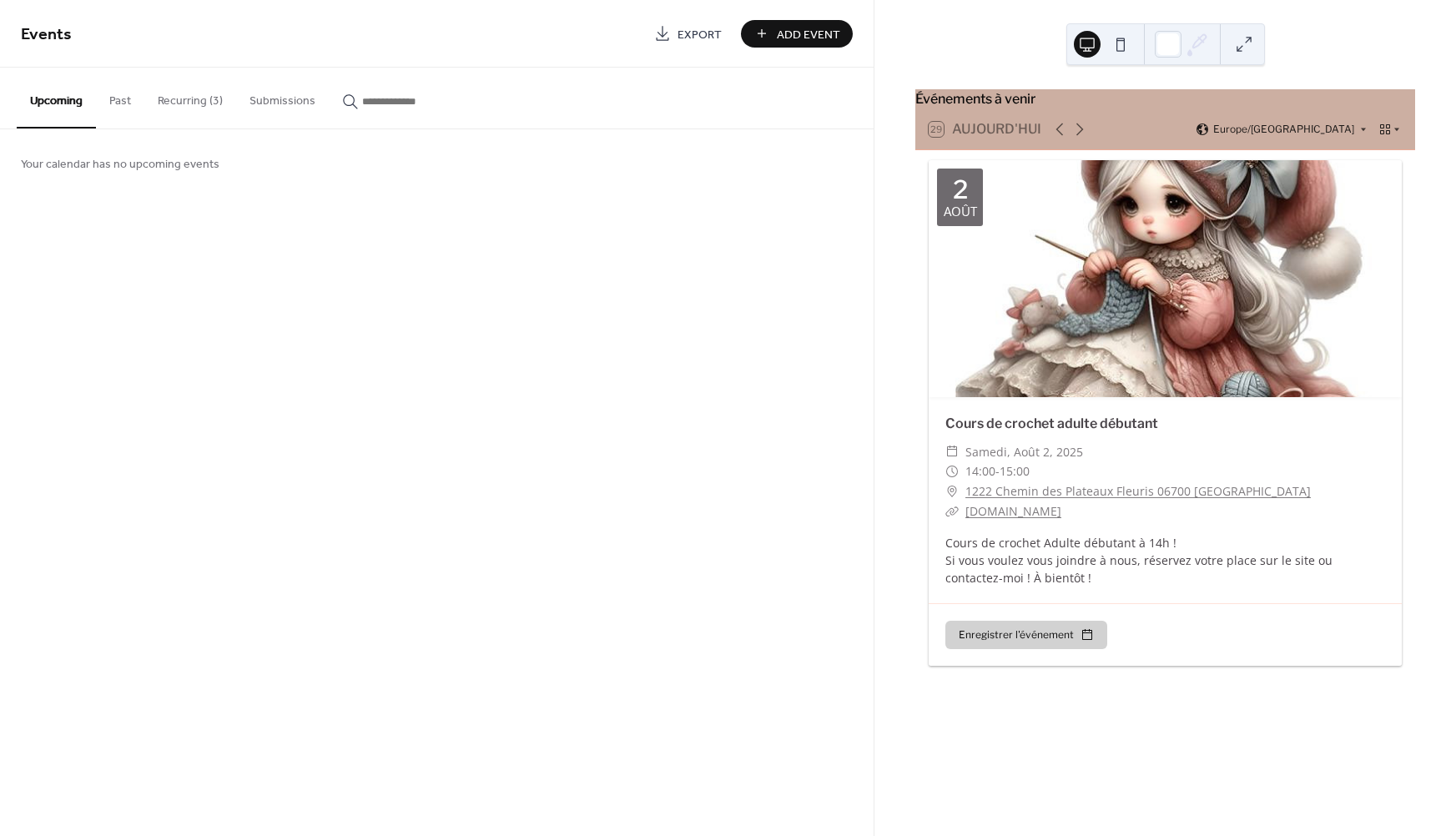 click on "Recurring (3)" at bounding box center [190, 97] 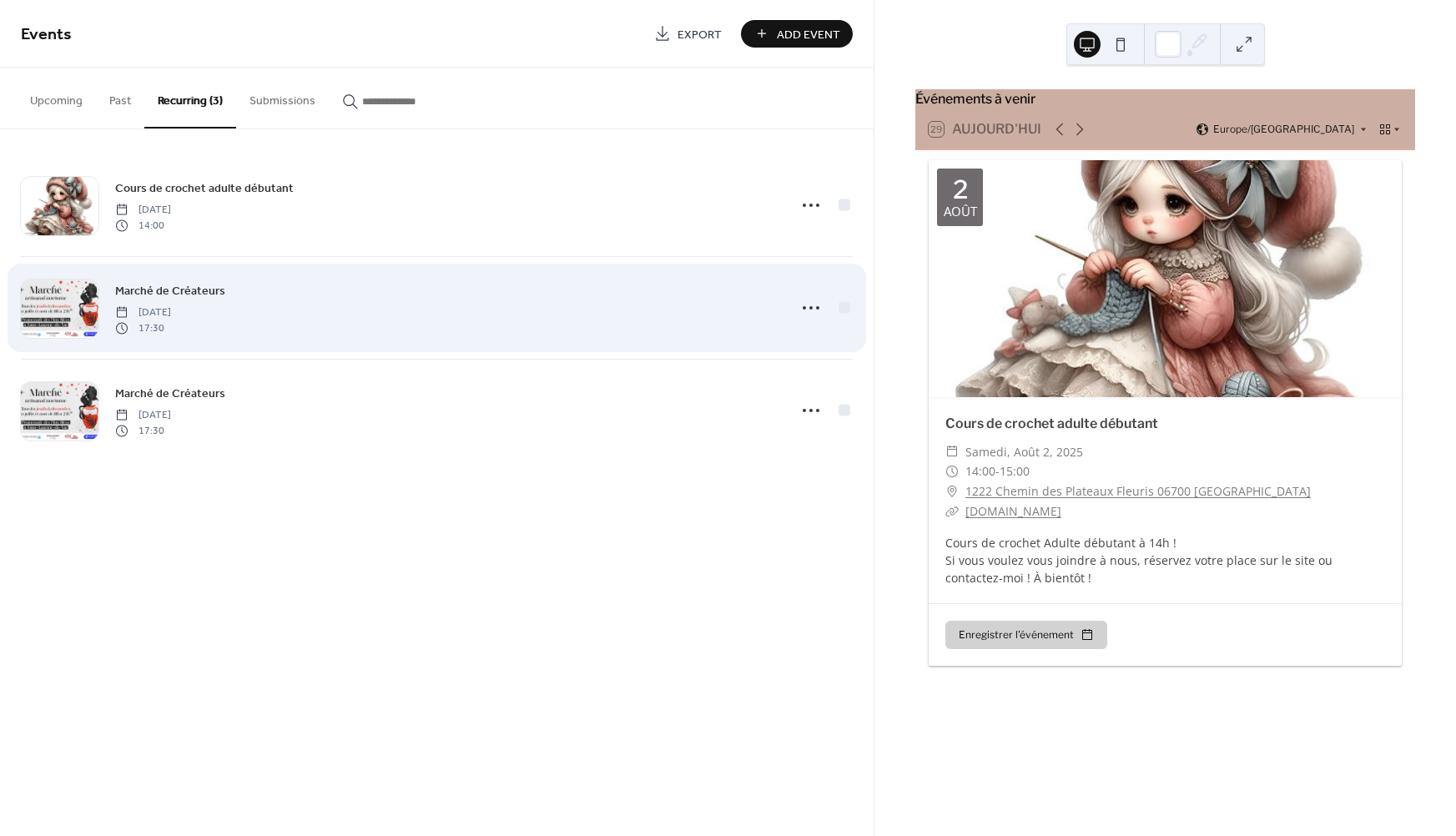 drag, startPoint x: 325, startPoint y: 301, endPoint x: 266, endPoint y: 303, distance: 59.03389 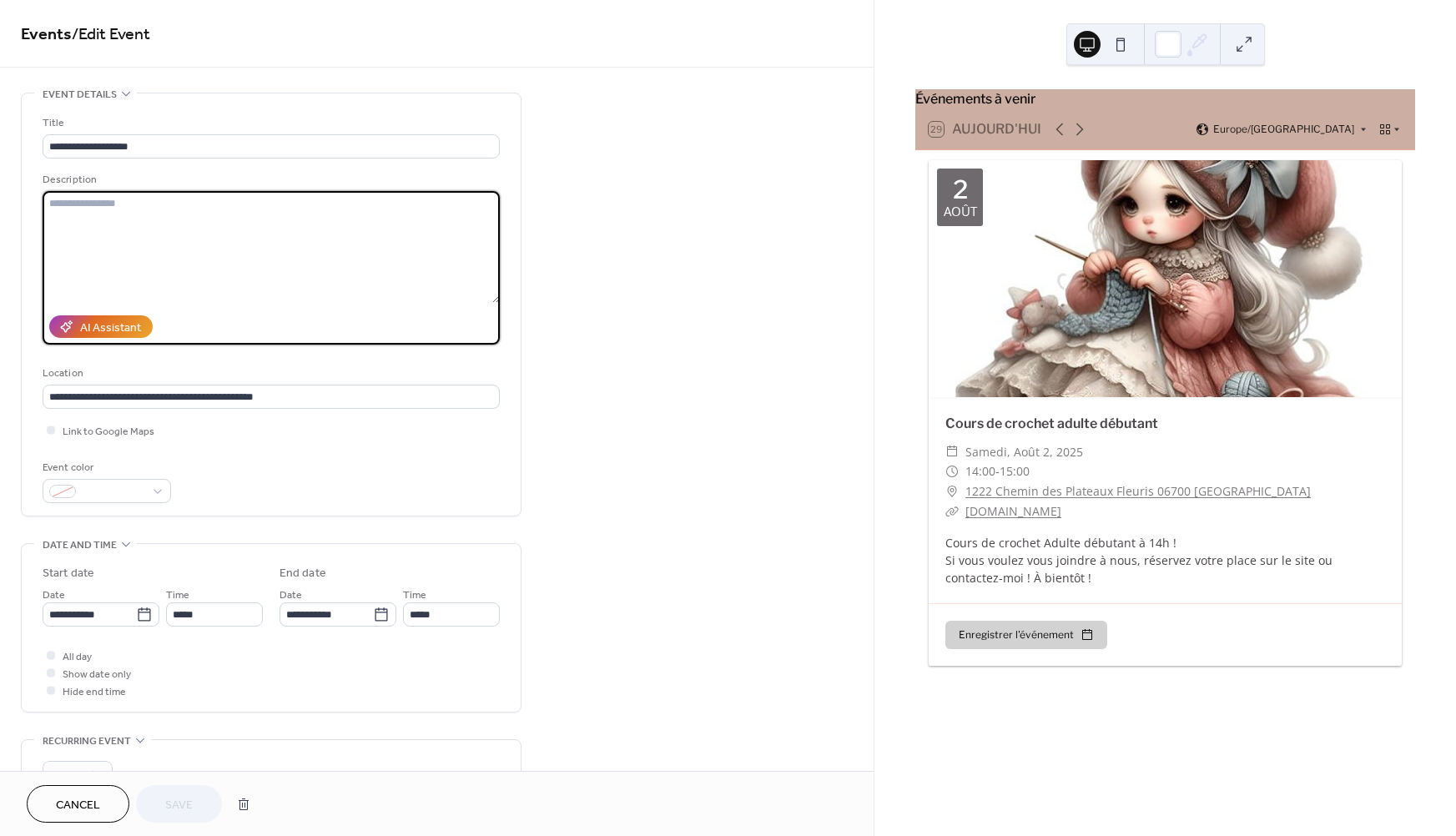 click at bounding box center (271, 247) 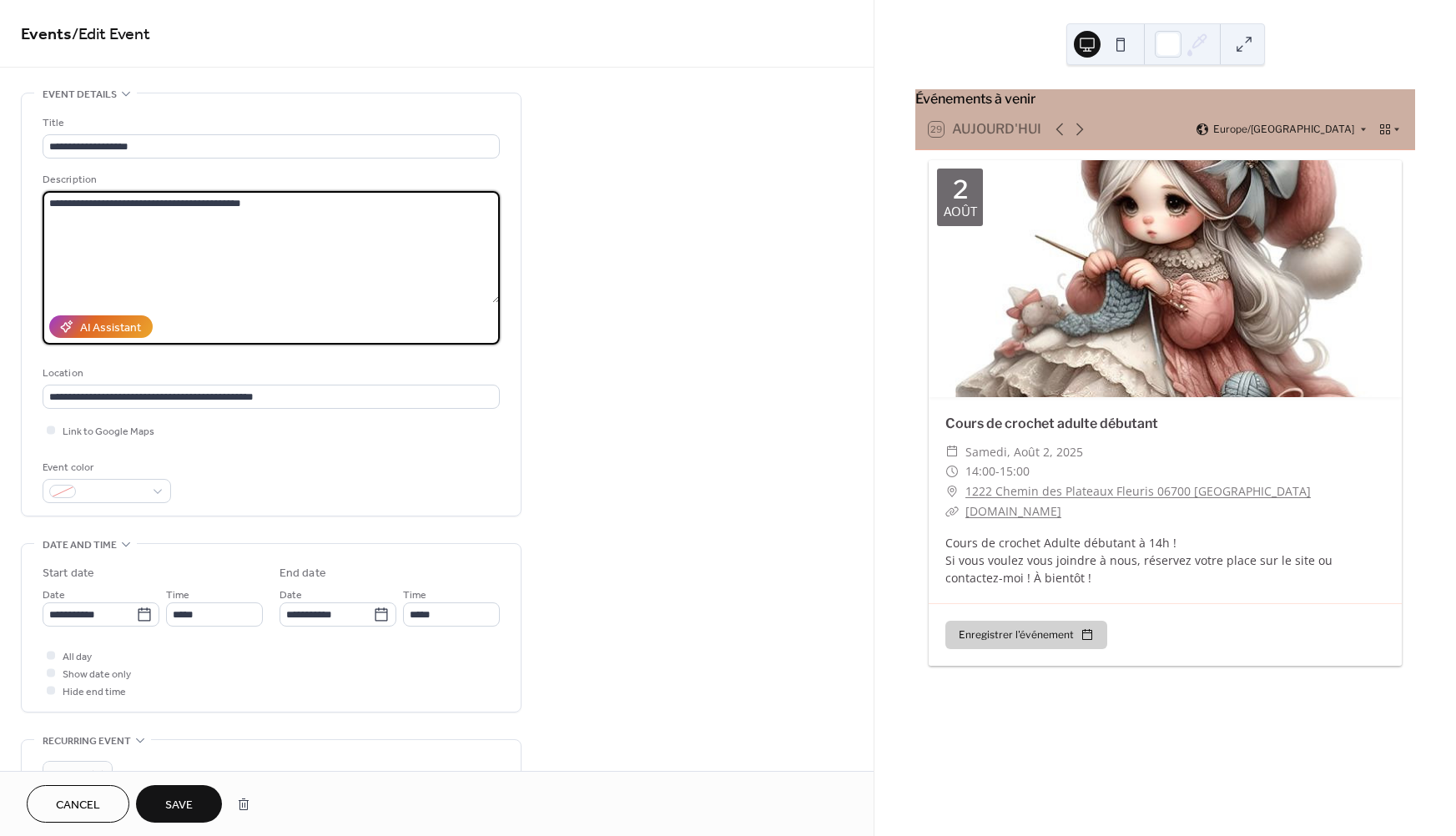 drag, startPoint x: 177, startPoint y: 204, endPoint x: 214, endPoint y: 204, distance: 37 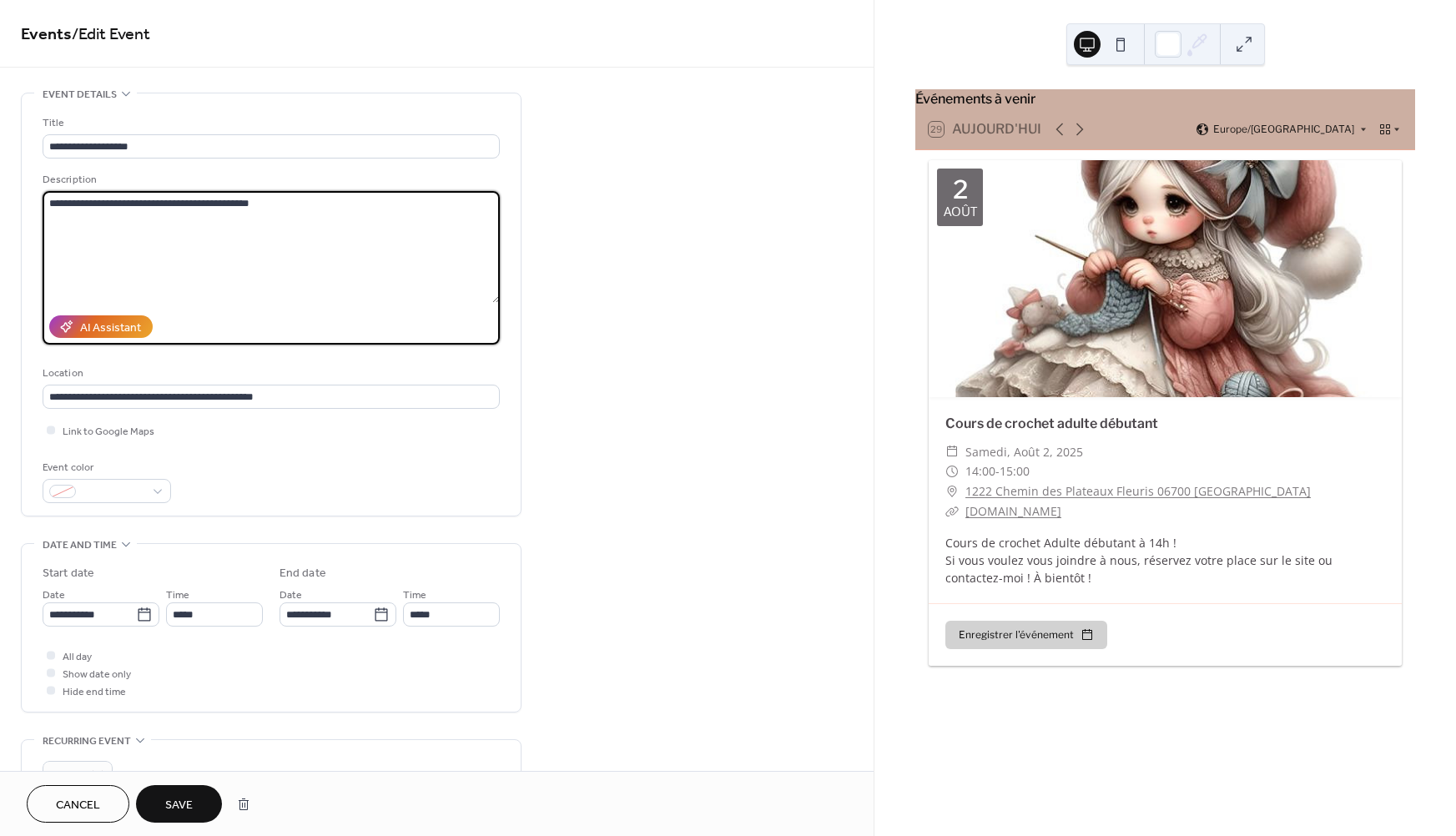 click on "**********" at bounding box center (271, 247) 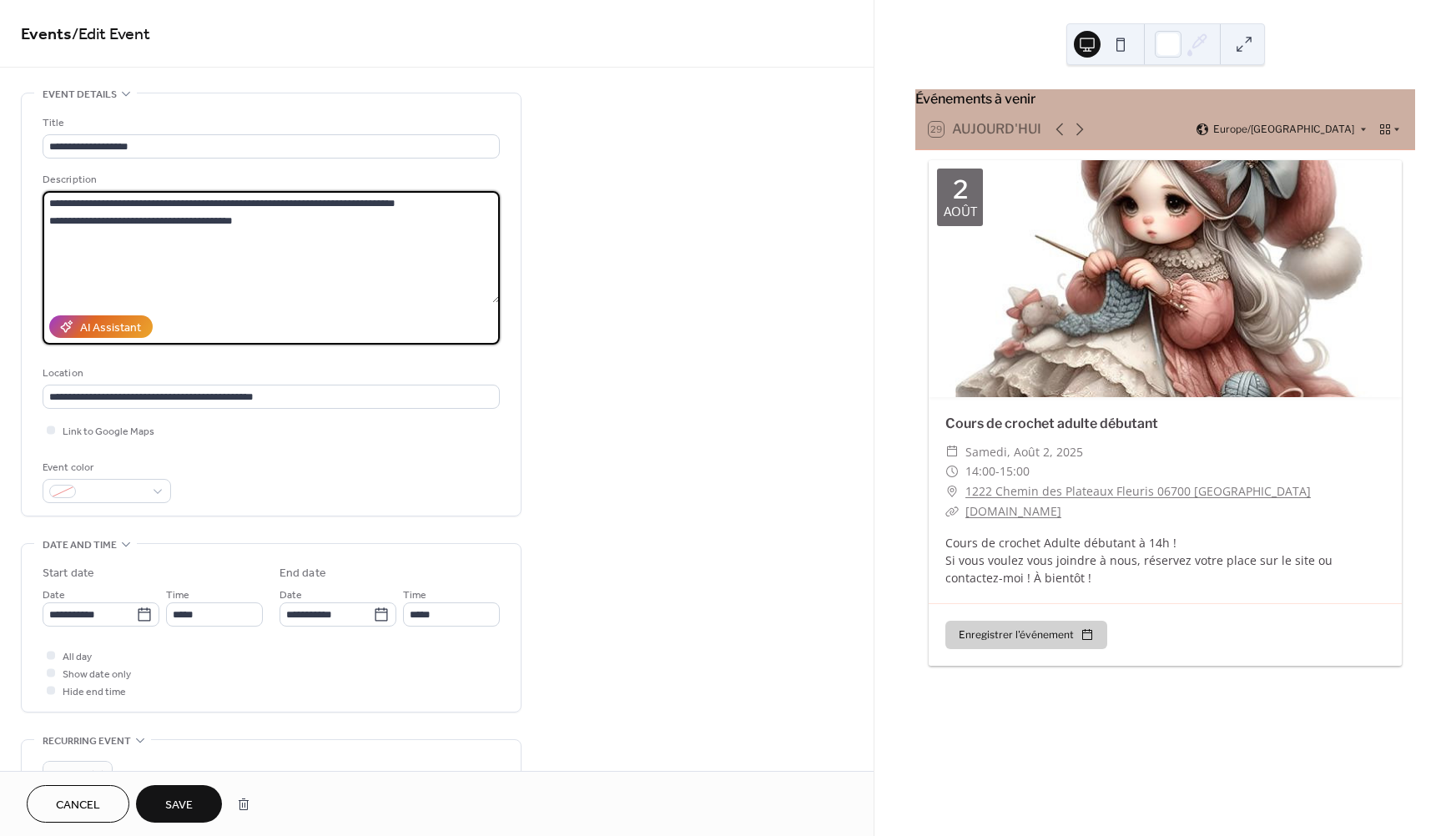 click on "**********" at bounding box center [271, 247] 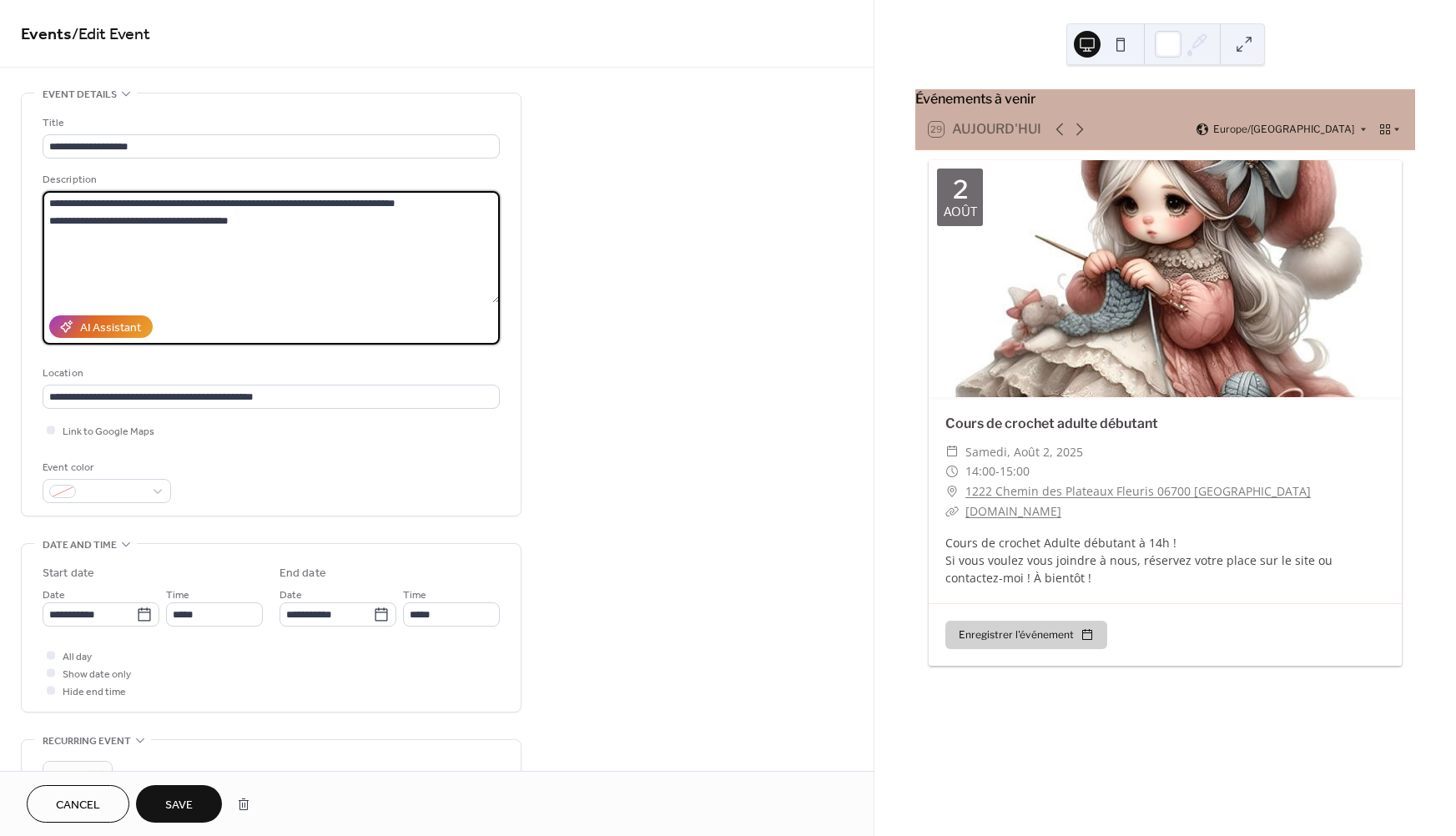 click on "**********" at bounding box center [271, 247] 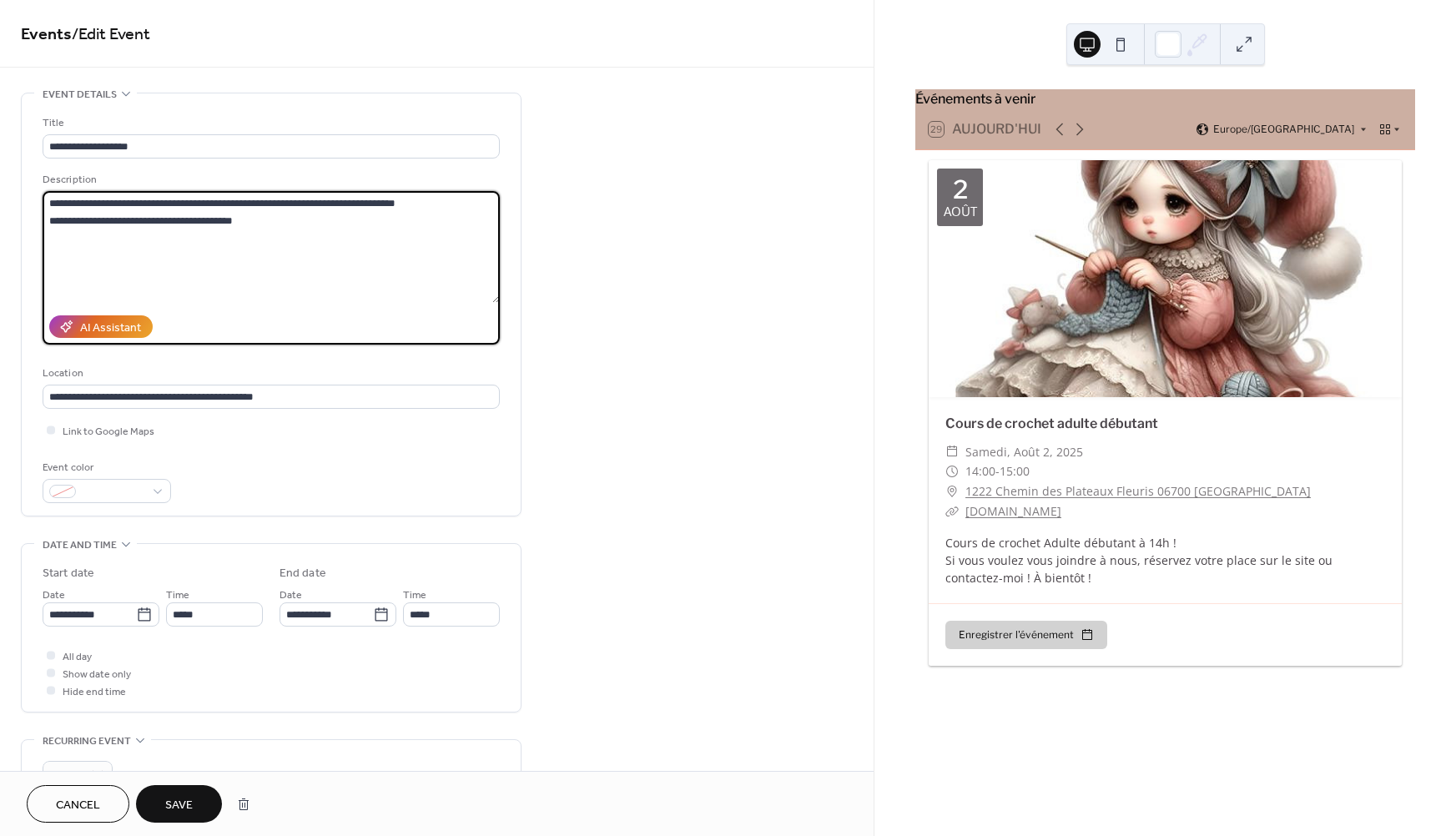 click on "**********" at bounding box center (271, 247) 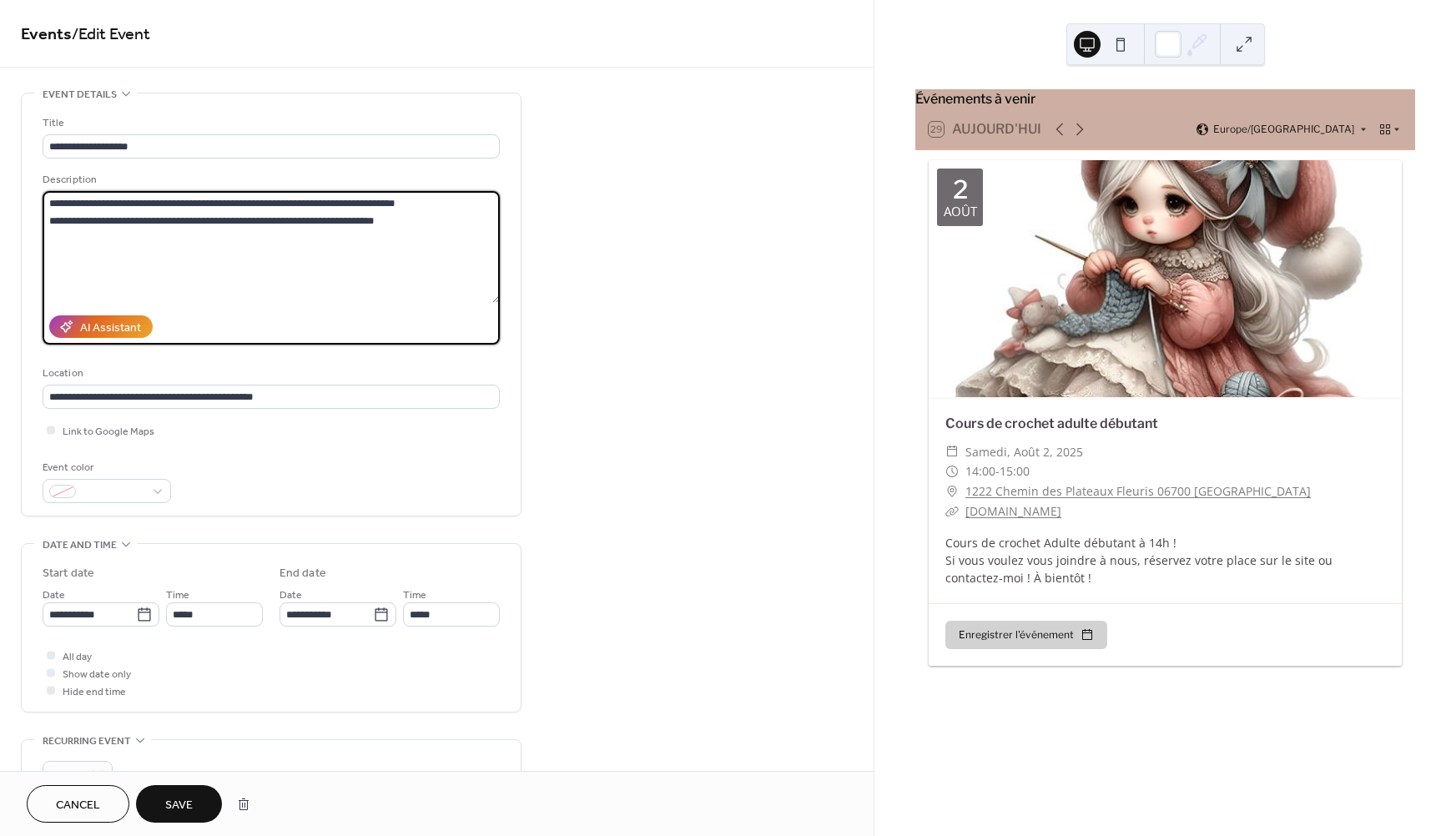 click on "**********" at bounding box center (271, 247) 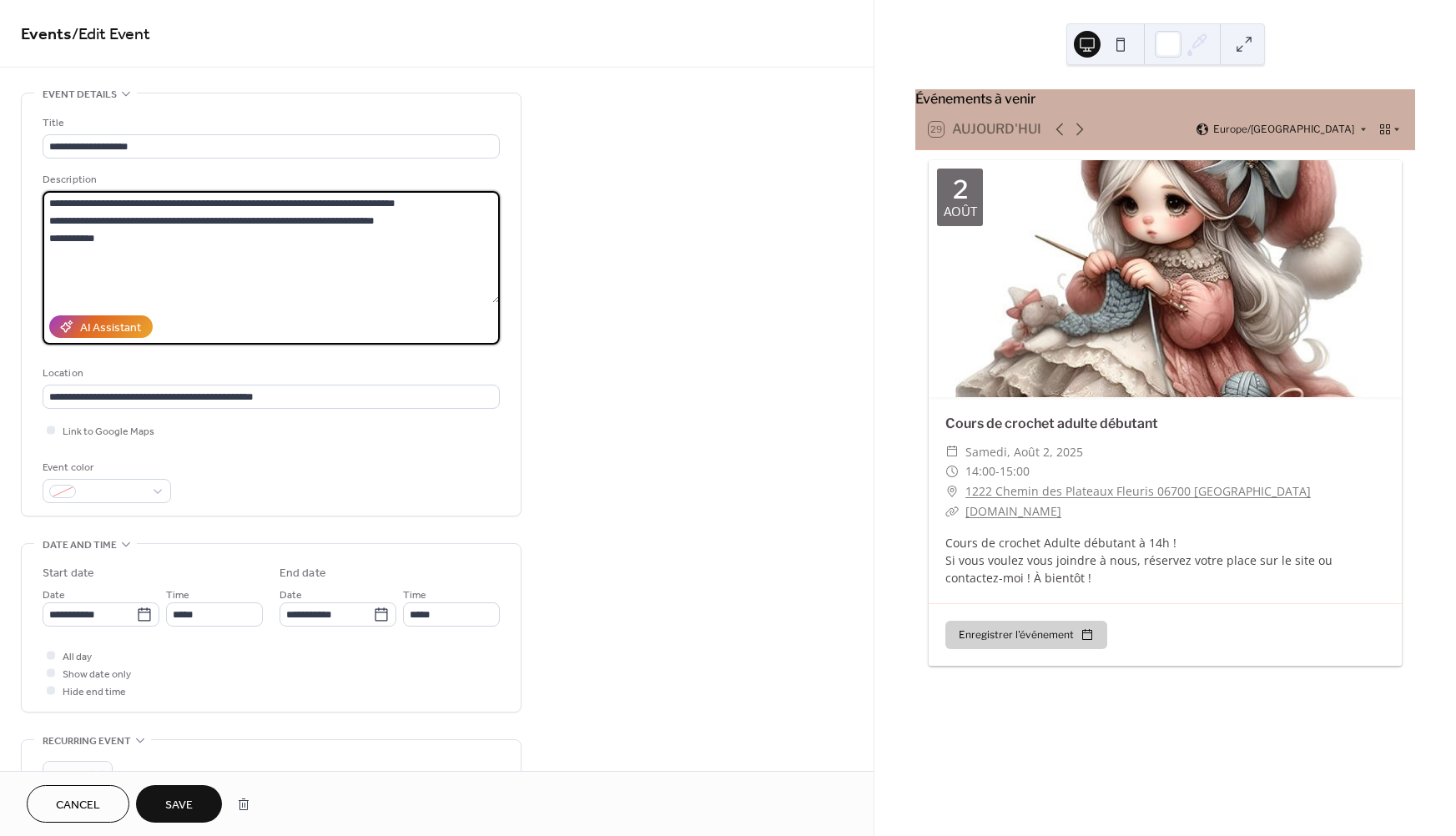 drag, startPoint x: 108, startPoint y: 233, endPoint x: 36, endPoint y: 201, distance: 78.79086 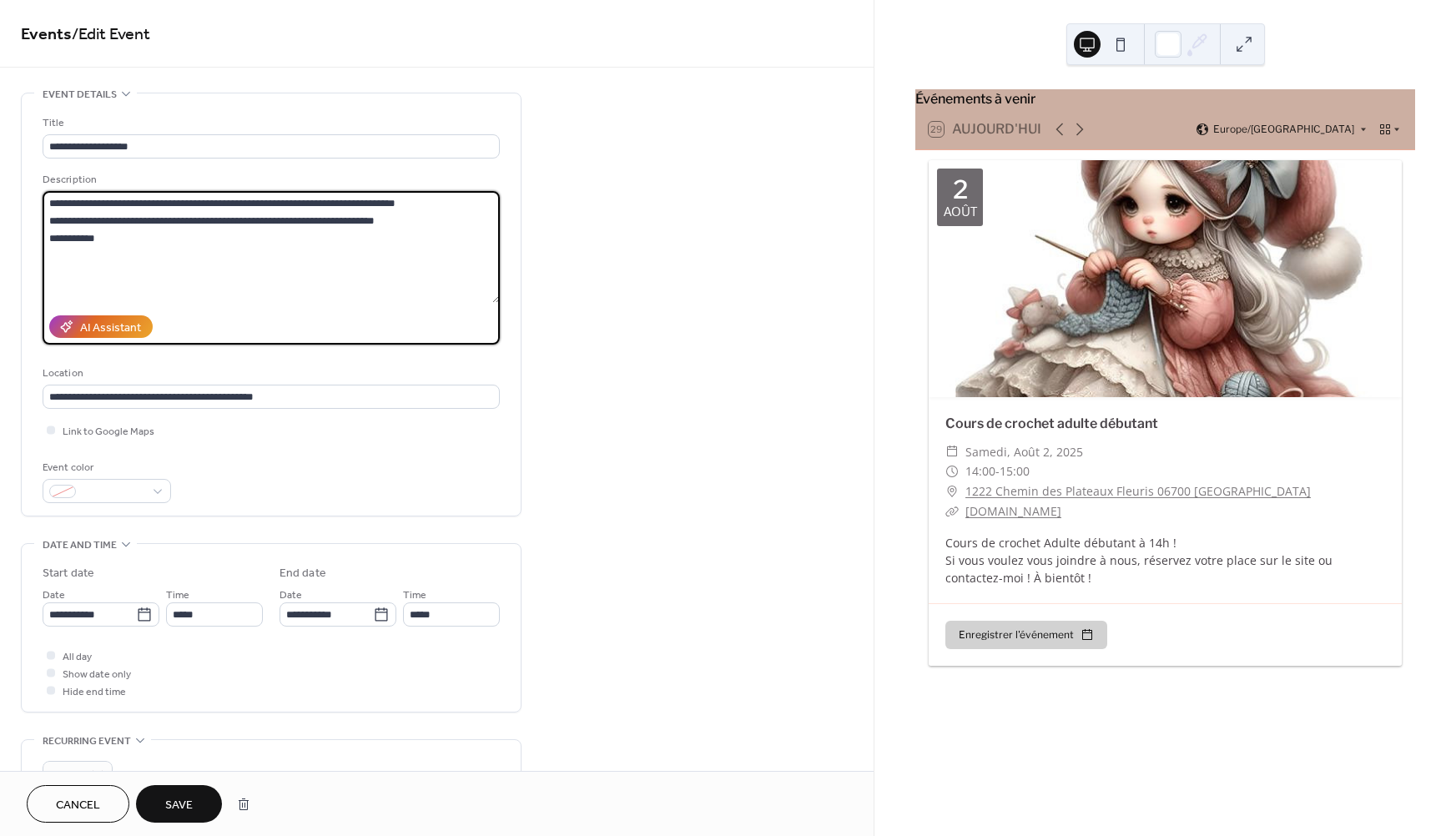 click on "**********" at bounding box center (271, 305) 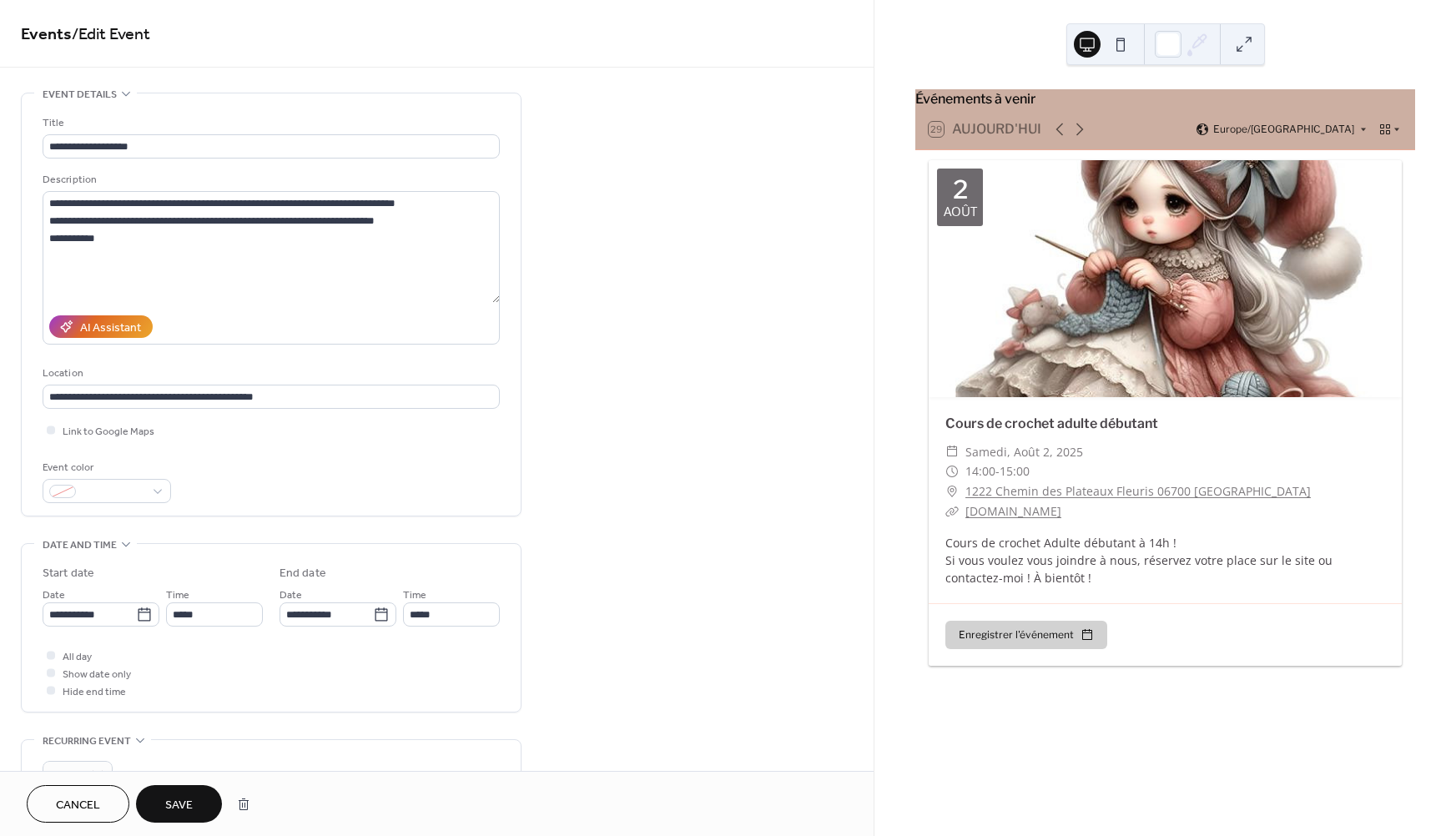 click on "Save" at bounding box center (179, 805) 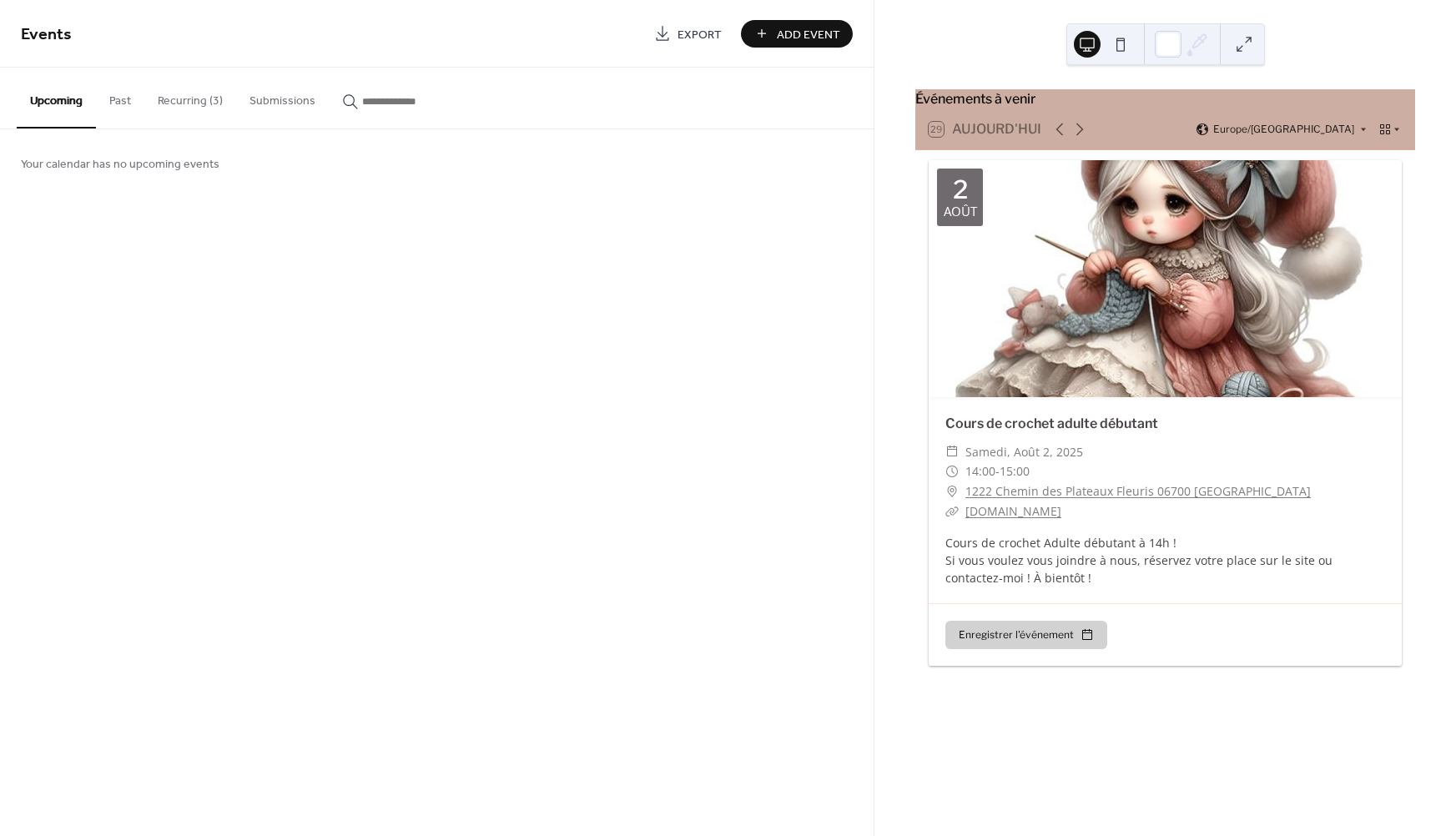 click on "Recurring (3)" at bounding box center [190, 97] 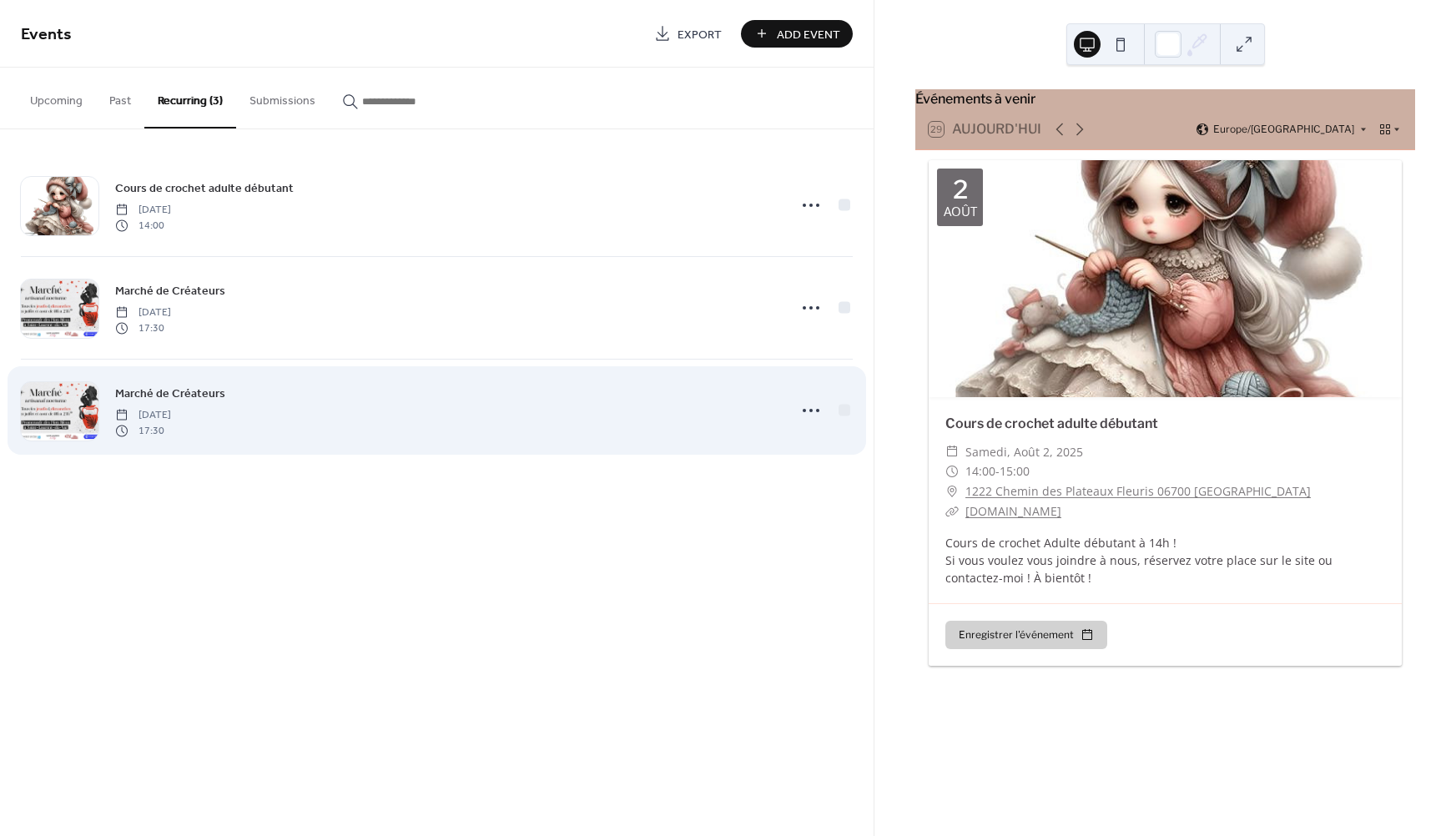 click on "Marché de Créateurs [DATE] 17:30" at bounding box center (446, 410) 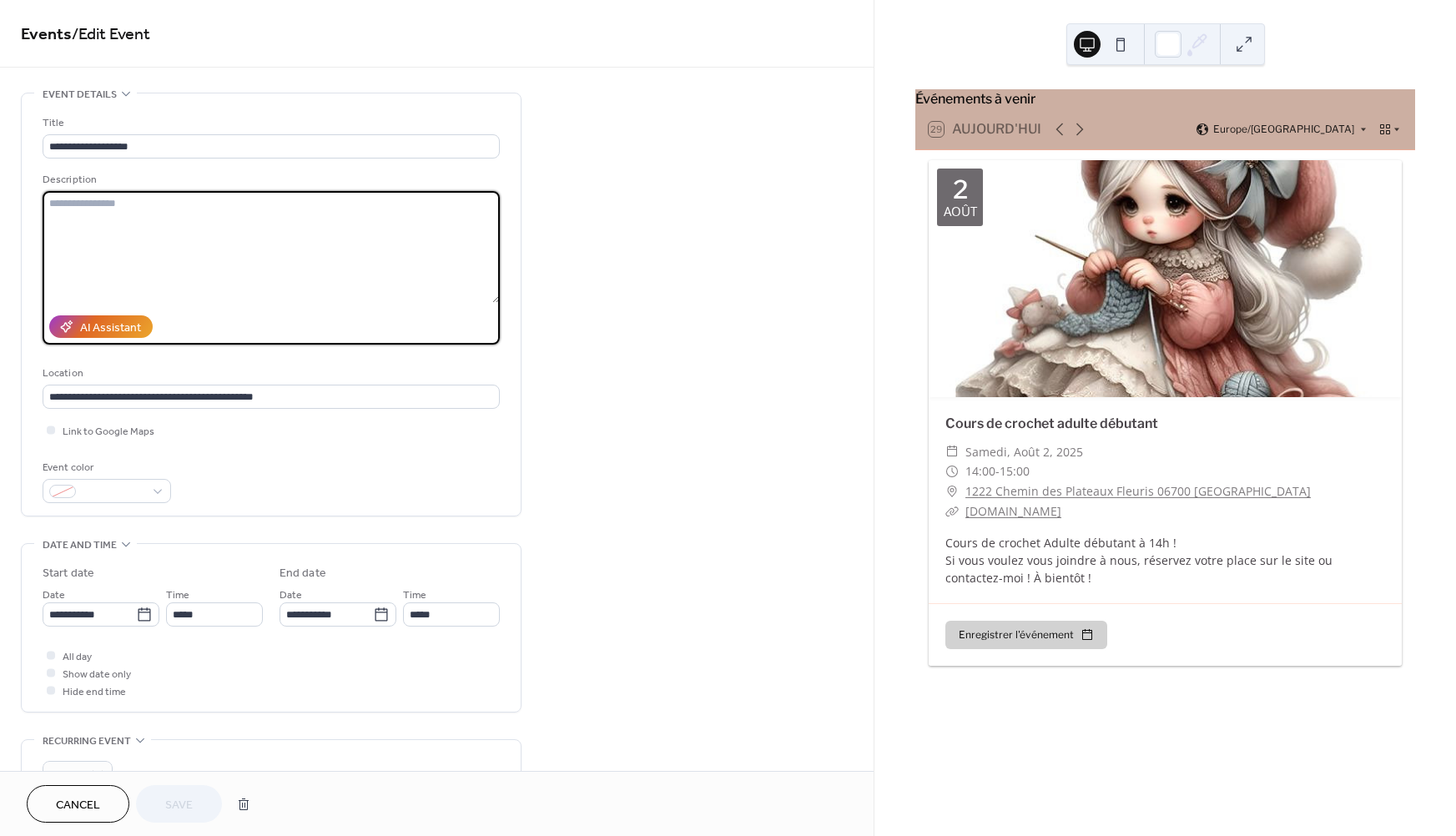 click at bounding box center (271, 247) 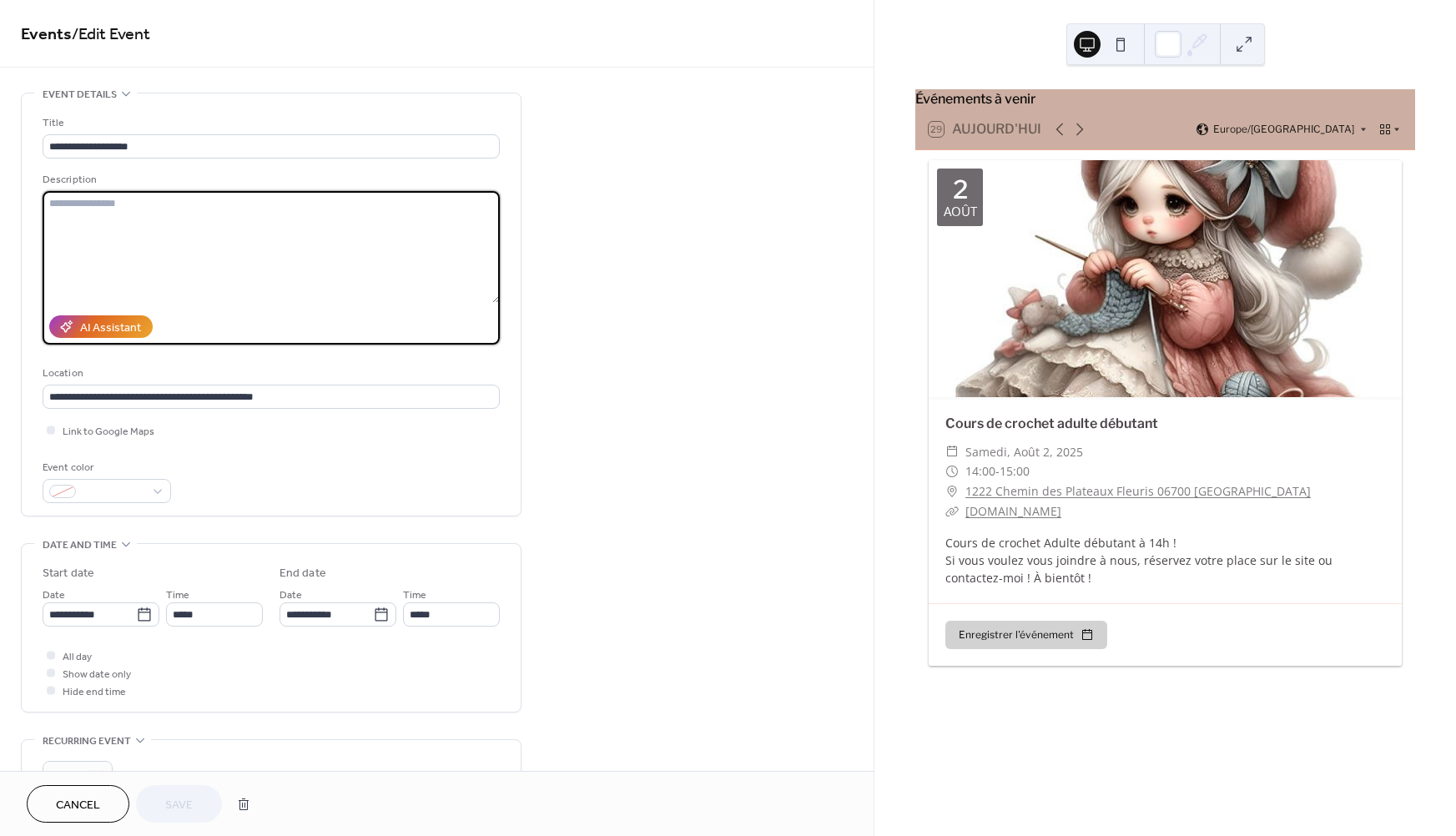 paste on "**********" 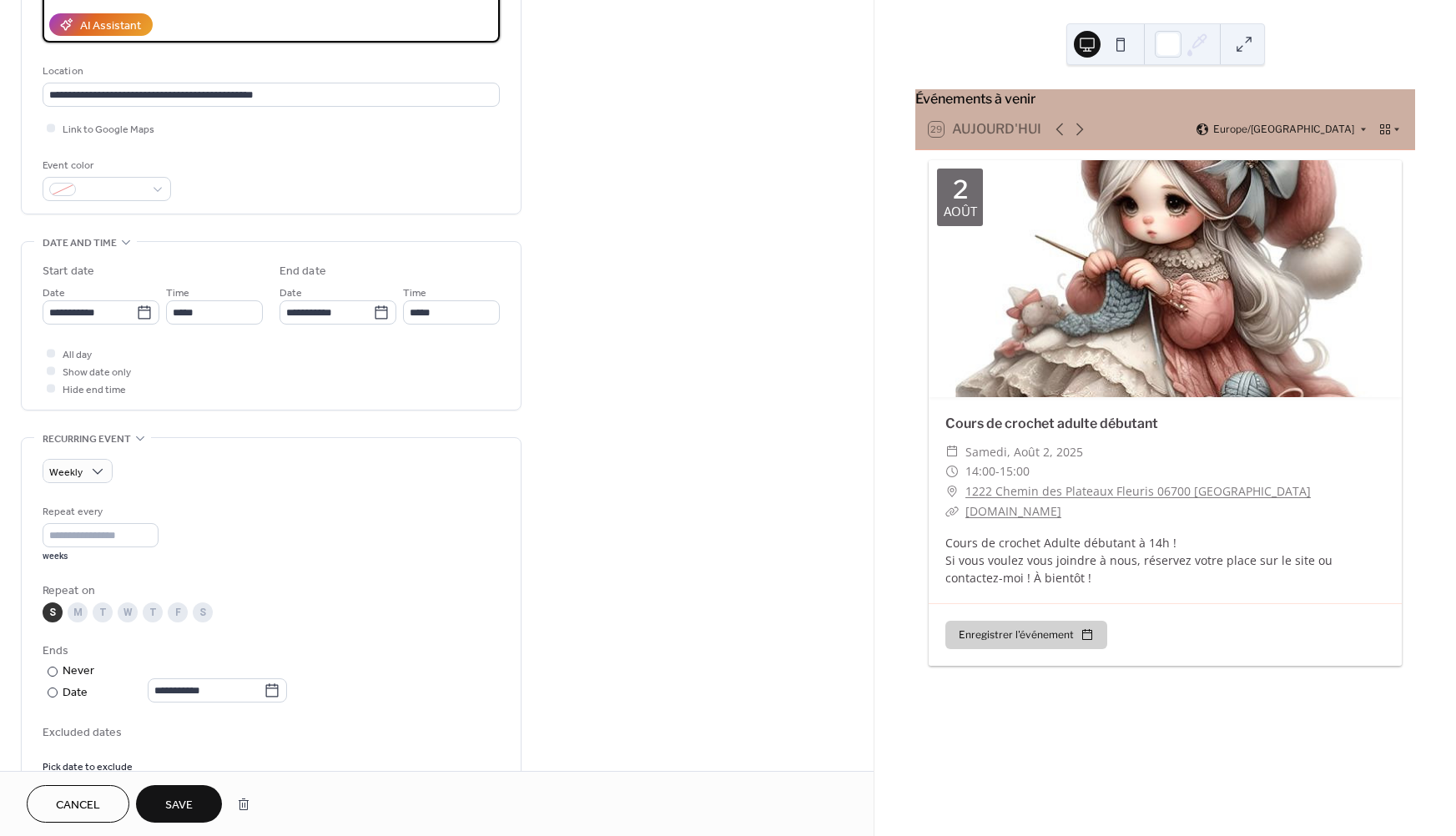 scroll, scrollTop: 356, scrollLeft: 0, axis: vertical 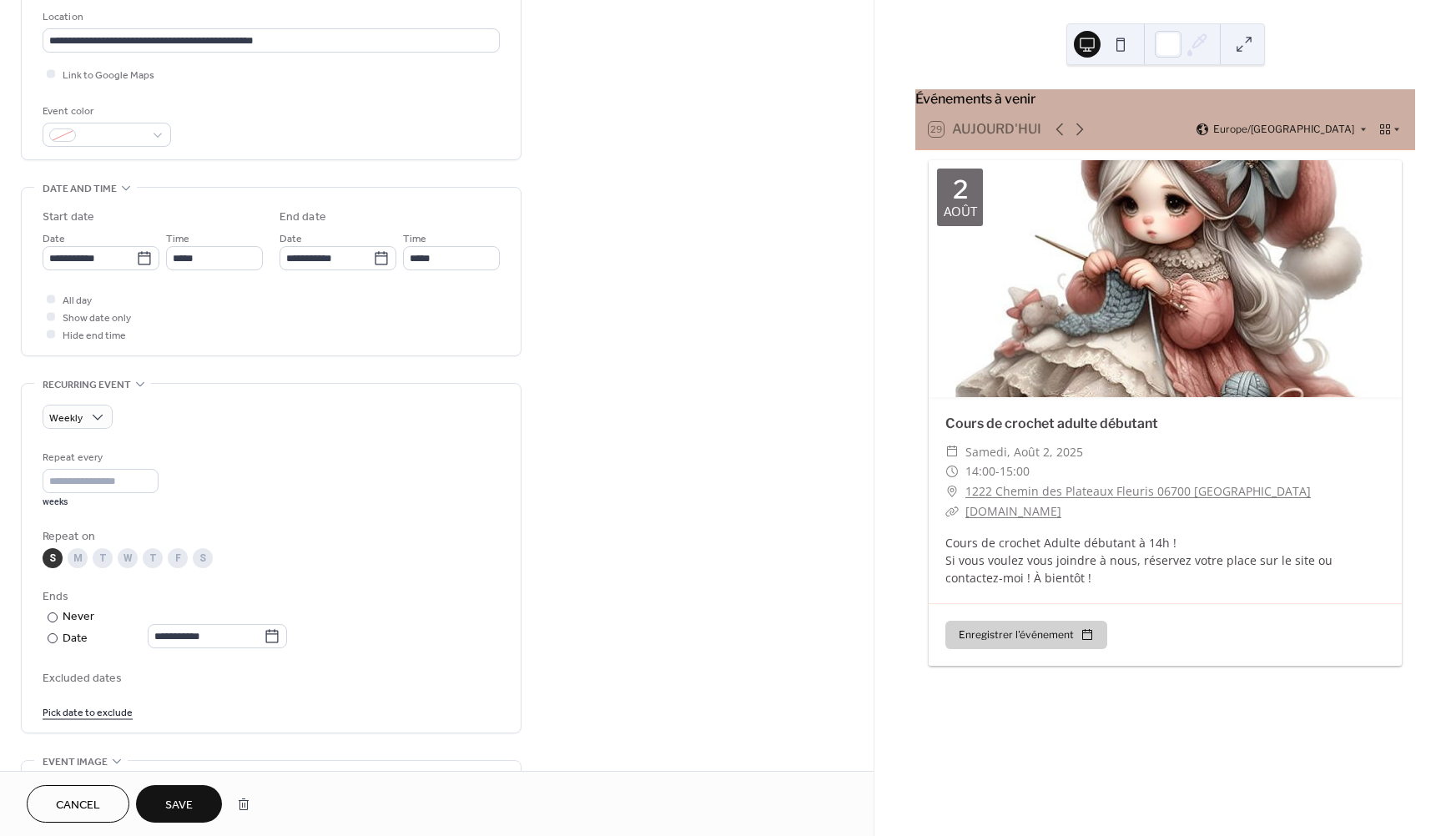 type on "**********" 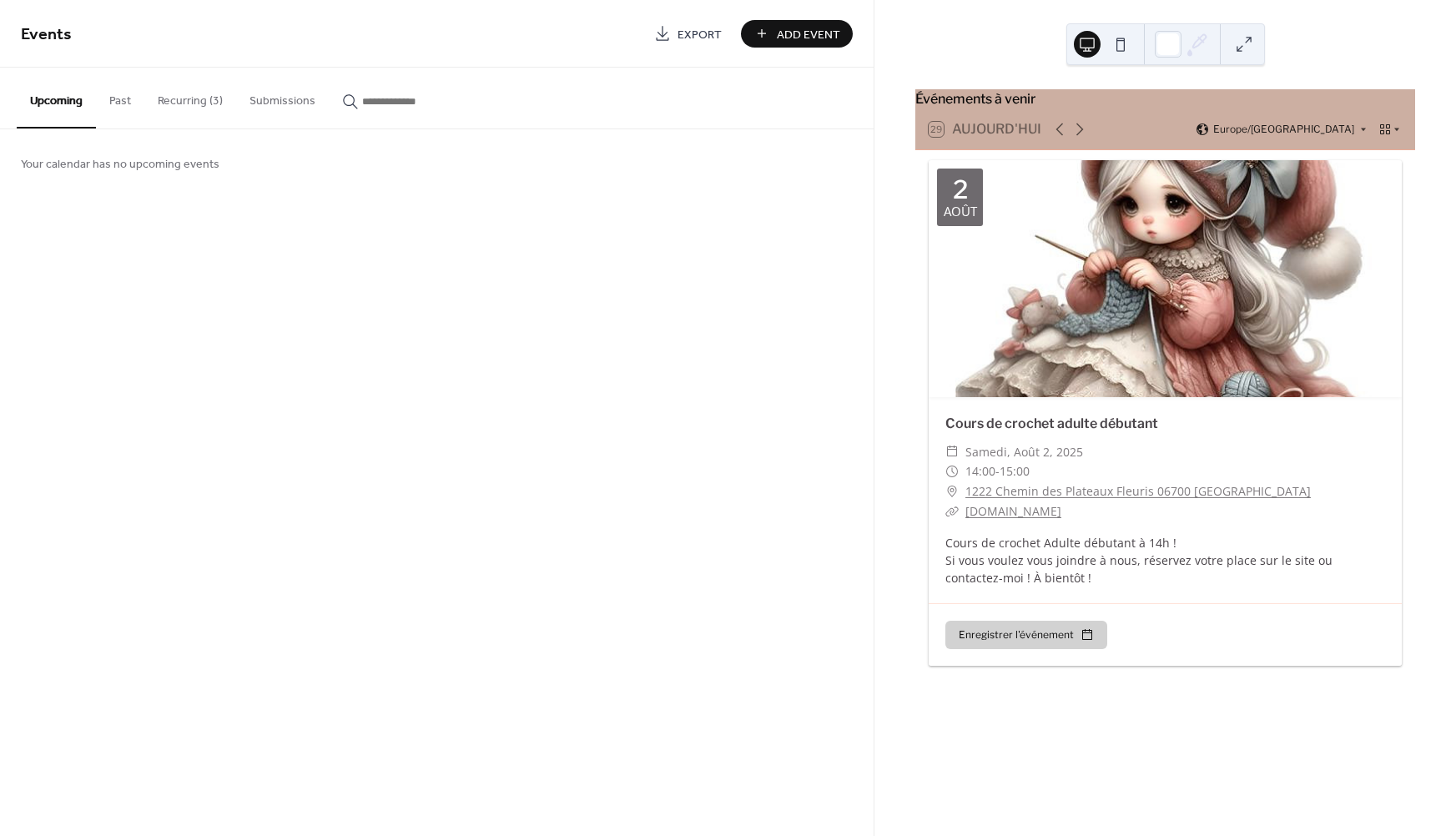 click on "Recurring (3)" at bounding box center [190, 97] 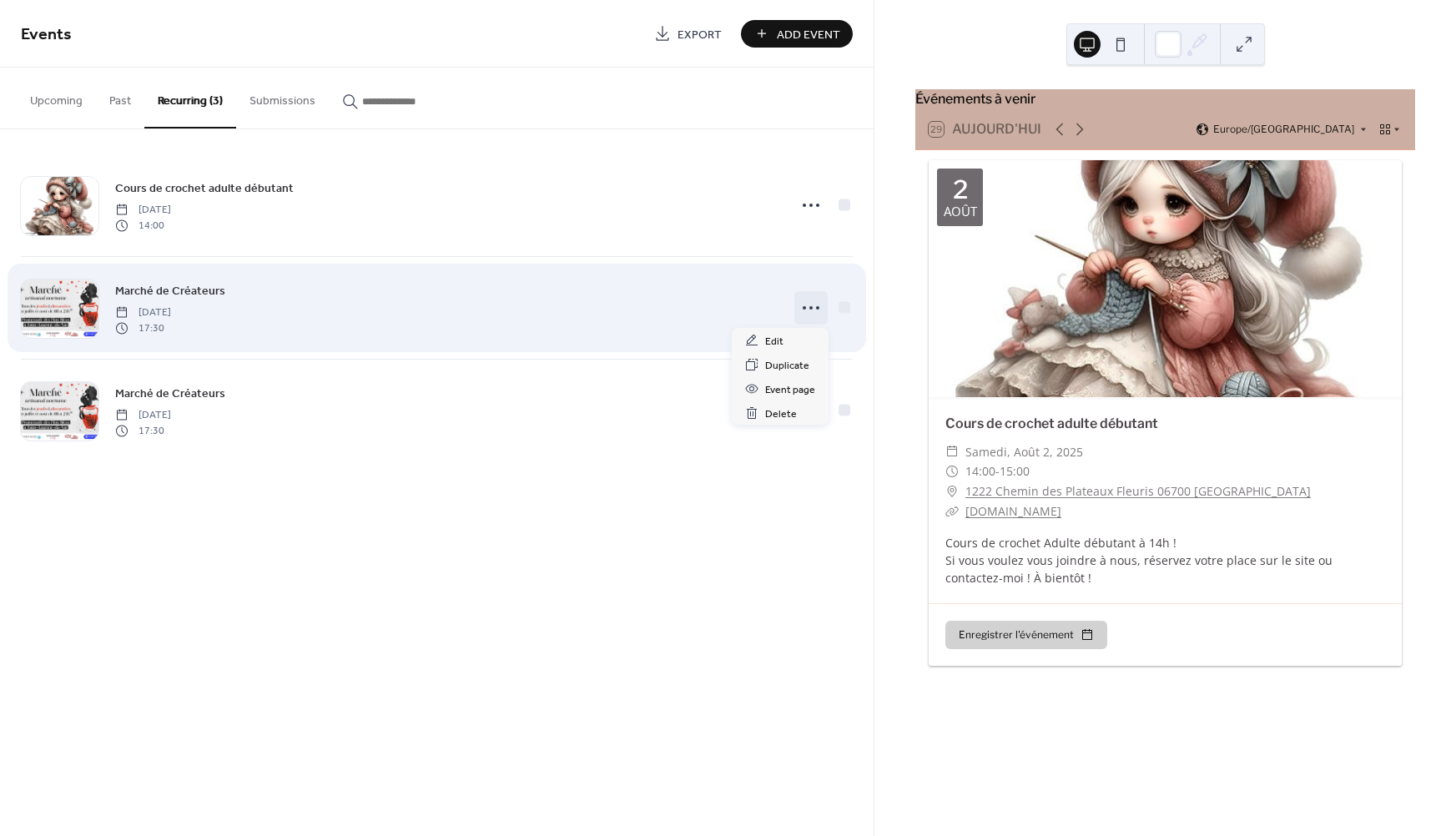 click 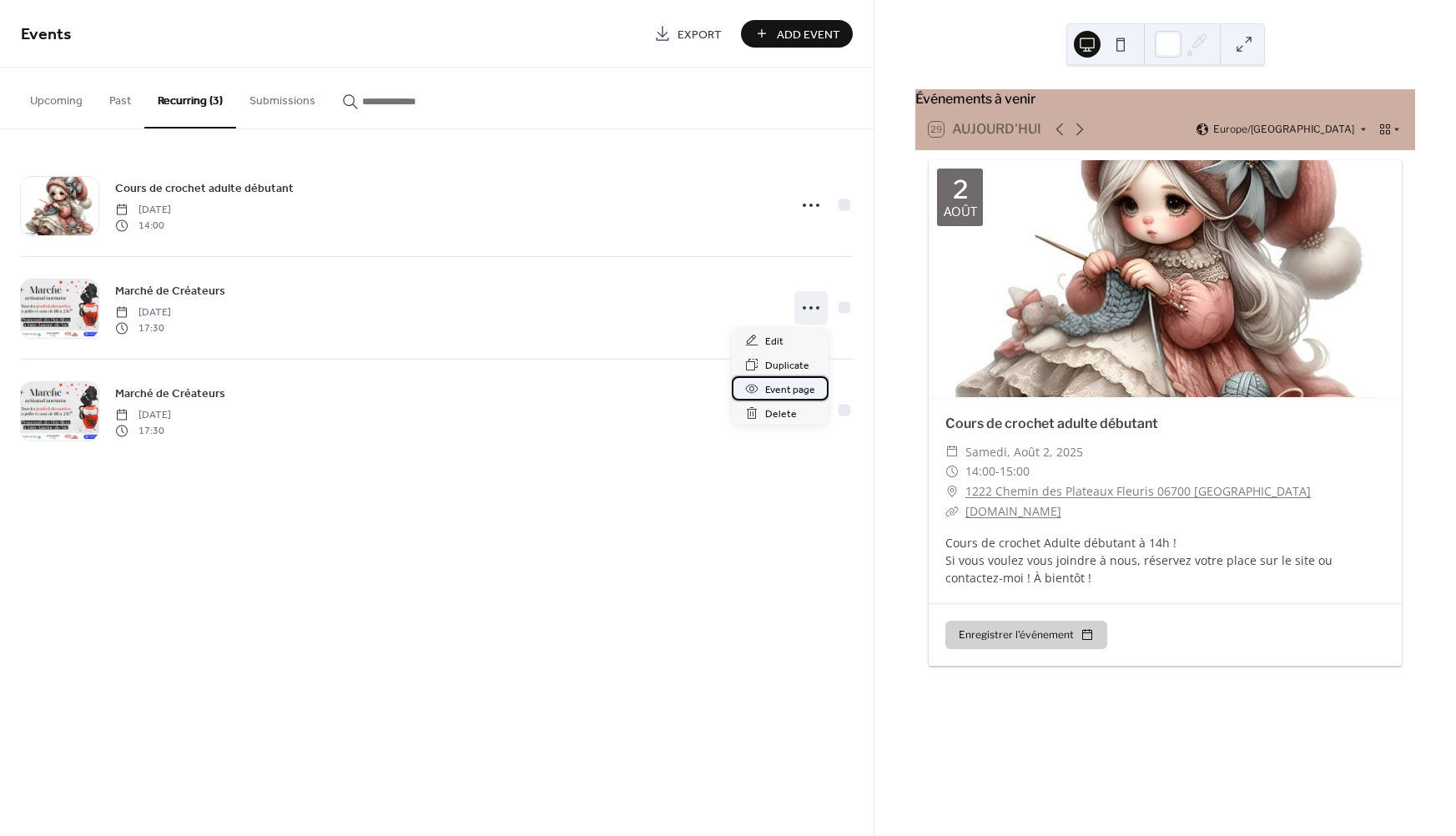click on "Event page" at bounding box center [790, 390] 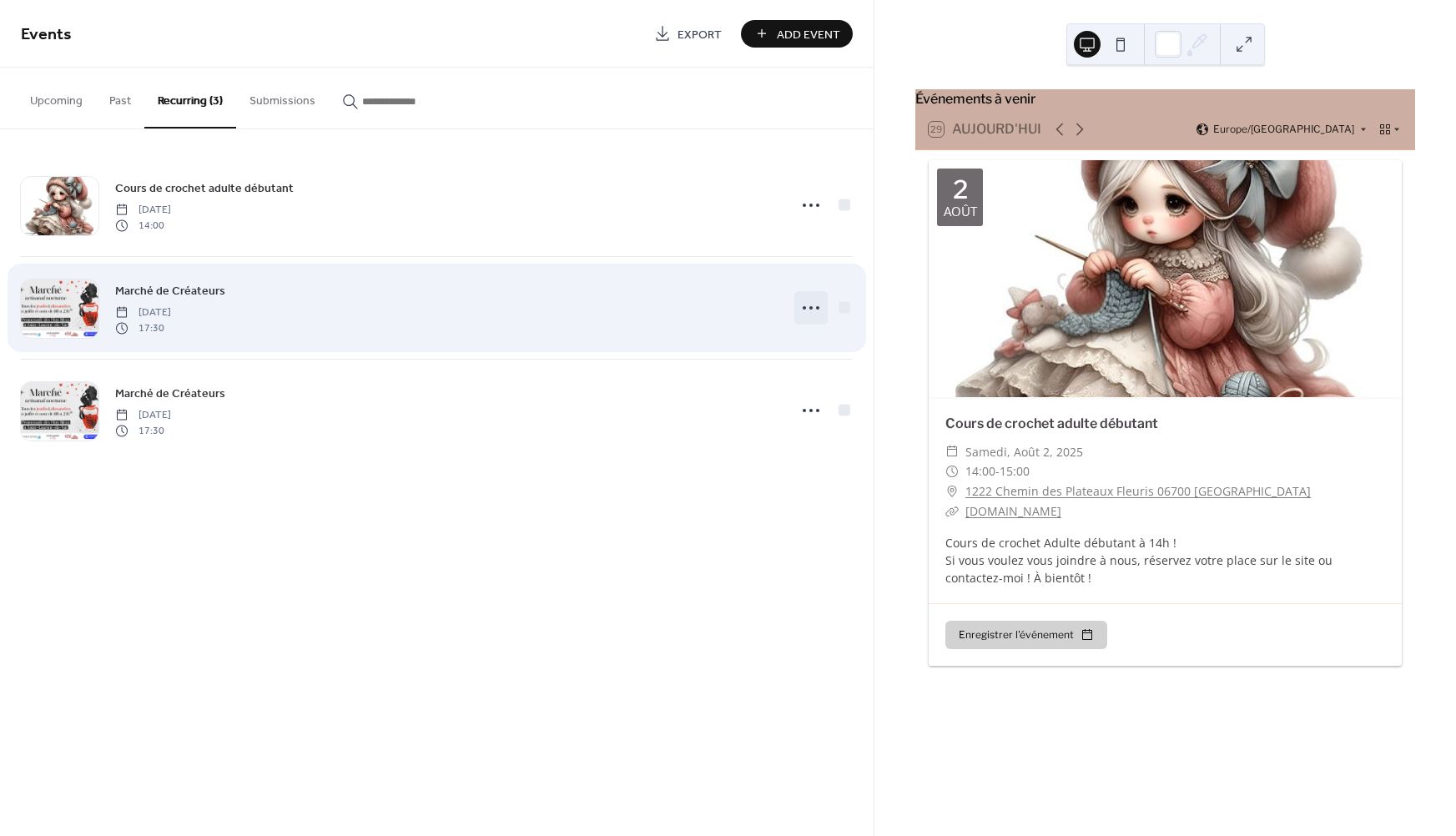 click 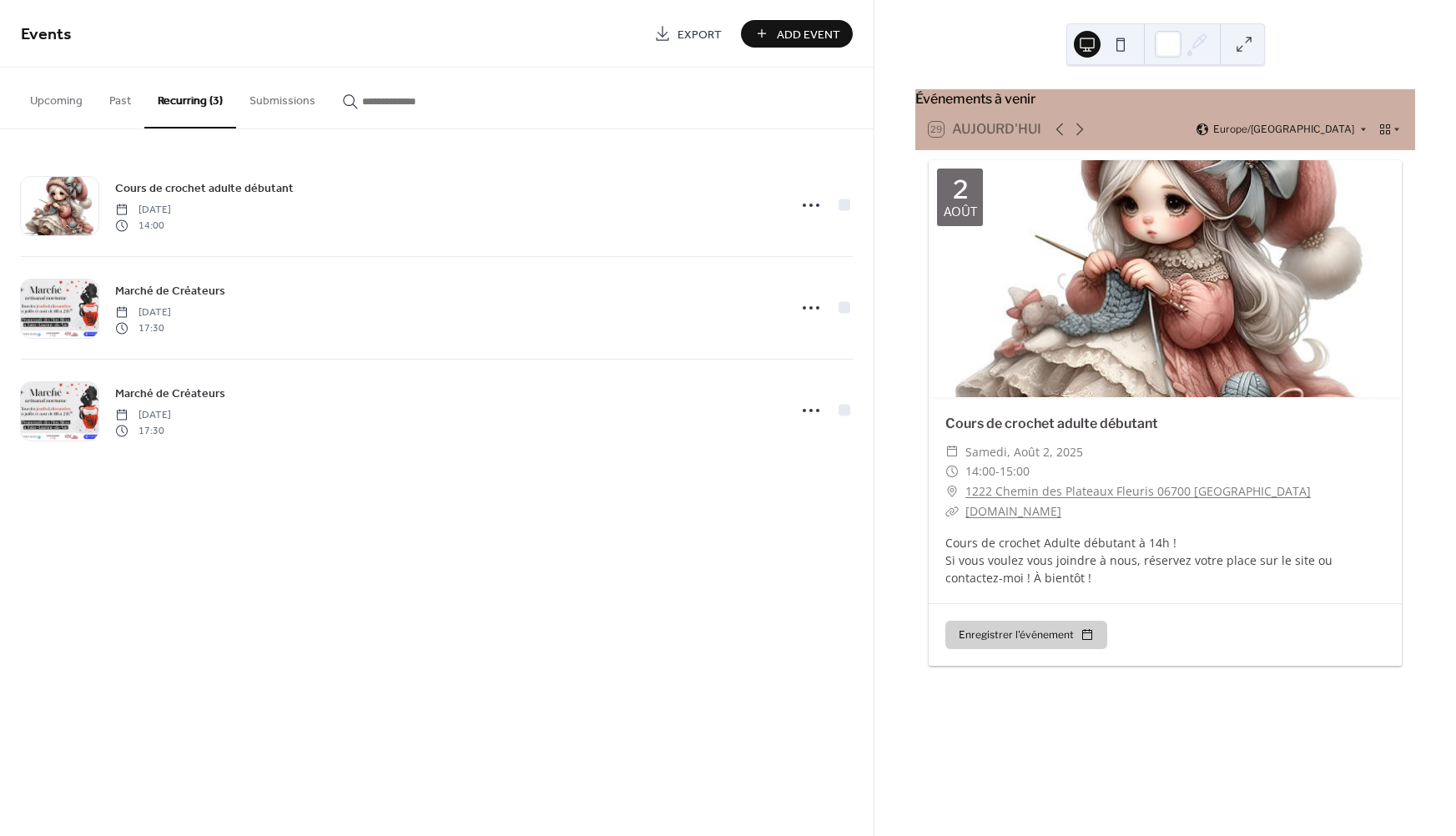 click on "Events Export Add Event Upcoming Past Recurring (3) Submissions Your calendar has no upcoming events Cours de crochet adulte débutant [DATE] 14:00 Marché de Créateurs [DATE] 17:30 Marché de Créateurs [DATE] 17:30 Cancel" at bounding box center [436, 418] 